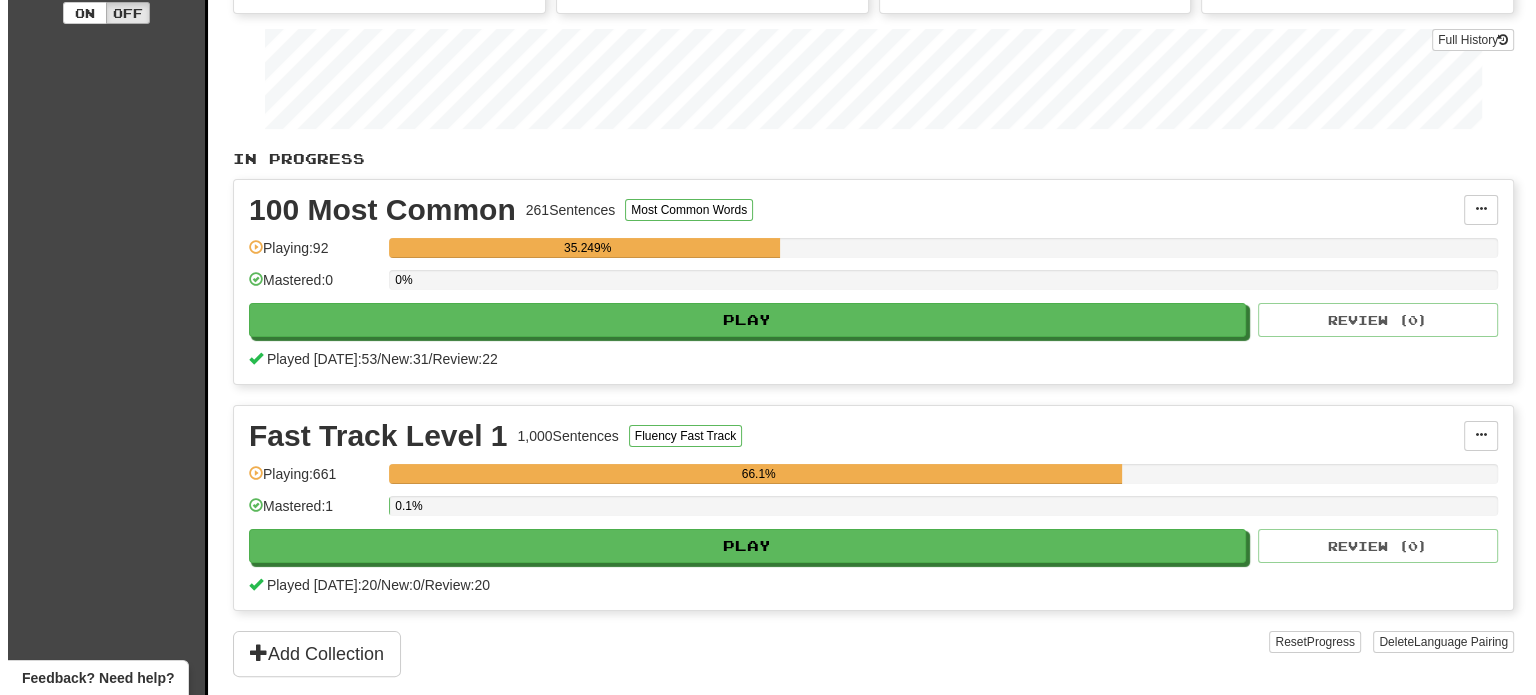 scroll, scrollTop: 284, scrollLeft: 0, axis: vertical 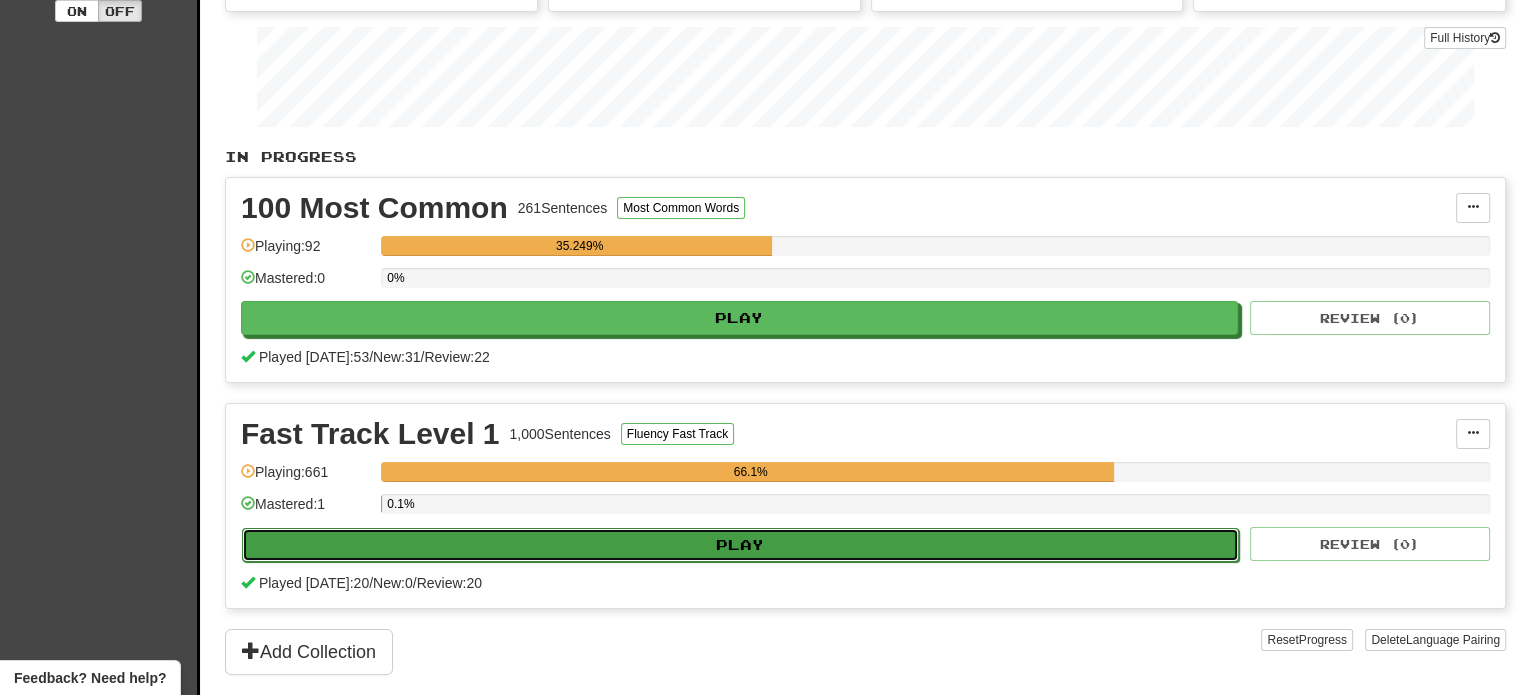 click on "Play" at bounding box center (740, 545) 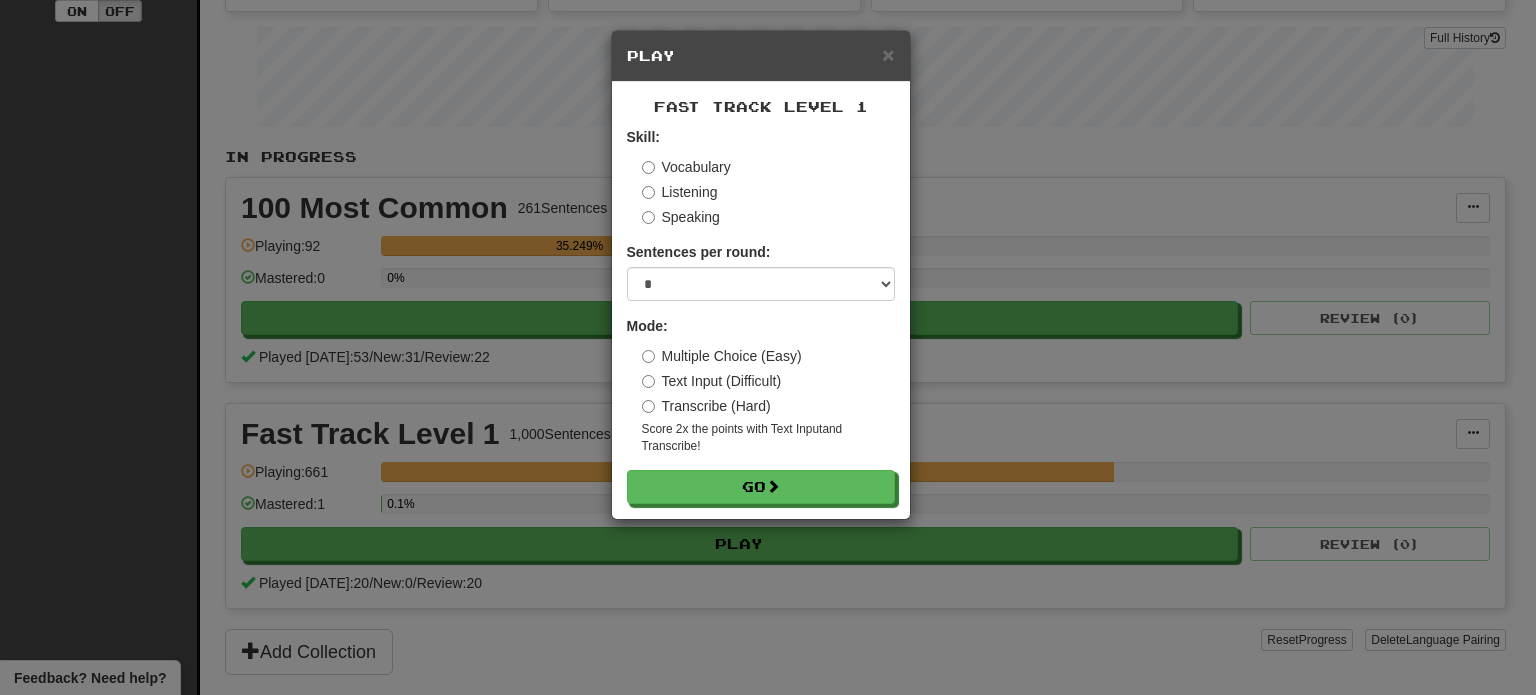 click on "Vocabulary" at bounding box center (686, 167) 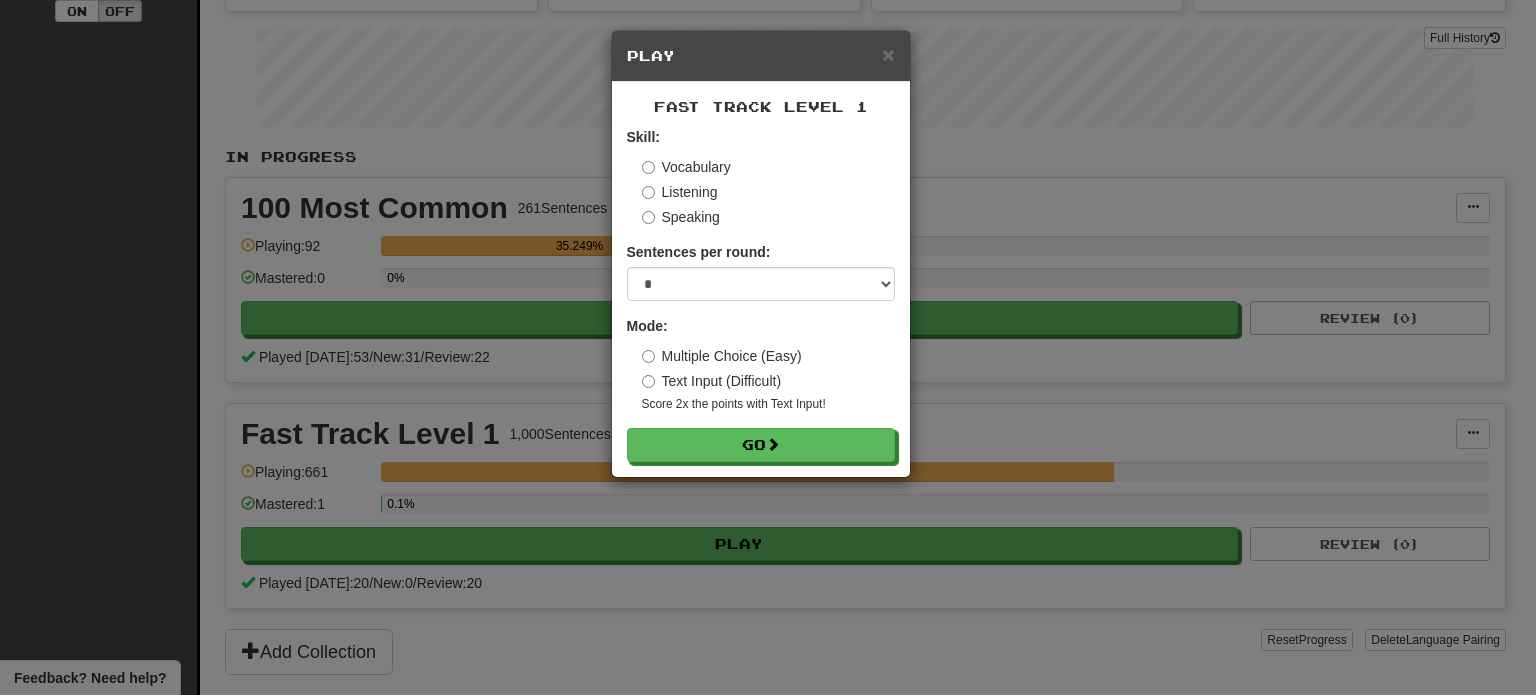 click on "Text Input (Difficult)" at bounding box center [712, 381] 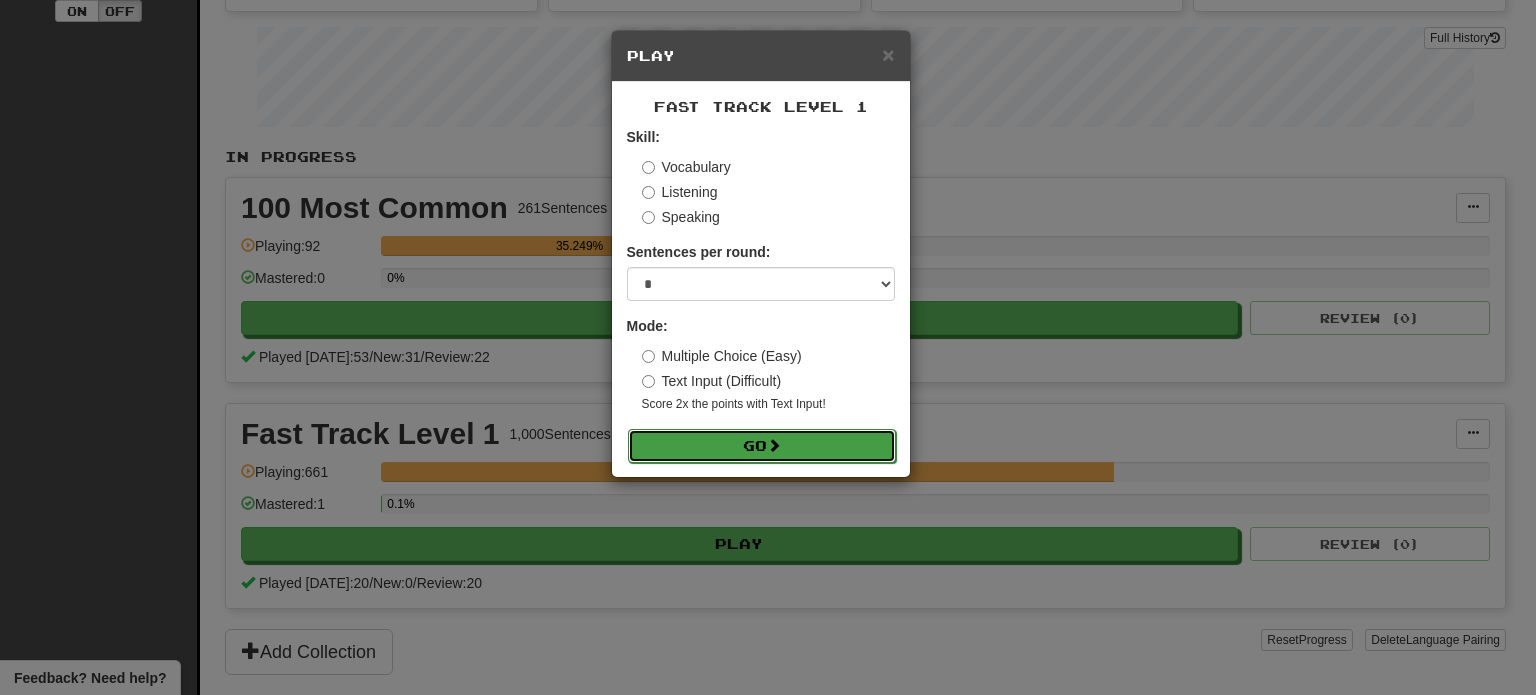 click on "Go" at bounding box center [762, 446] 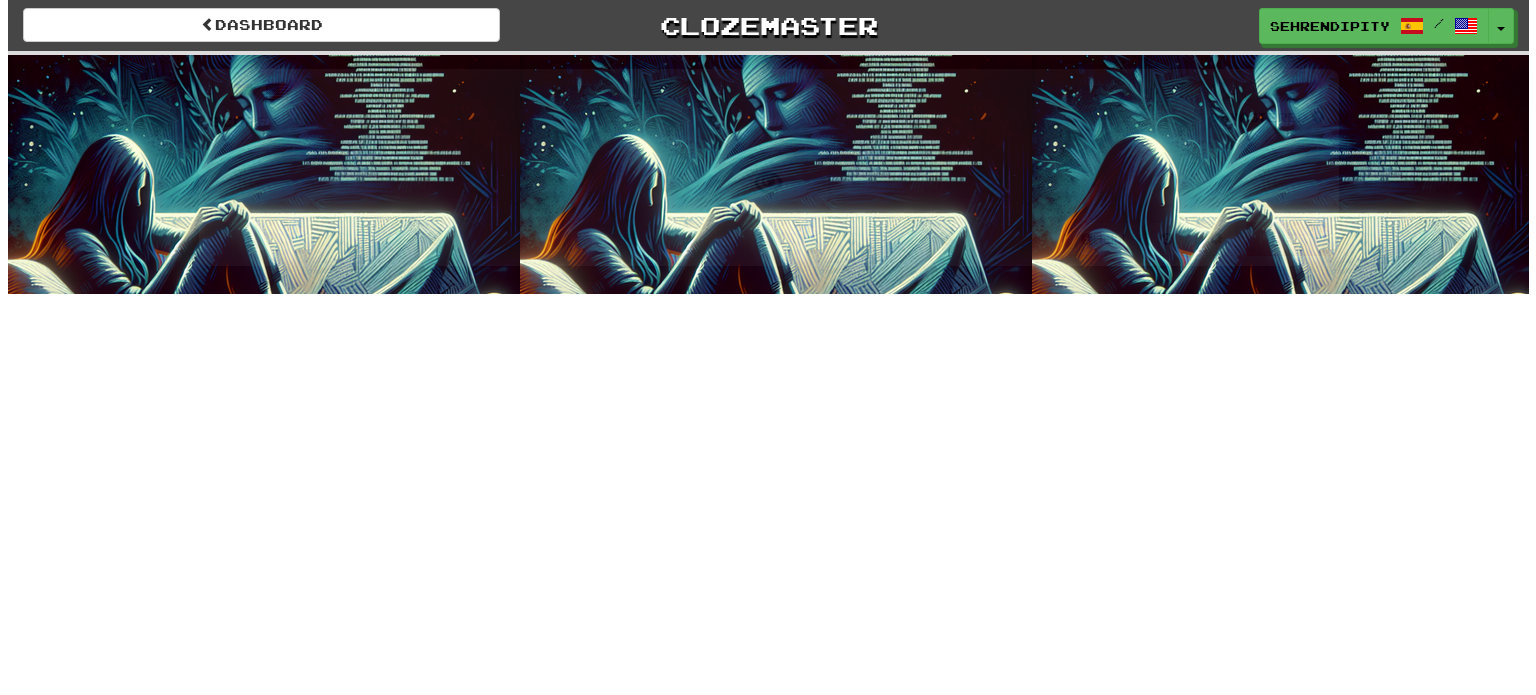 scroll, scrollTop: 0, scrollLeft: 0, axis: both 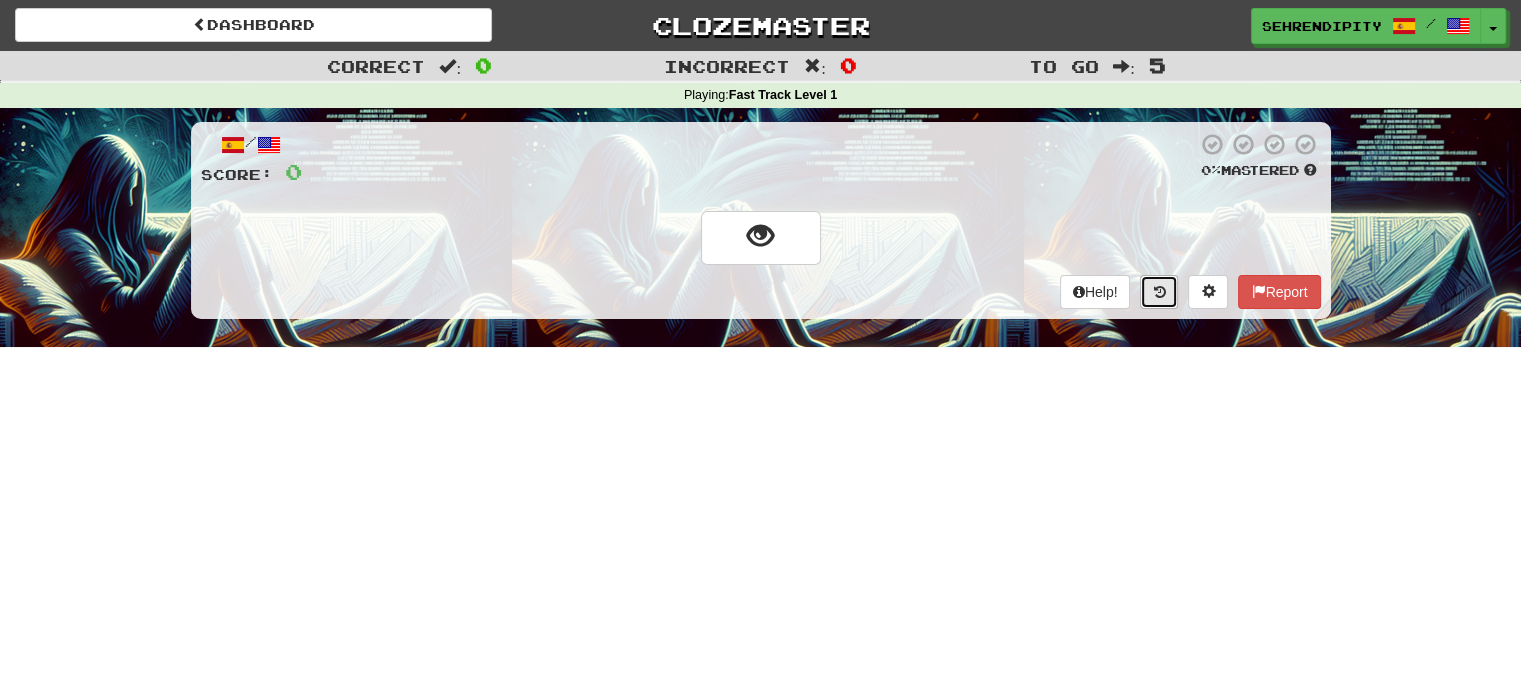 click at bounding box center [1159, 292] 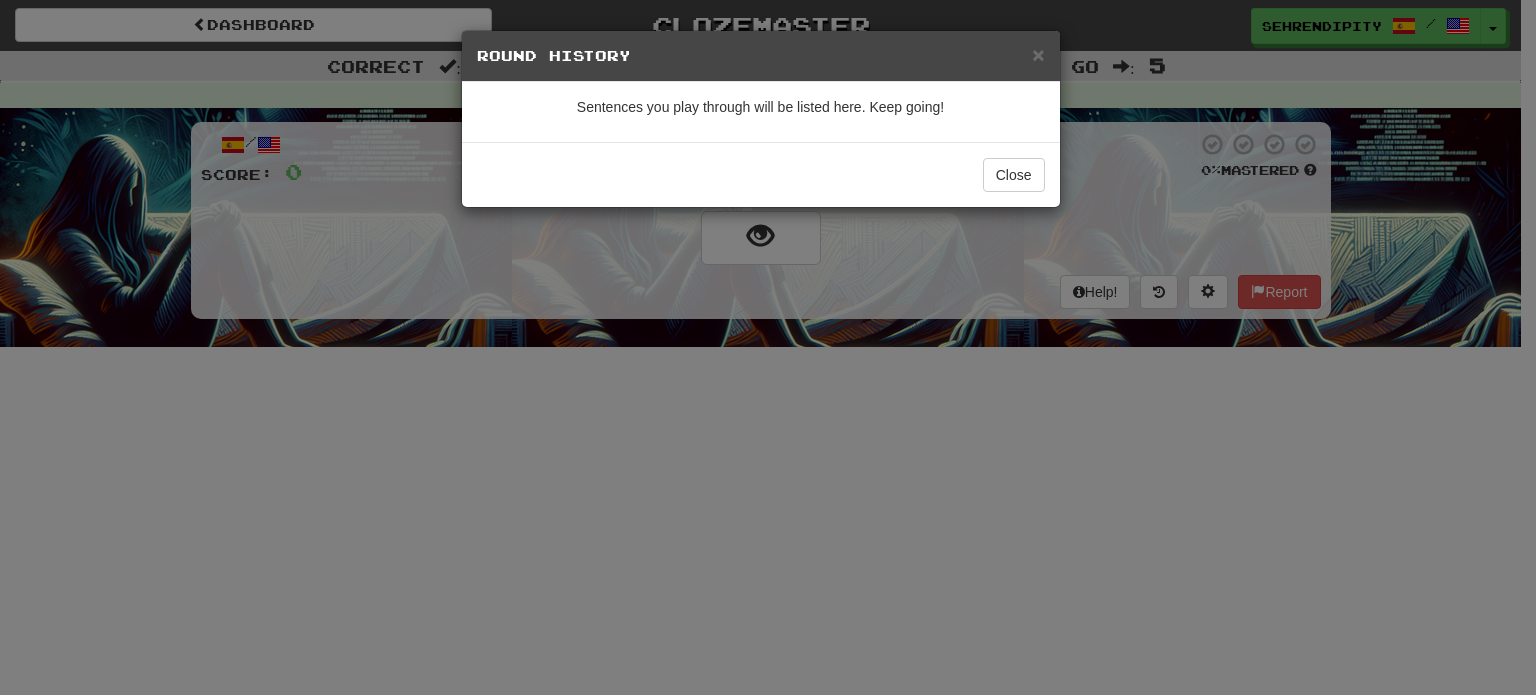 click on "× Round History" at bounding box center [761, 56] 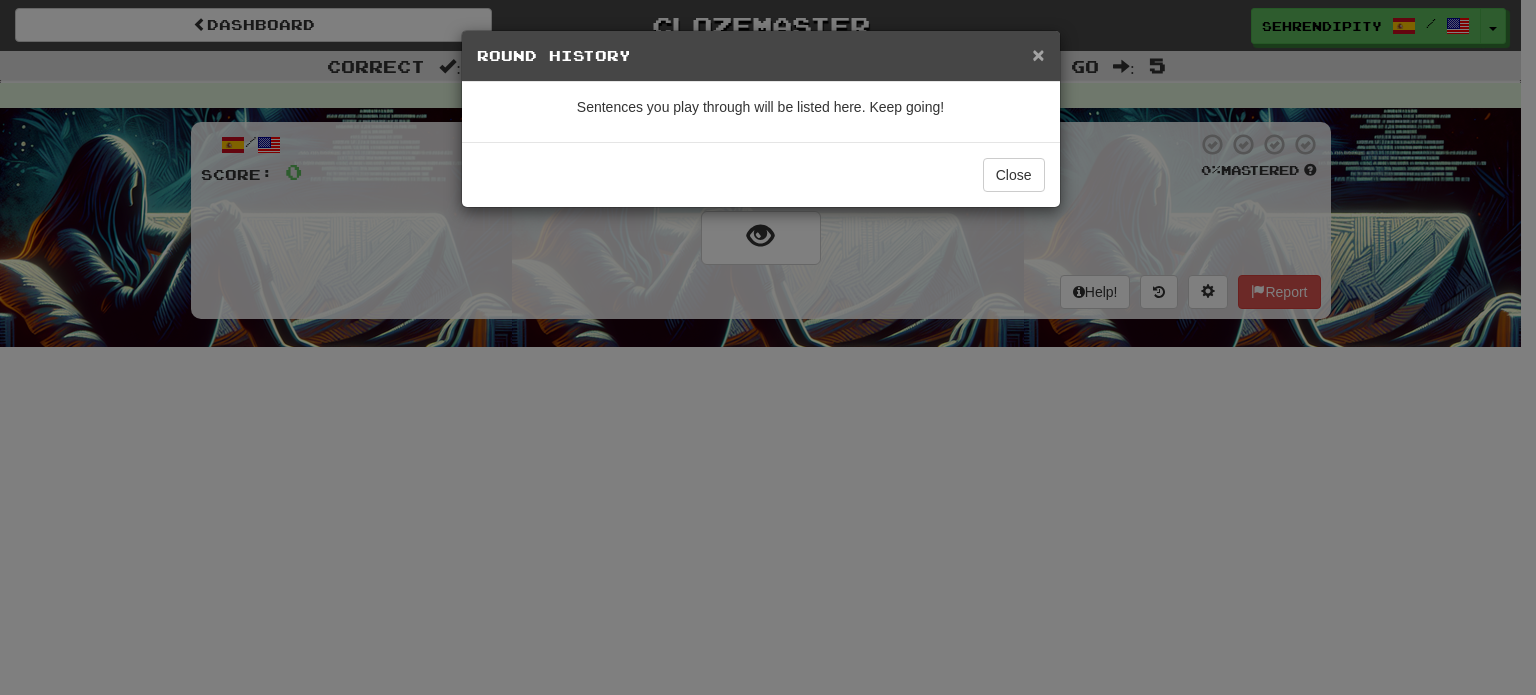 click on "×" at bounding box center [1038, 54] 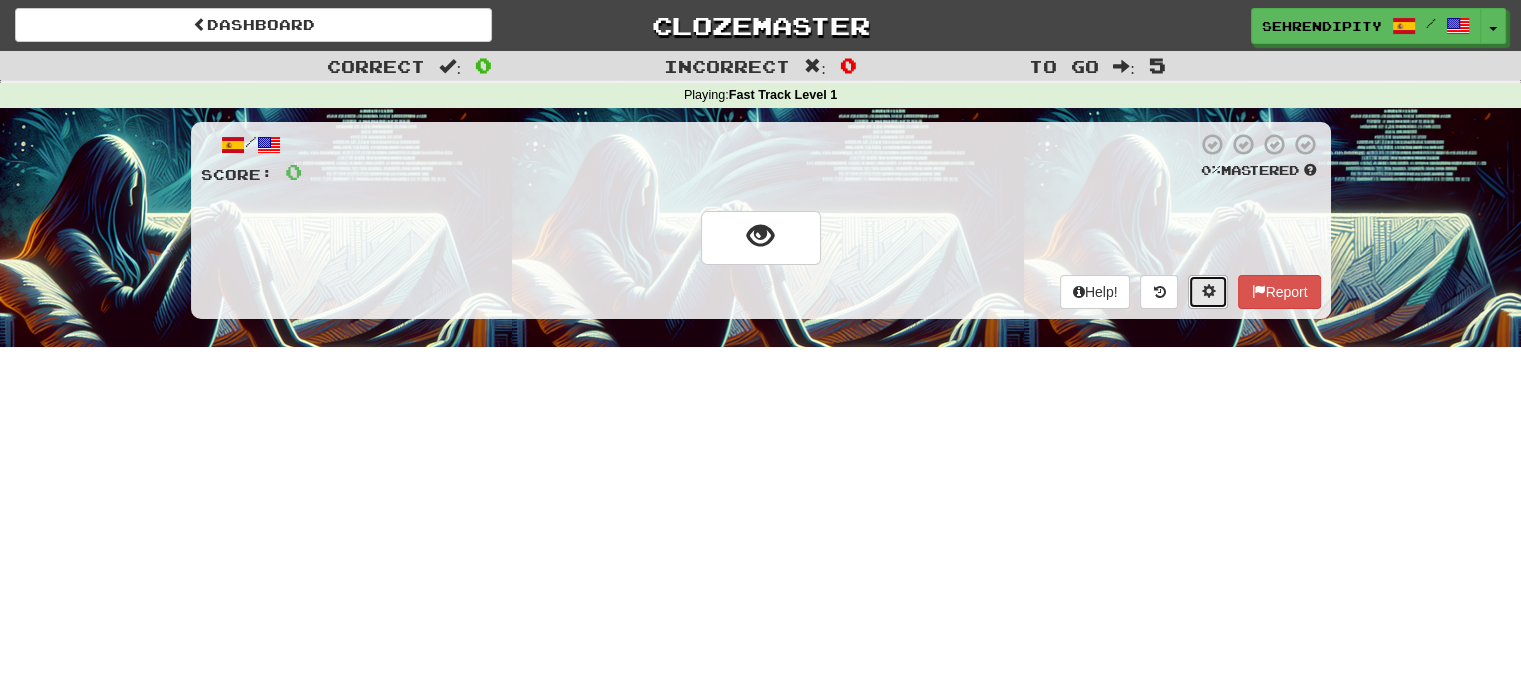 click at bounding box center (1208, 291) 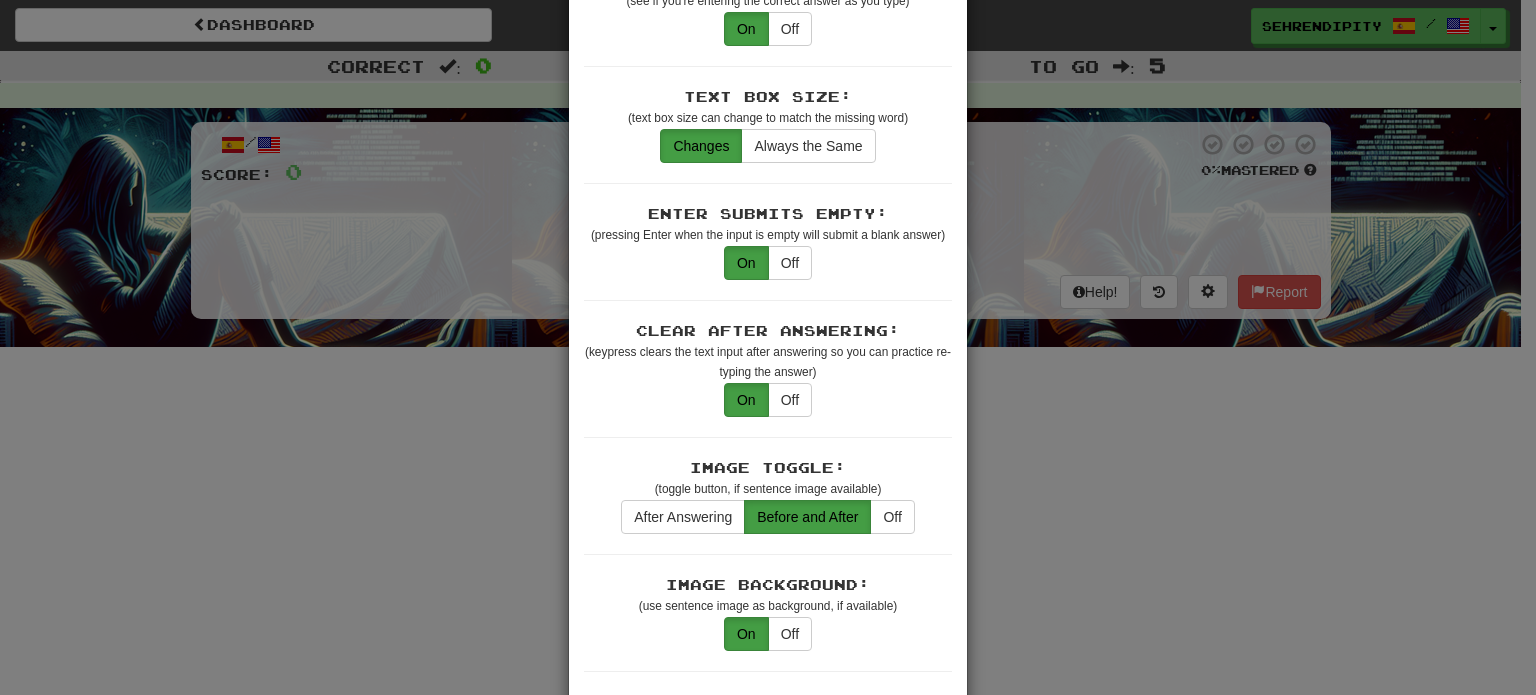 scroll, scrollTop: 596, scrollLeft: 0, axis: vertical 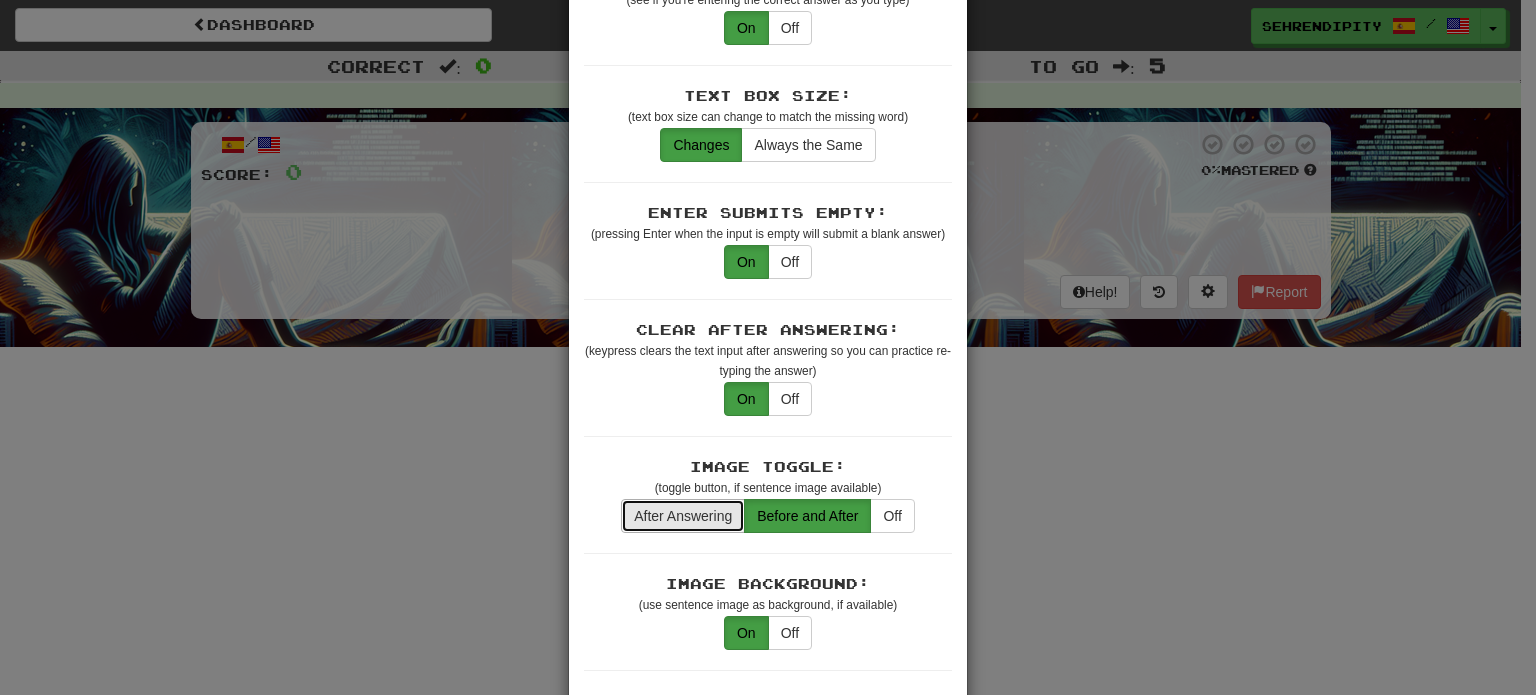 click on "After Answering" at bounding box center [683, 516] 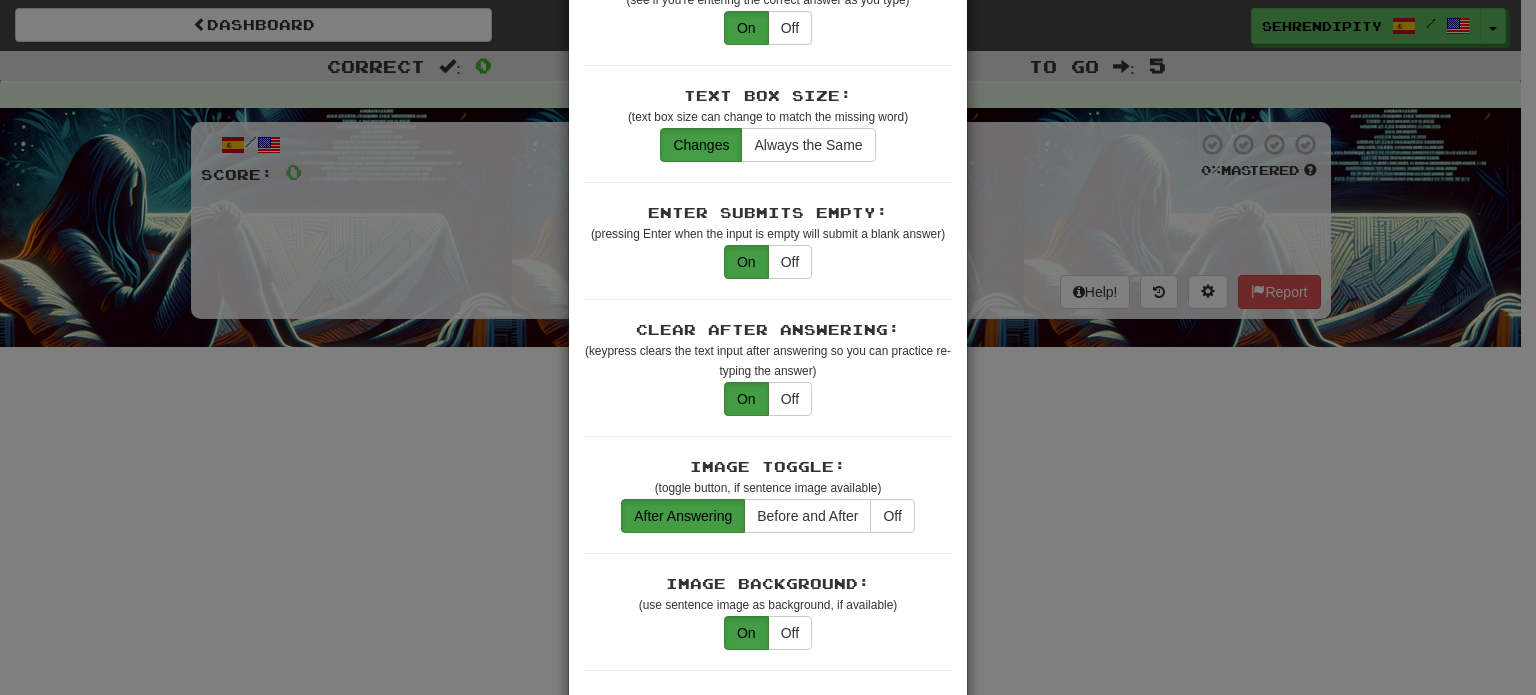 click on "× Game Settings Translations: Visible Show  After Answering Hidden Sentence Text Initially Hidden: (see just the translation, then click a button to see the sentence text) On Off Hints: (appear above the missing word when available) On Off Spelling Hints: (lets you know if your answer is incorrect by up to 2 letters) On Off Typing Color Hint: (see if you're entering the correct answer as you type) On Off Text Box Size: (text box size can change to match the missing word) Changes Always the Same Enter Submits Empty: (pressing Enter when the input is empty will submit a blank answer) On Off Clear After Answering: (keypress clears the text input after answering so you can practice re-typing the answer) On Off Image Toggle: (toggle button, if sentence image available) After Answering Before and After Off Image Background: (use sentence image as background, if available) On Off Pronunciation: (shown after answering when available) On Off Sound Effects: On Off Text-to-Speech Auto-Play: On Off Loop: On Off On Off 1" at bounding box center [768, 347] 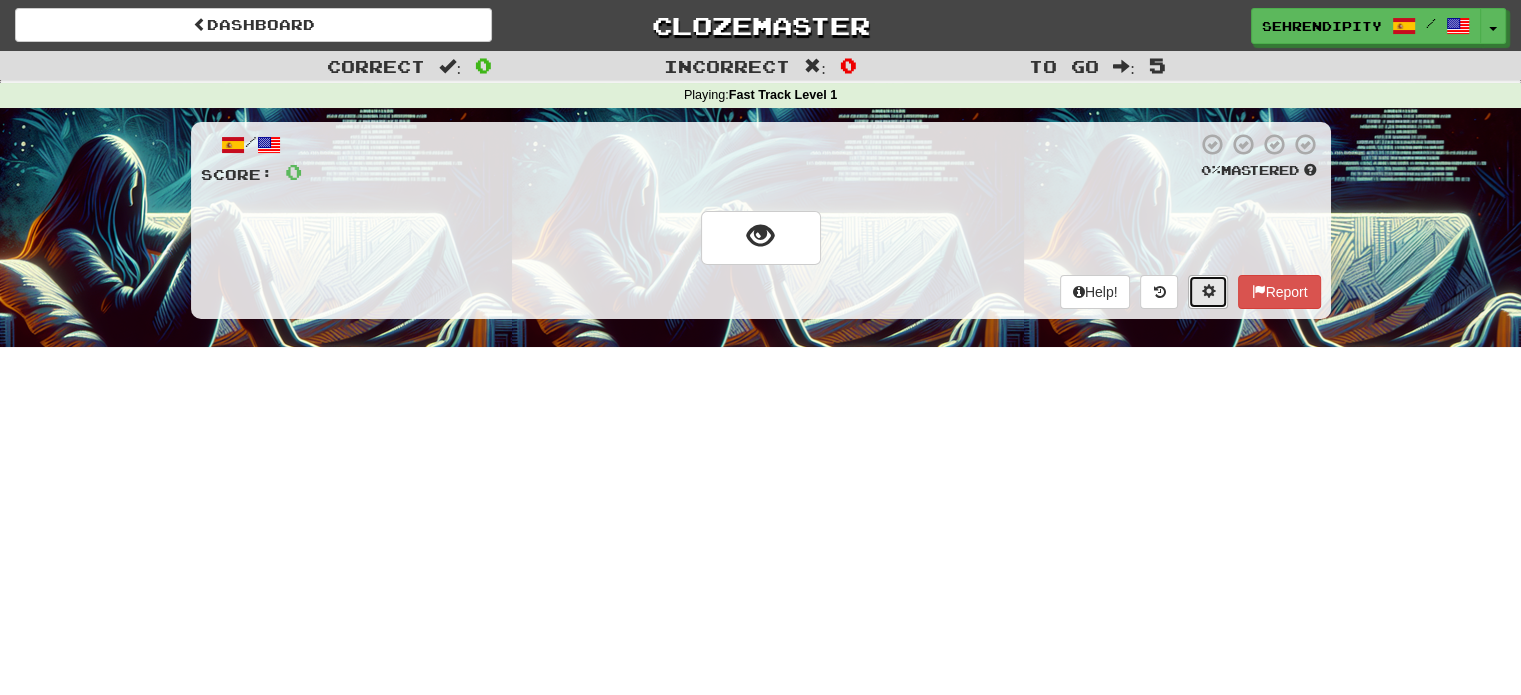 click at bounding box center (1208, 292) 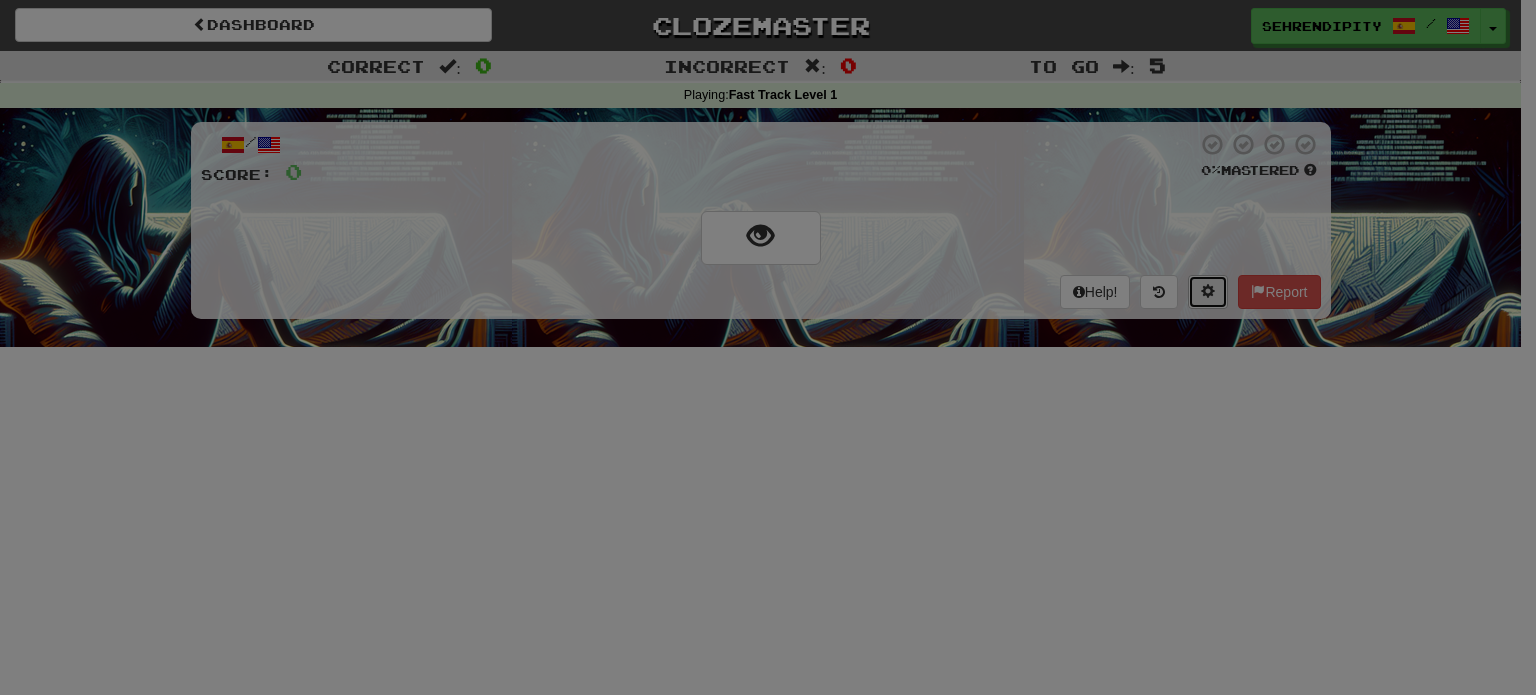 scroll, scrollTop: 0, scrollLeft: 0, axis: both 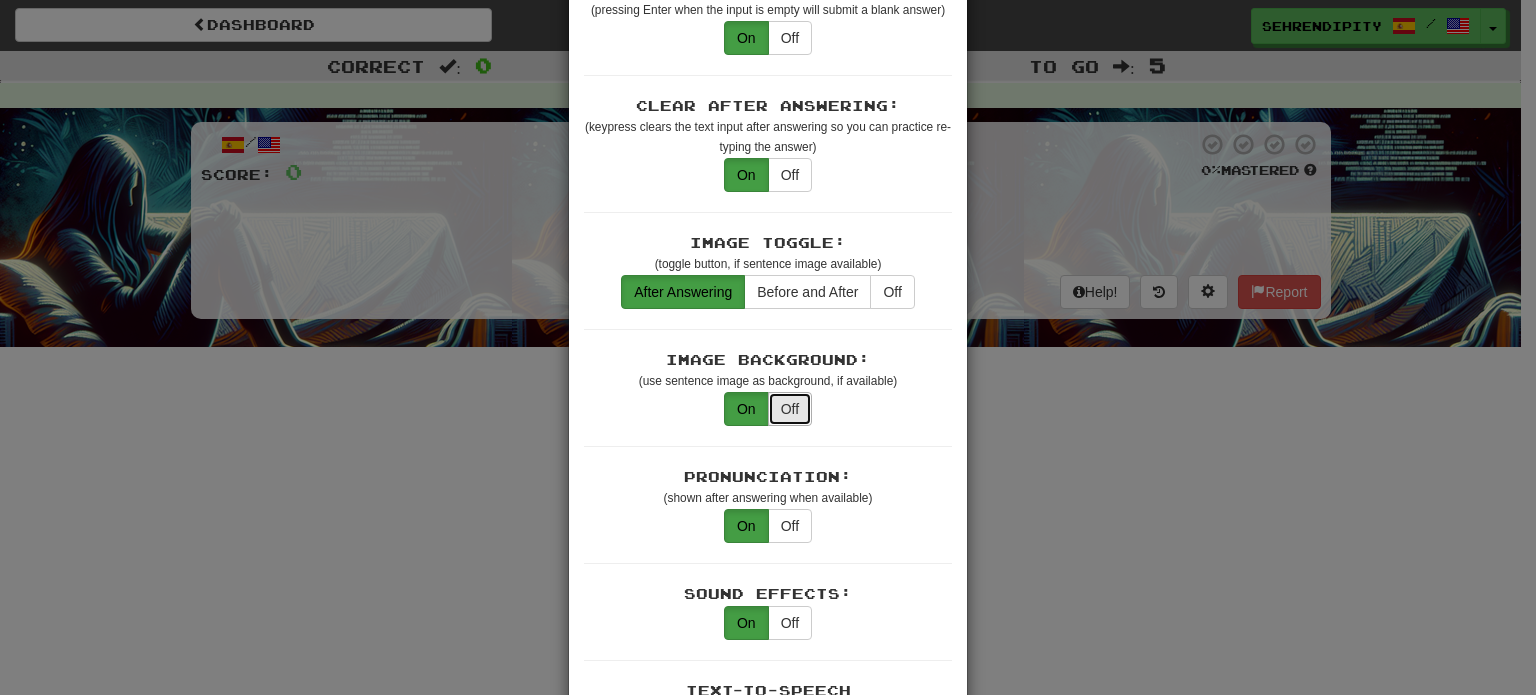 click on "Off" at bounding box center (790, 409) 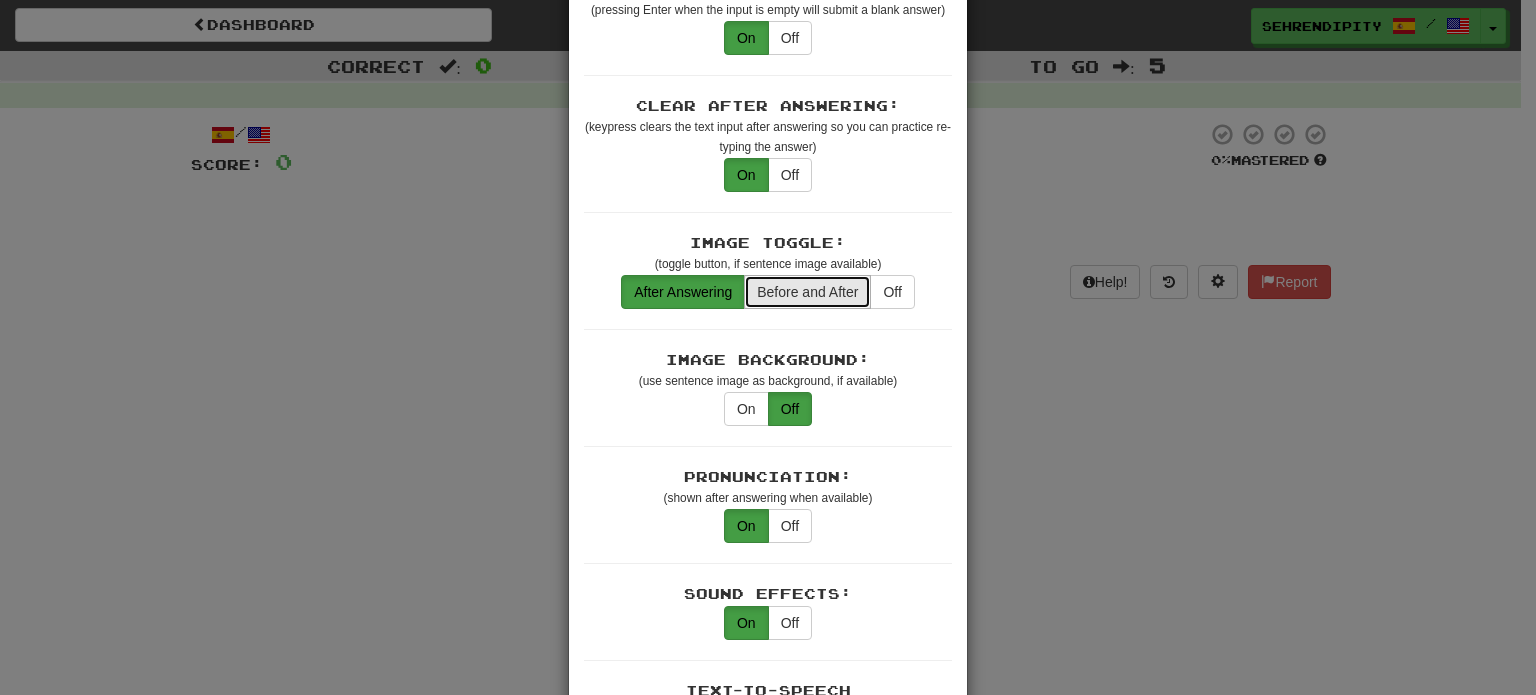 click on "Before and After" at bounding box center (807, 292) 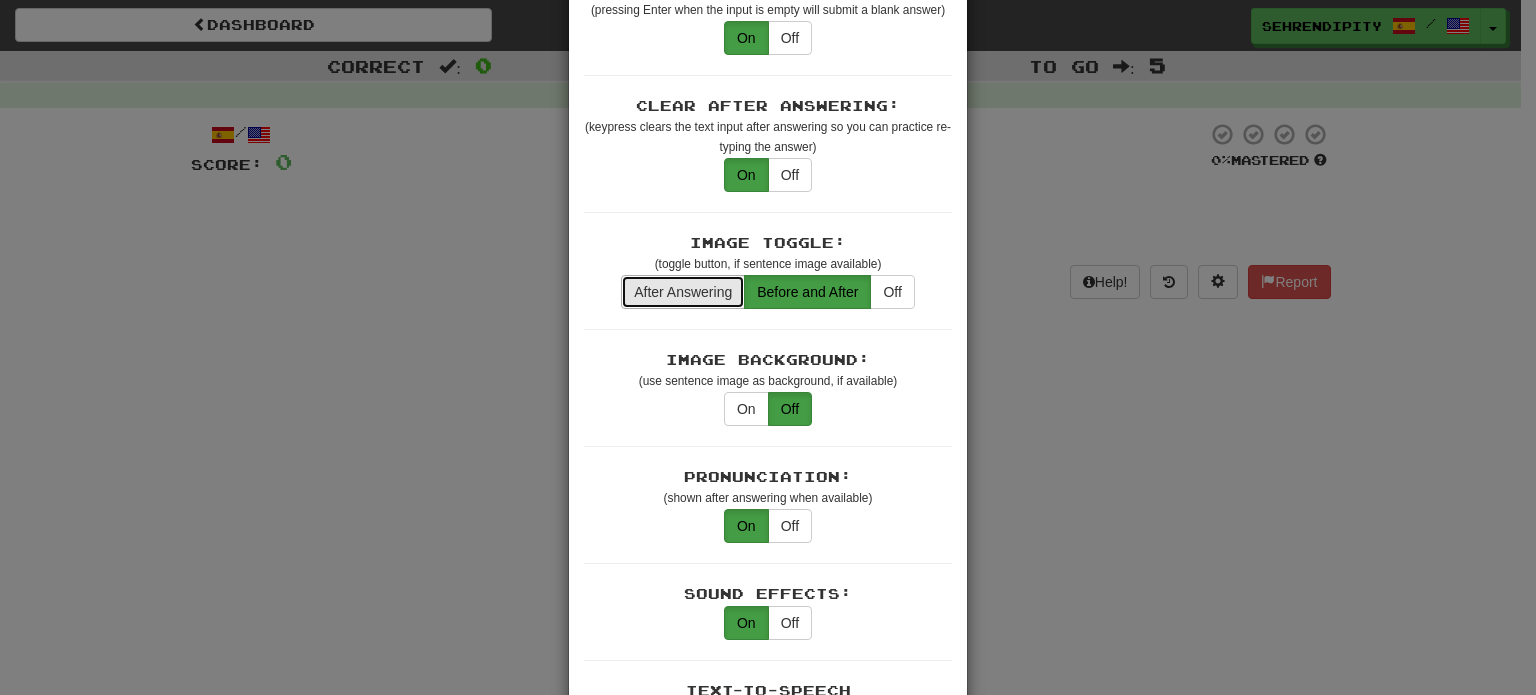 click on "After Answering" at bounding box center (683, 292) 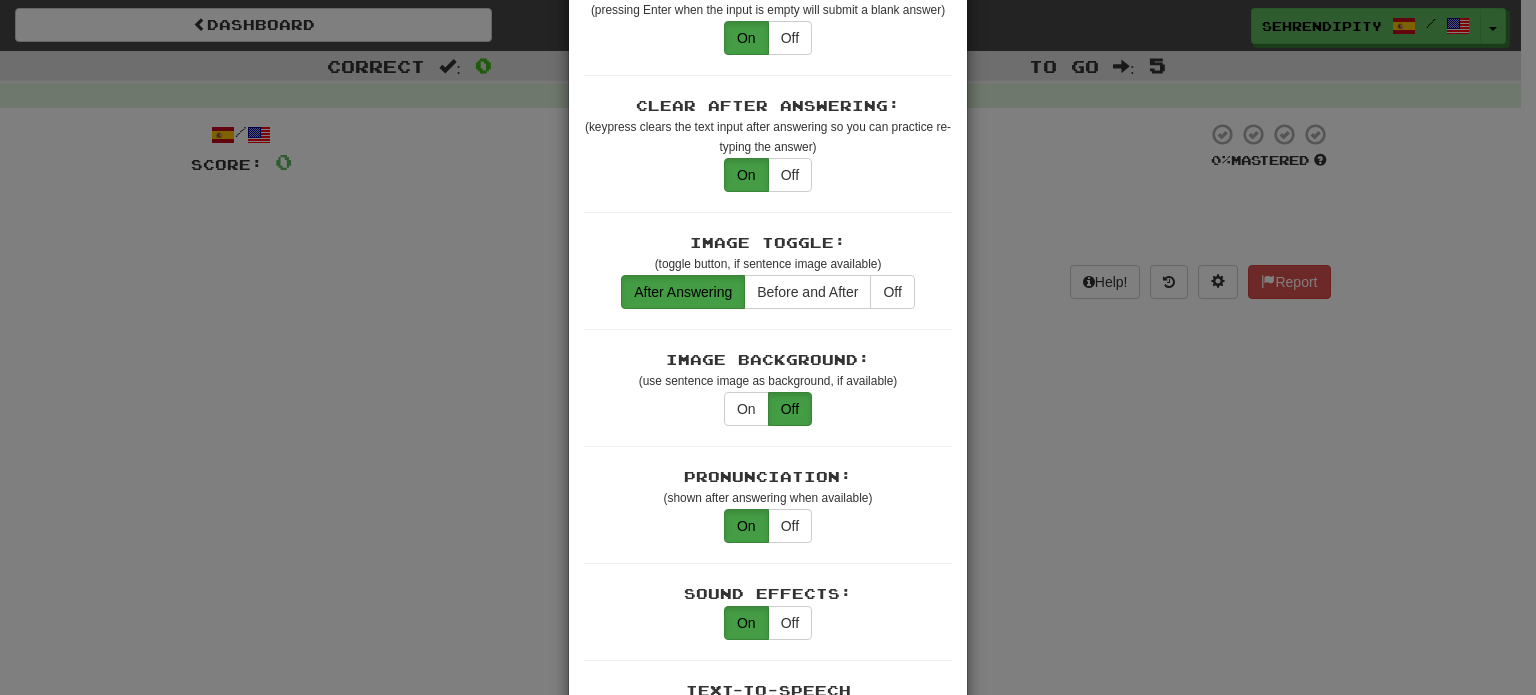 click on "× Game Settings Translations: Visible Show  After Answering Hidden Sentence Text Initially Hidden: (see just the translation, then click a button to see the sentence text) On Off Hints: (appear above the missing word when available) On Off Spelling Hints: (lets you know if your answer is incorrect by up to 2 letters) On Off Typing Color Hint: (see if you're entering the correct answer as you type) On Off Text Box Size: (text box size can change to match the missing word) Changes Always the Same Enter Submits Empty: (pressing Enter when the input is empty will submit a blank answer) On Off Clear After Answering: (keypress clears the text input after answering so you can practice re-typing the answer) On Off Image Toggle: (toggle button, if sentence image available) After Answering Before and After Off Image Background: (use sentence image as background, if available) On Off Pronunciation: (shown after answering when available) On Off Sound Effects: On Off Text-to-Speech Auto-Play: On Off Loop: On Off On Off 1" at bounding box center [768, 347] 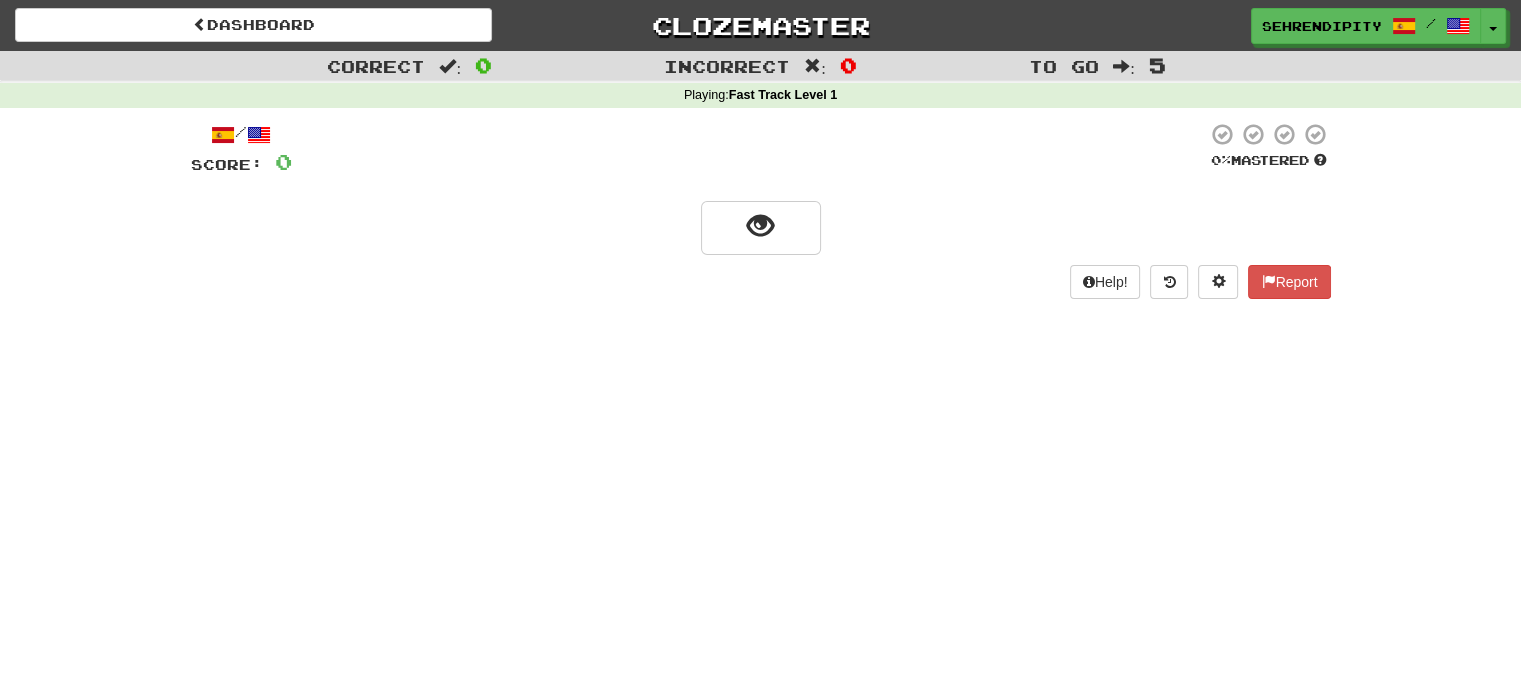 click at bounding box center (761, 226) 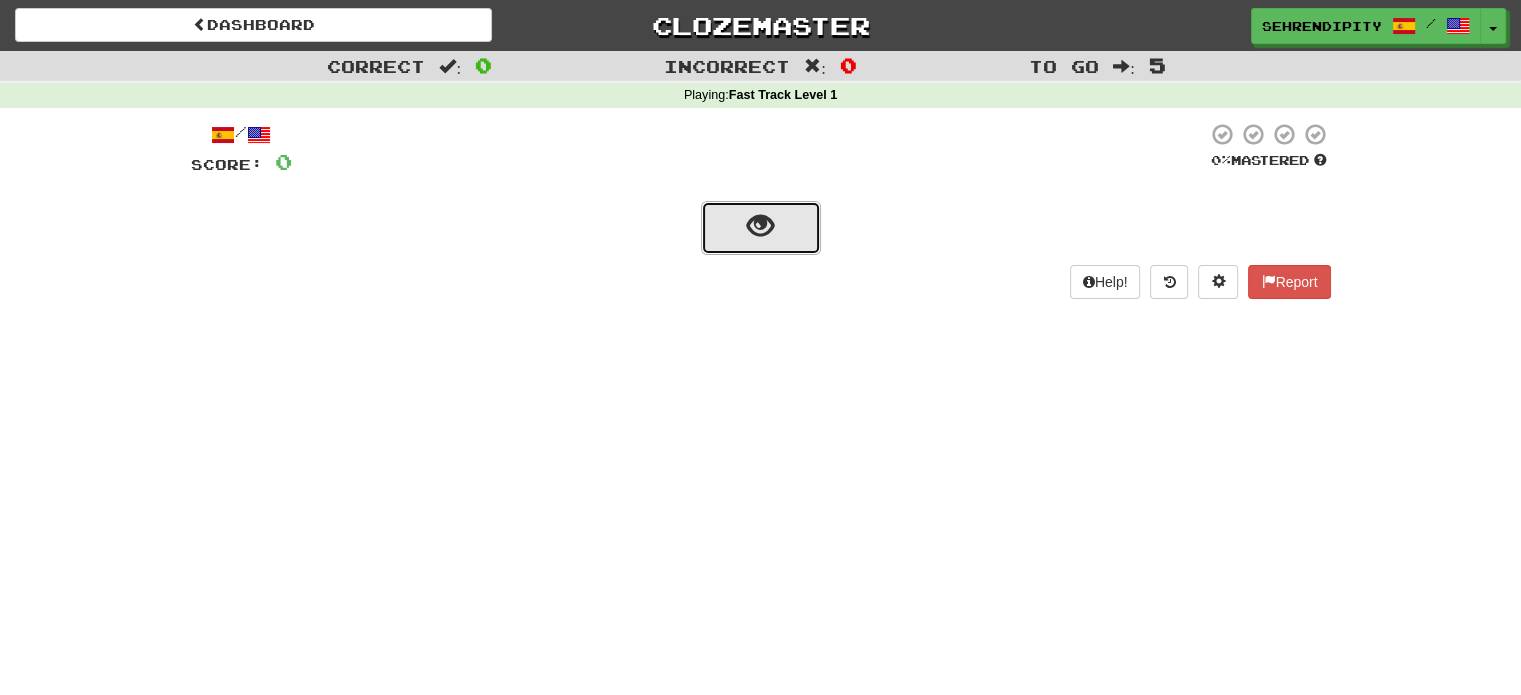 click at bounding box center [760, 226] 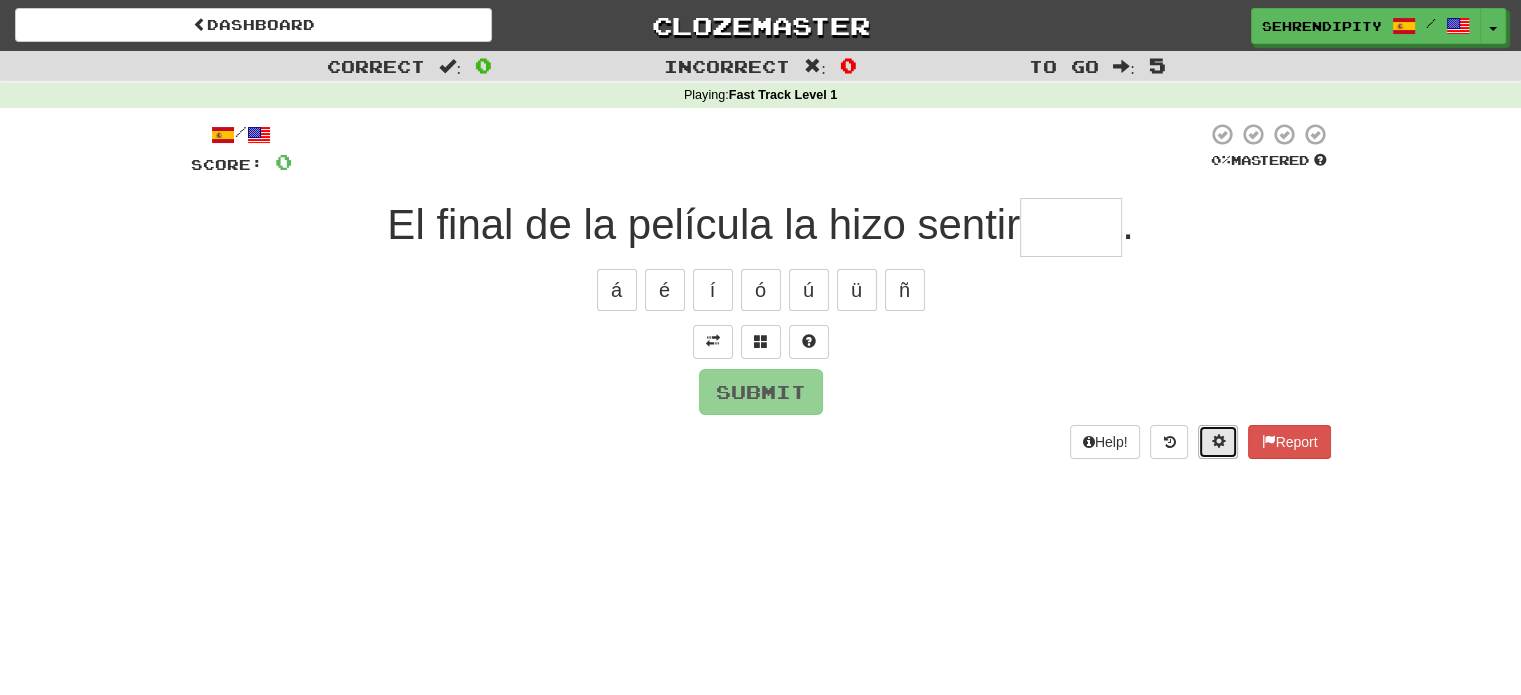 click at bounding box center [1218, 442] 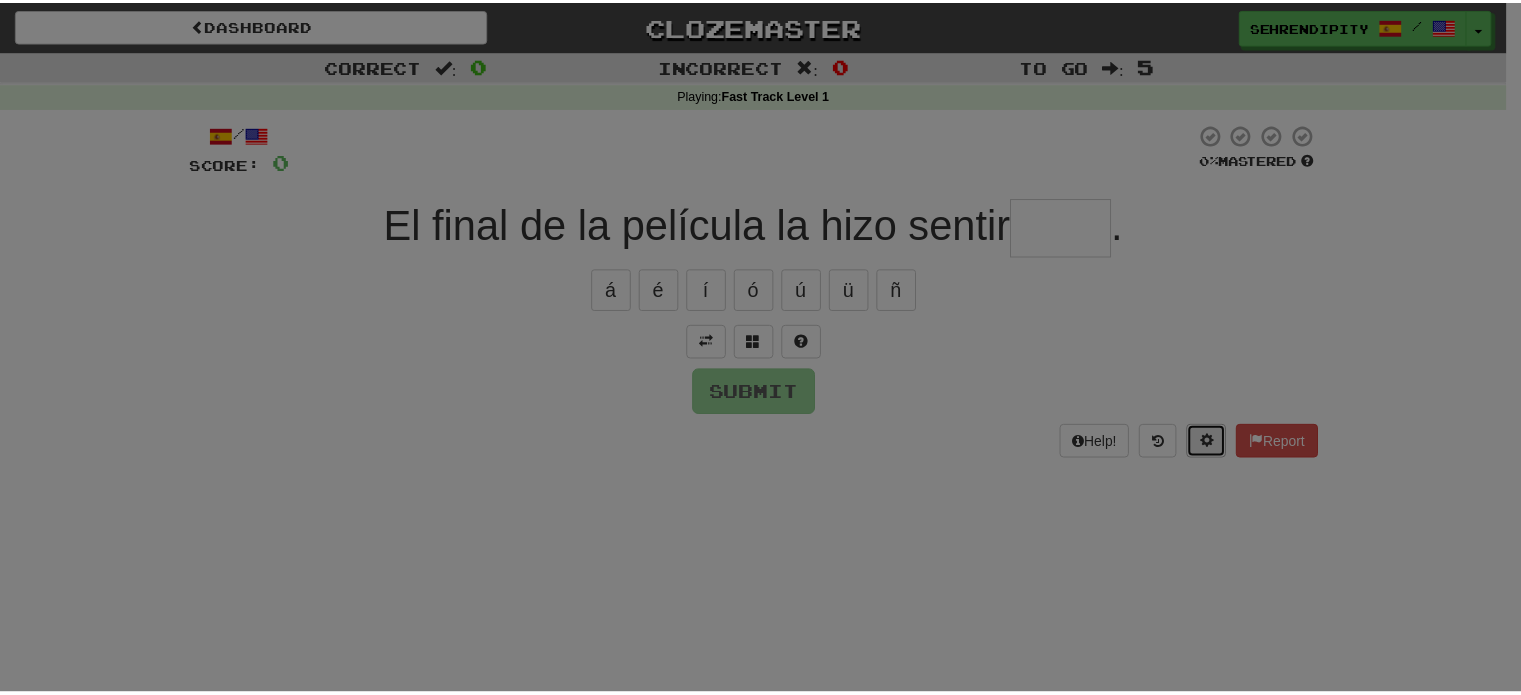 scroll, scrollTop: 0, scrollLeft: 0, axis: both 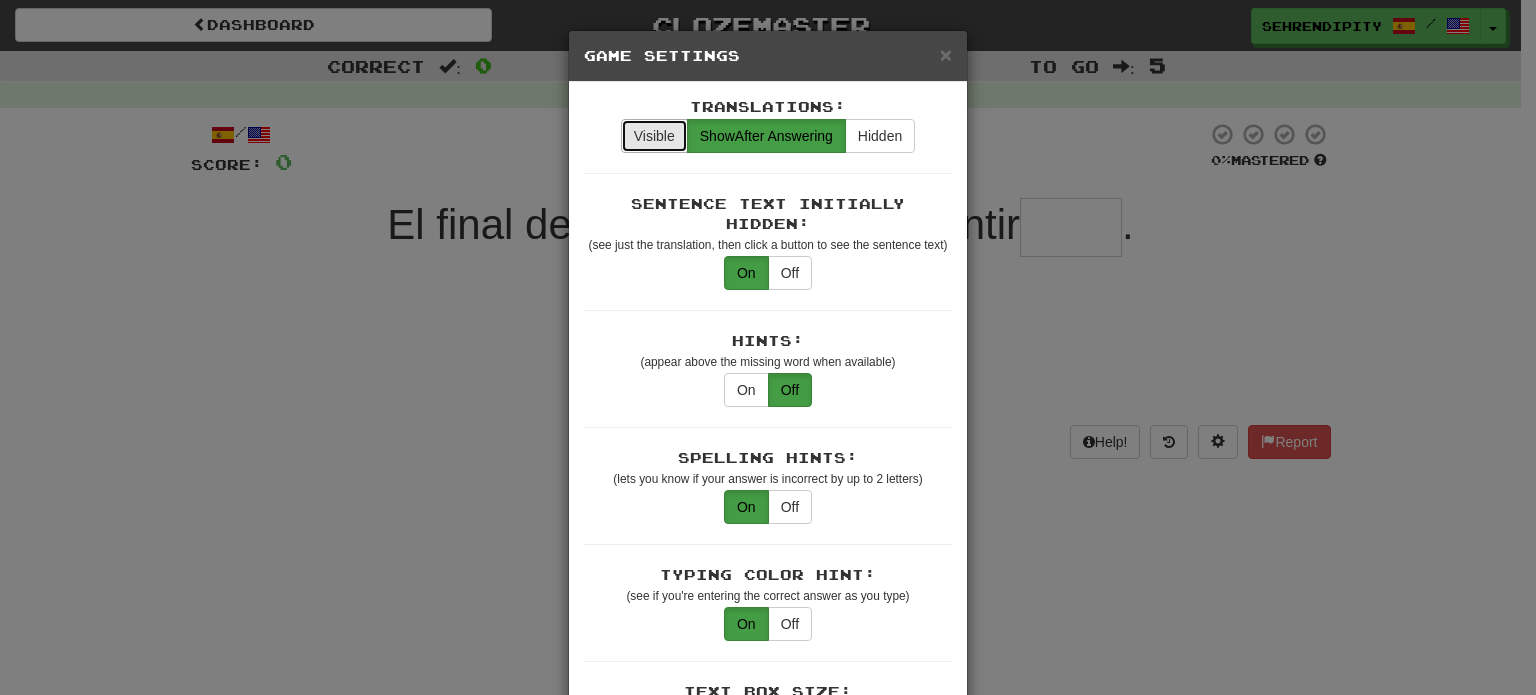 click on "Visible" at bounding box center [654, 136] 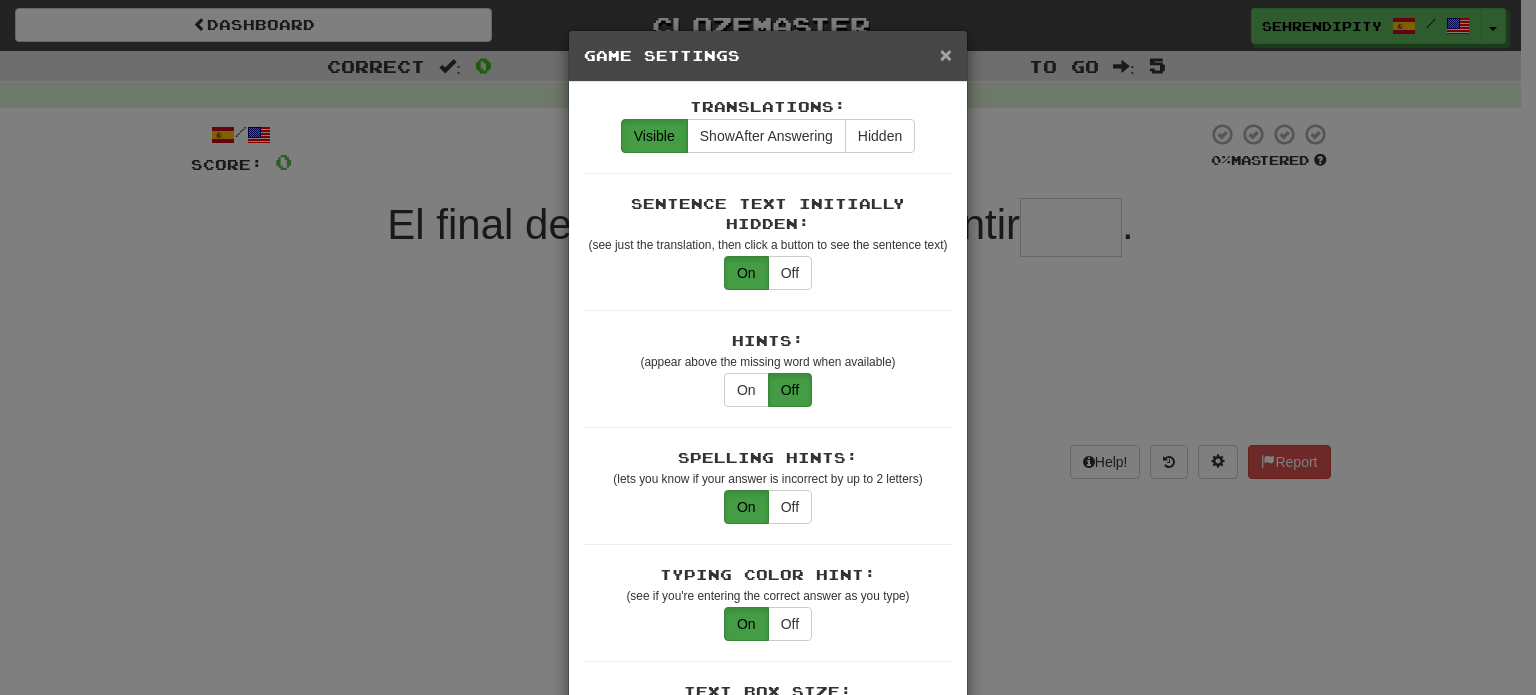 click on "×" at bounding box center (946, 54) 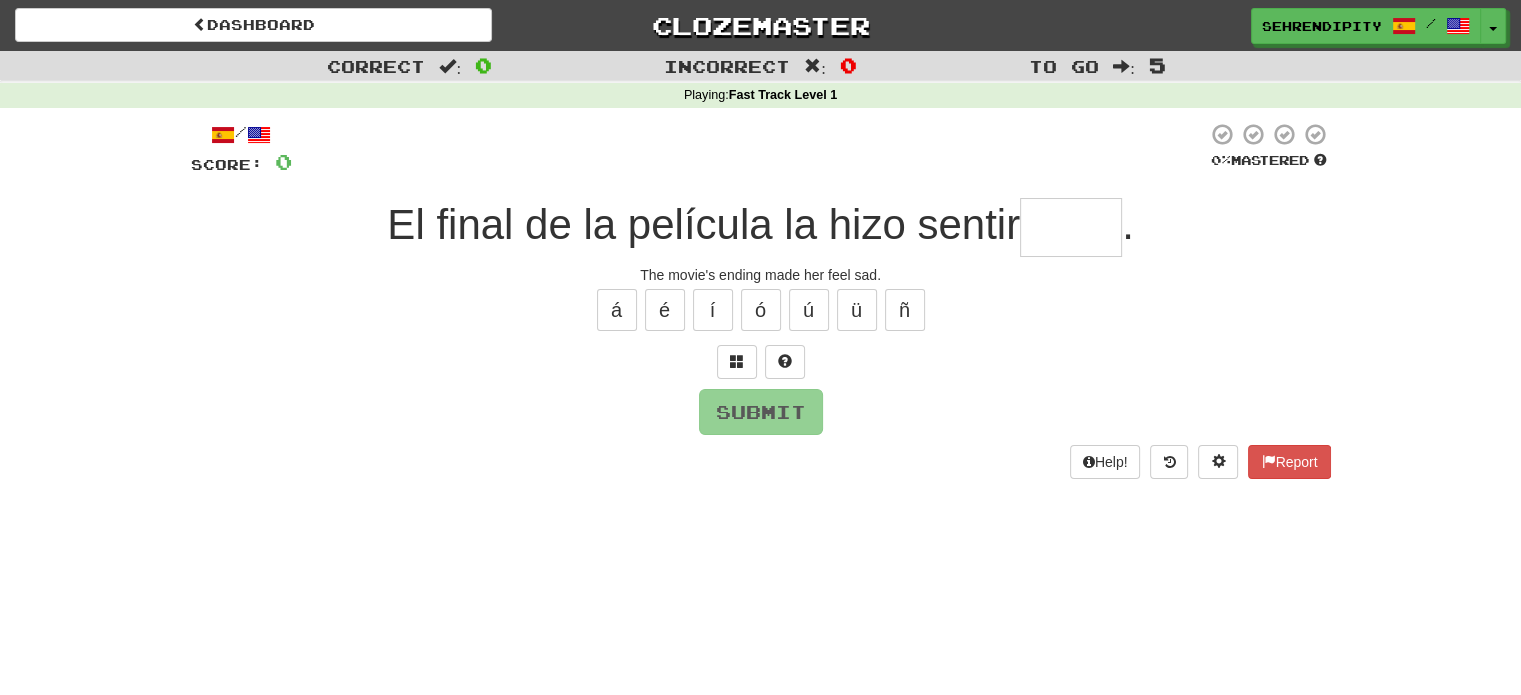 click at bounding box center (1071, 227) 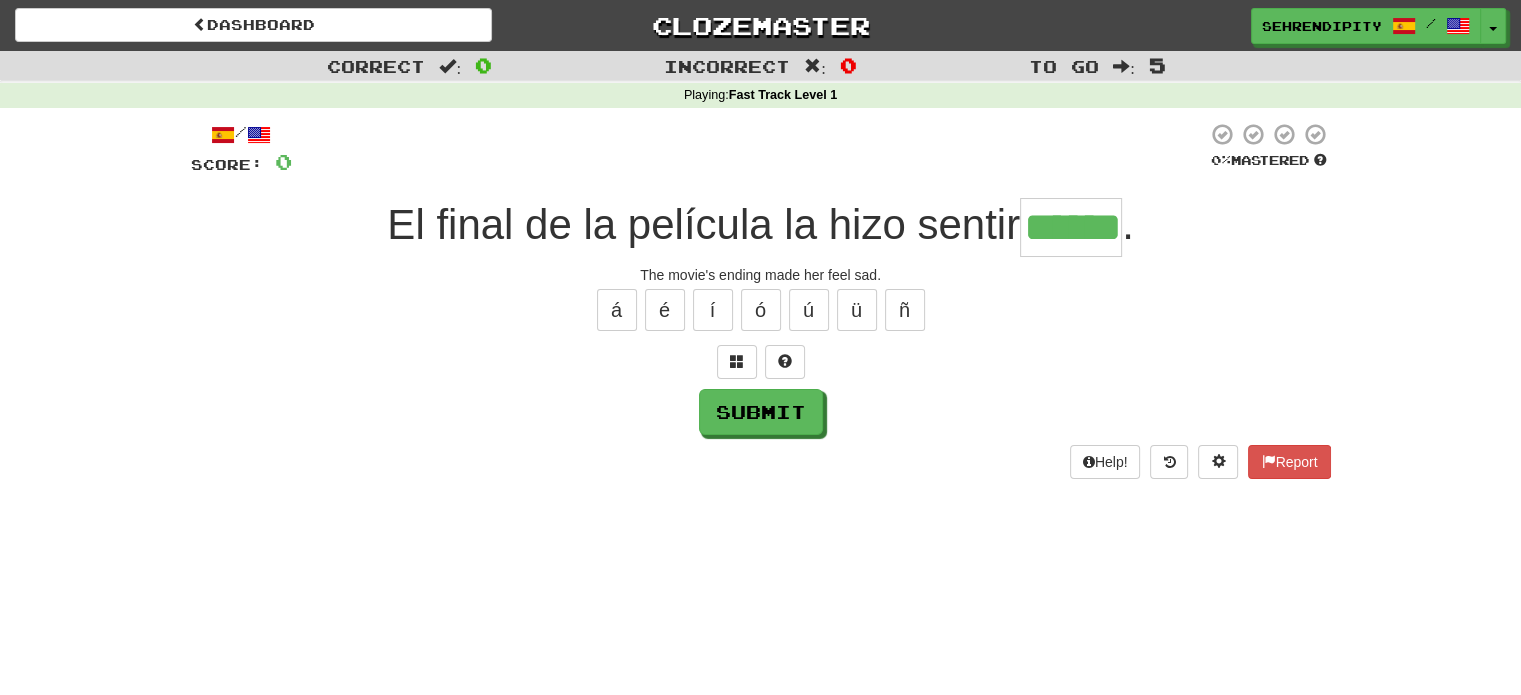 type on "******" 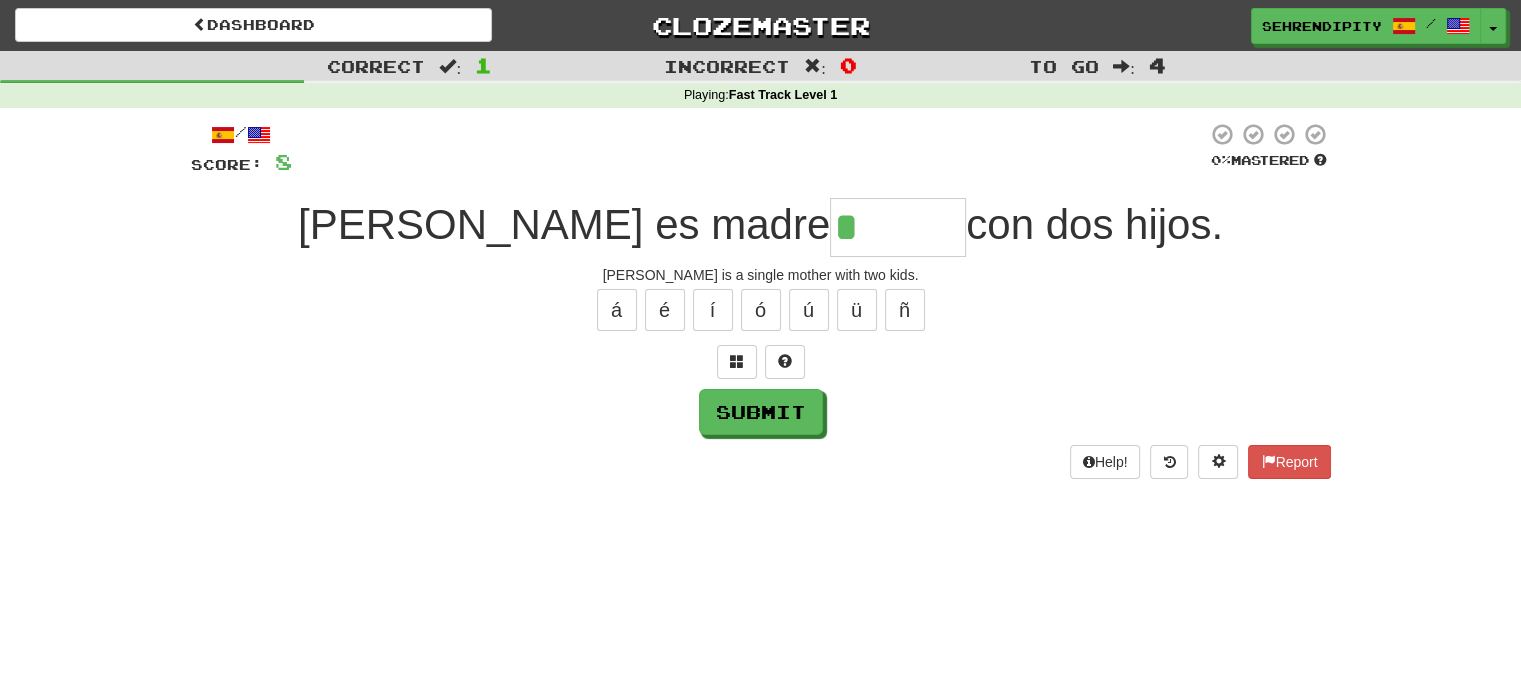 type on "*******" 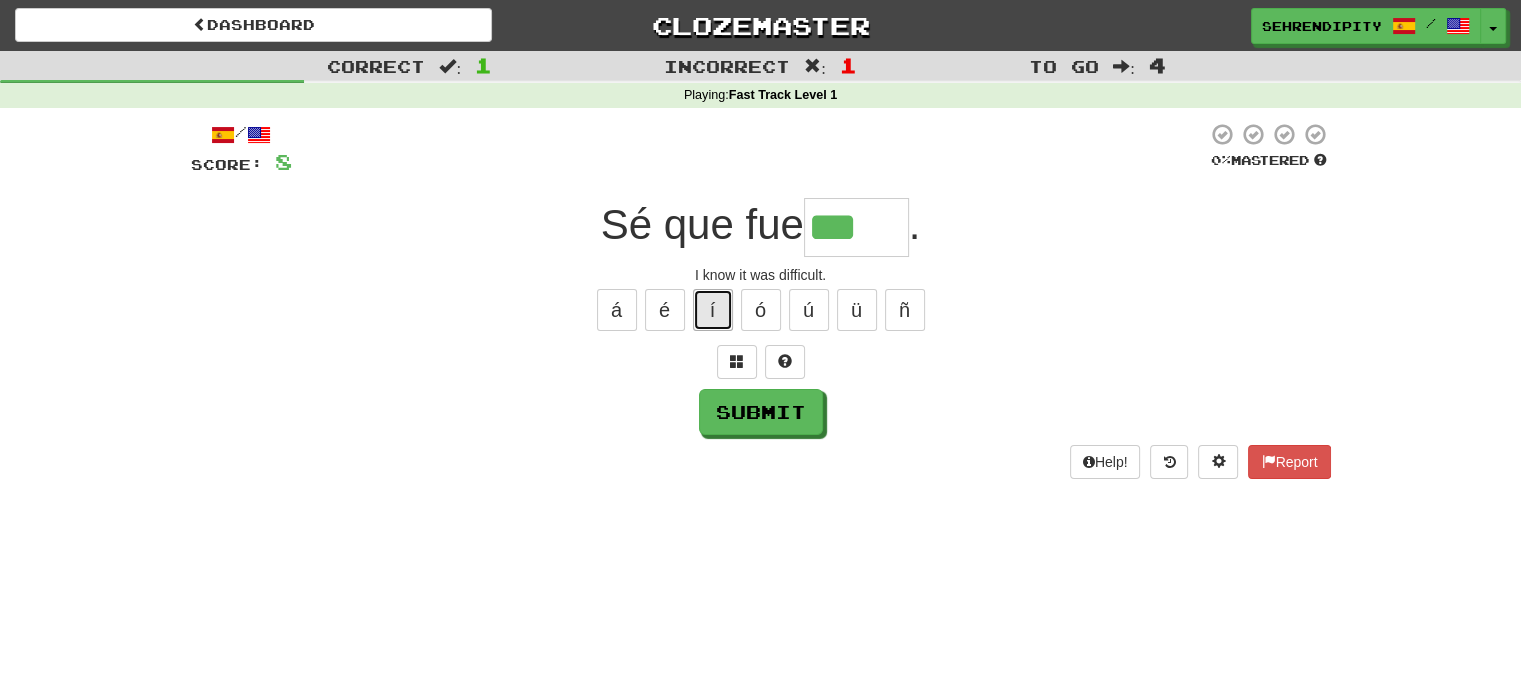 click on "í" at bounding box center (713, 310) 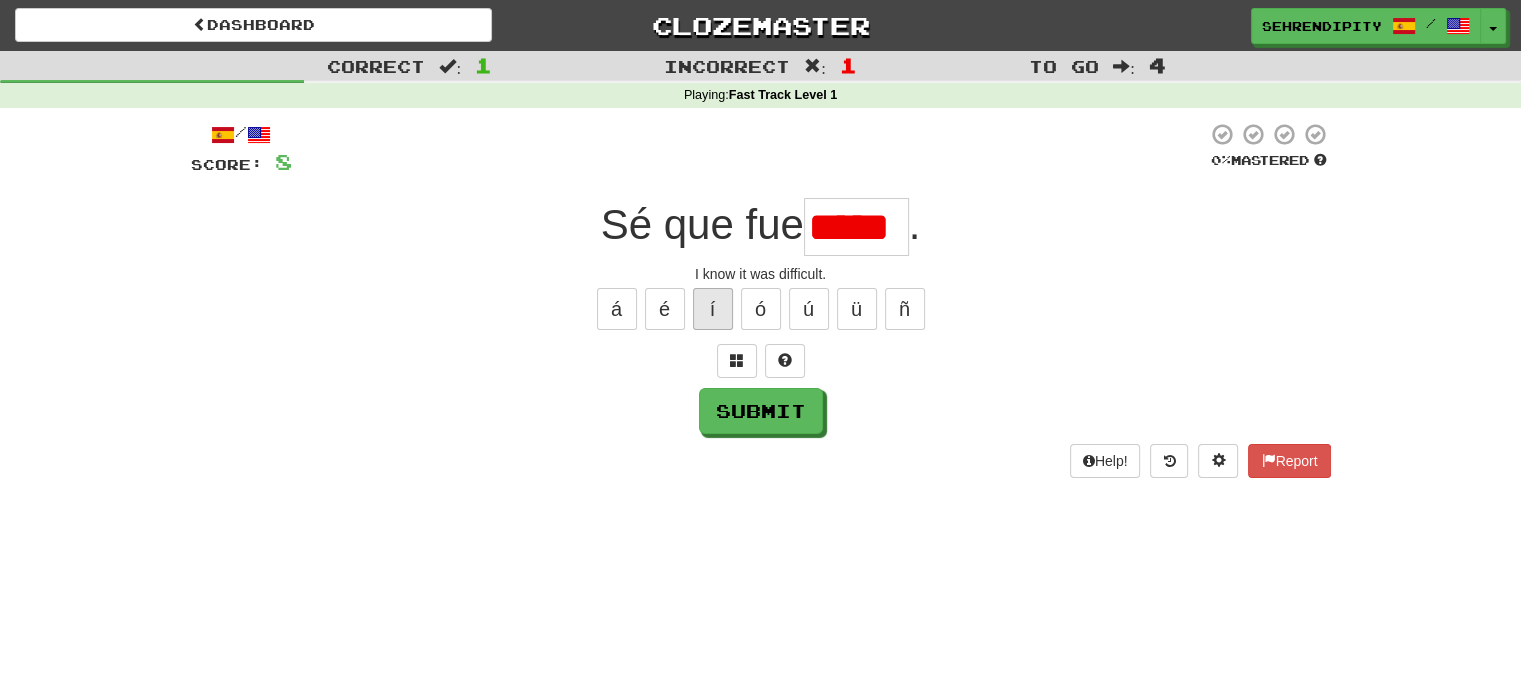 scroll, scrollTop: 0, scrollLeft: 0, axis: both 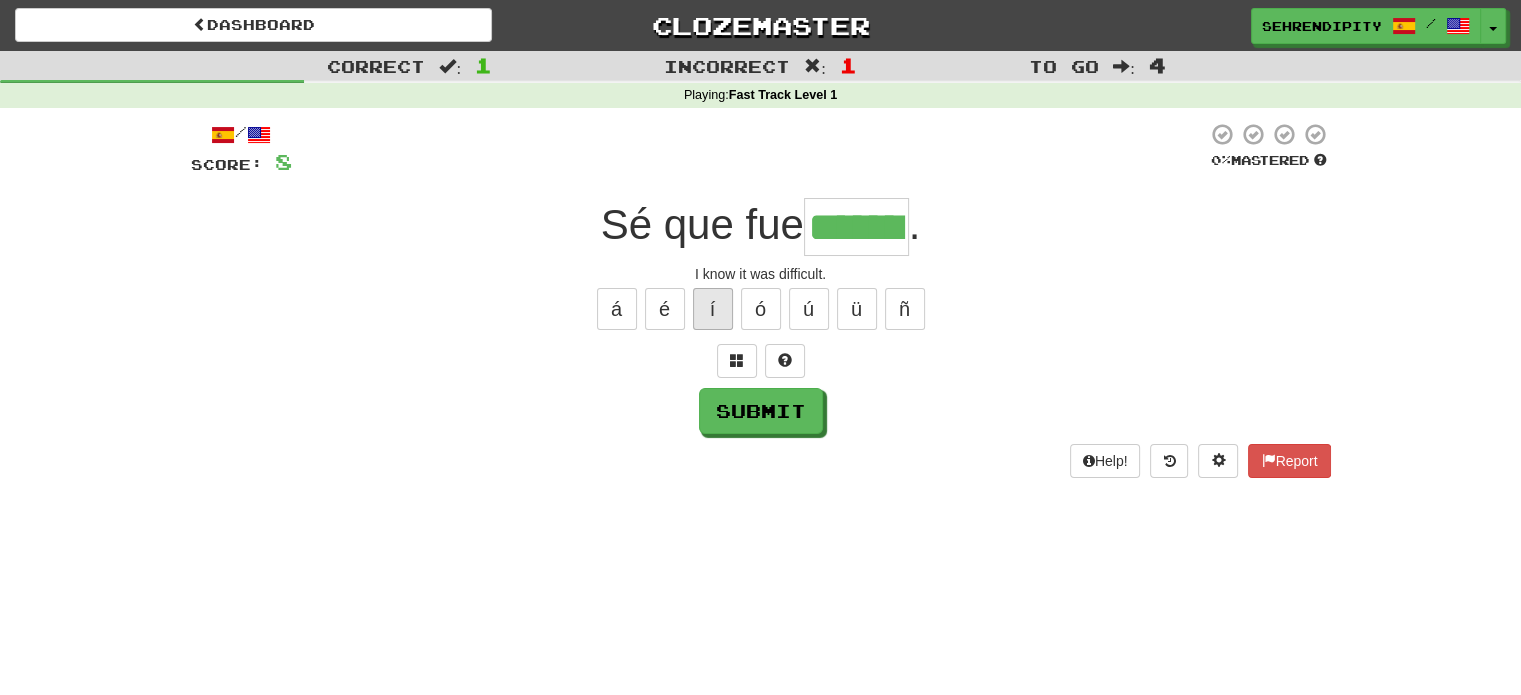 type on "*******" 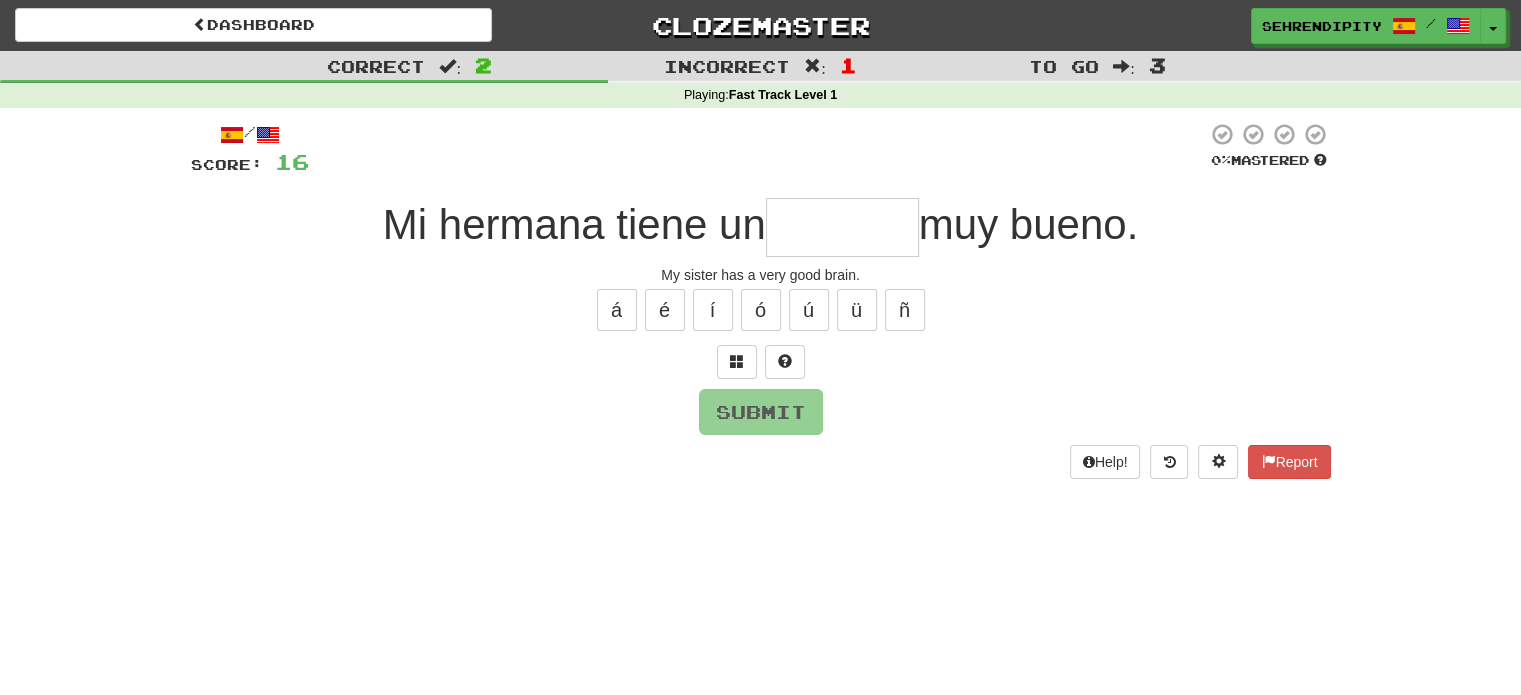 type on "*******" 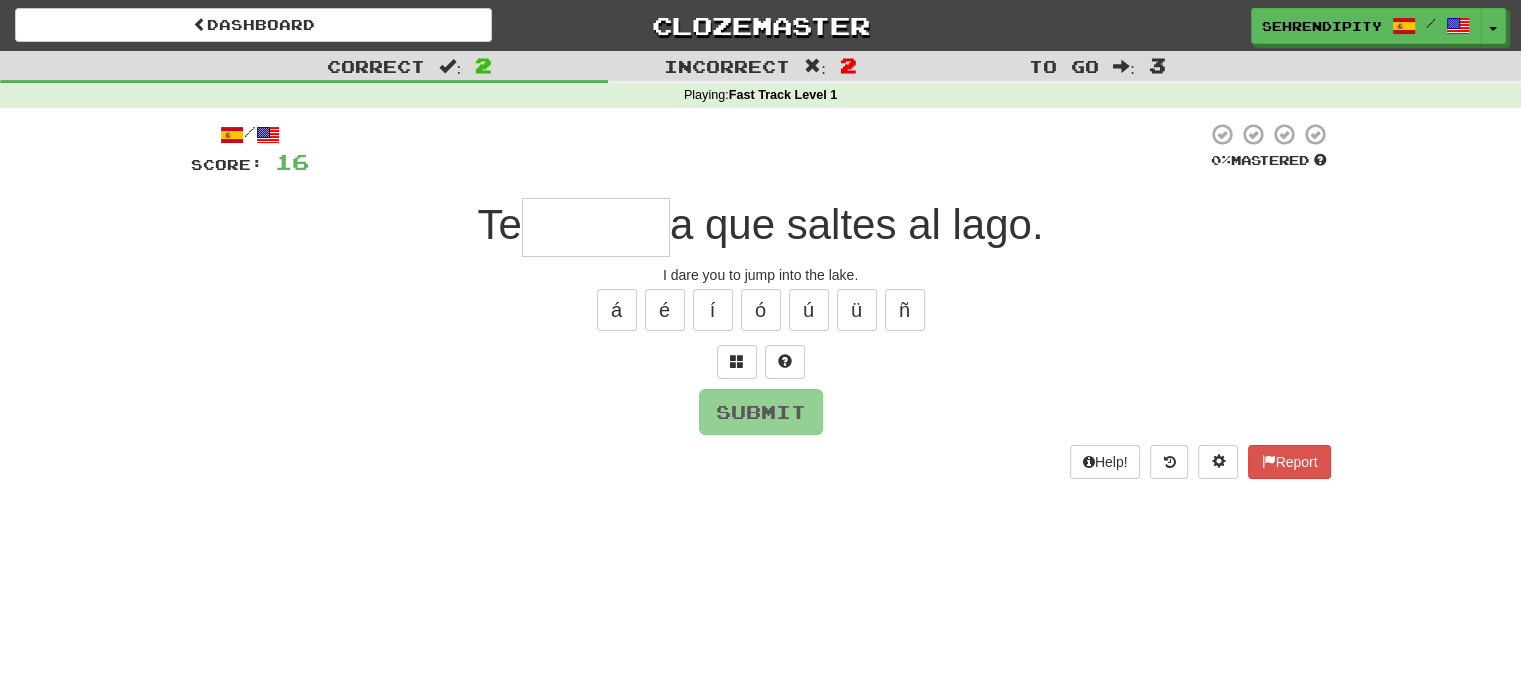 type on "*******" 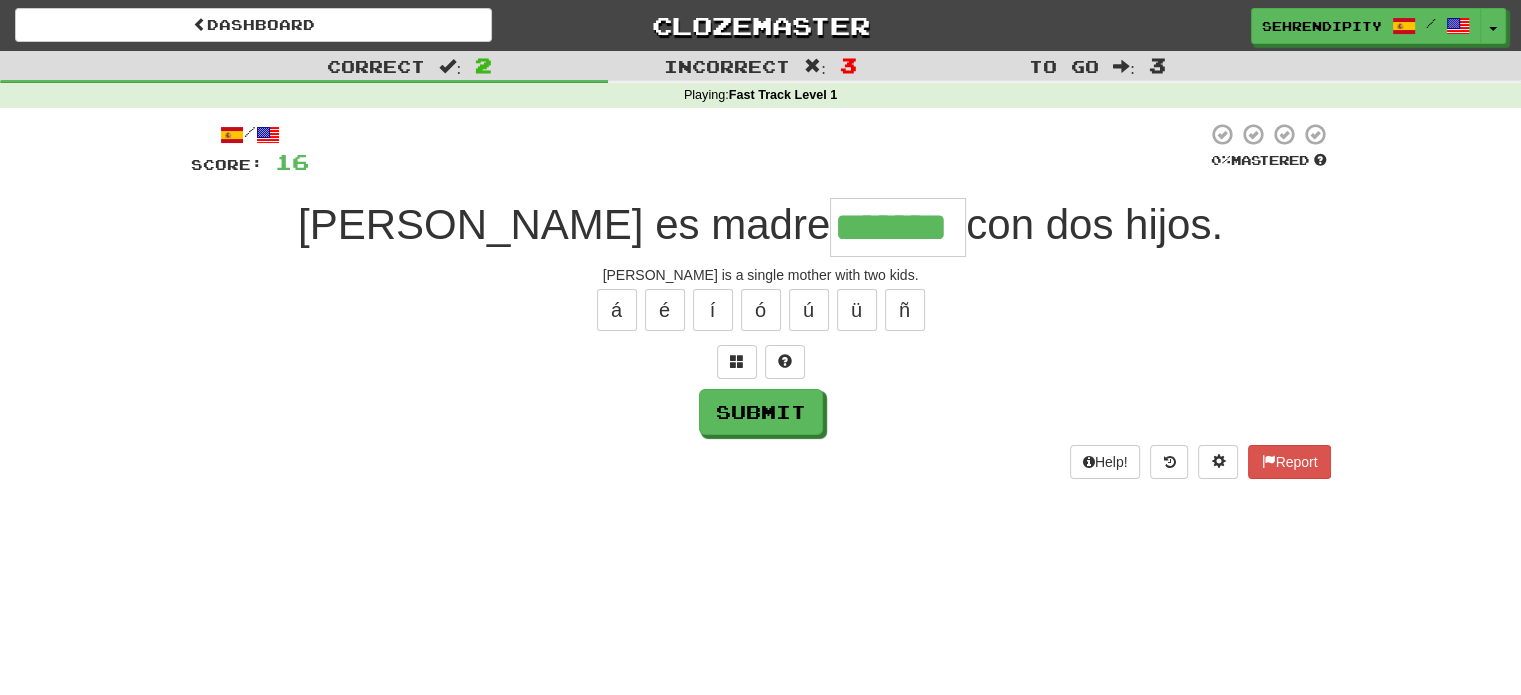 type on "*******" 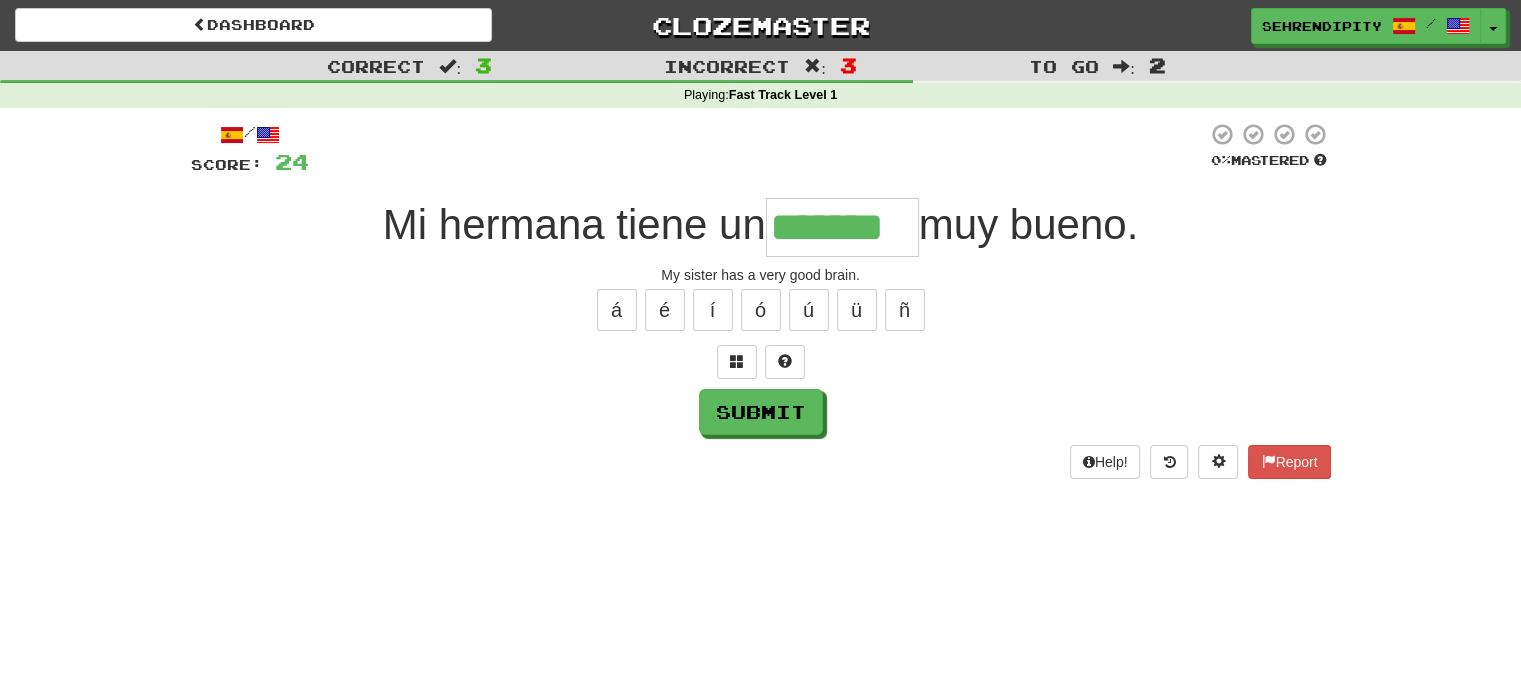 type on "*******" 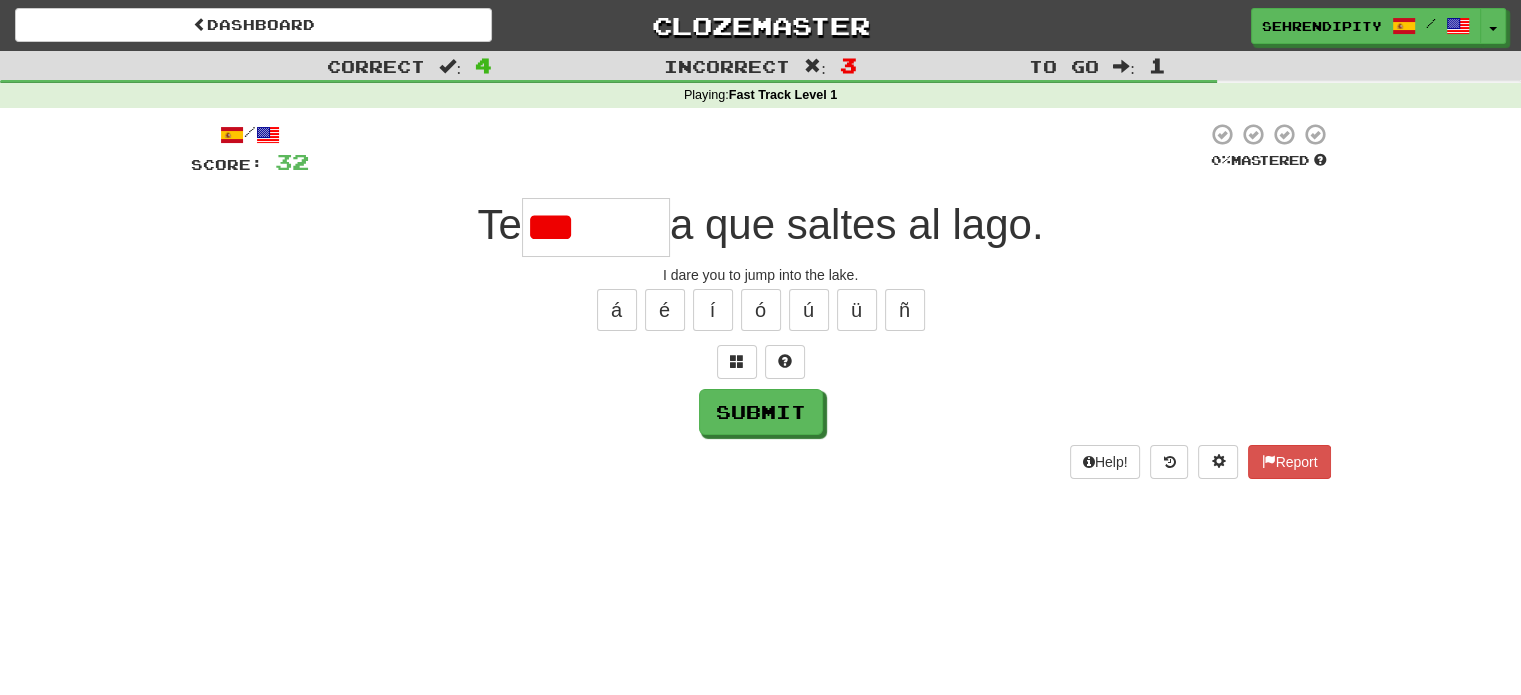 type on "*******" 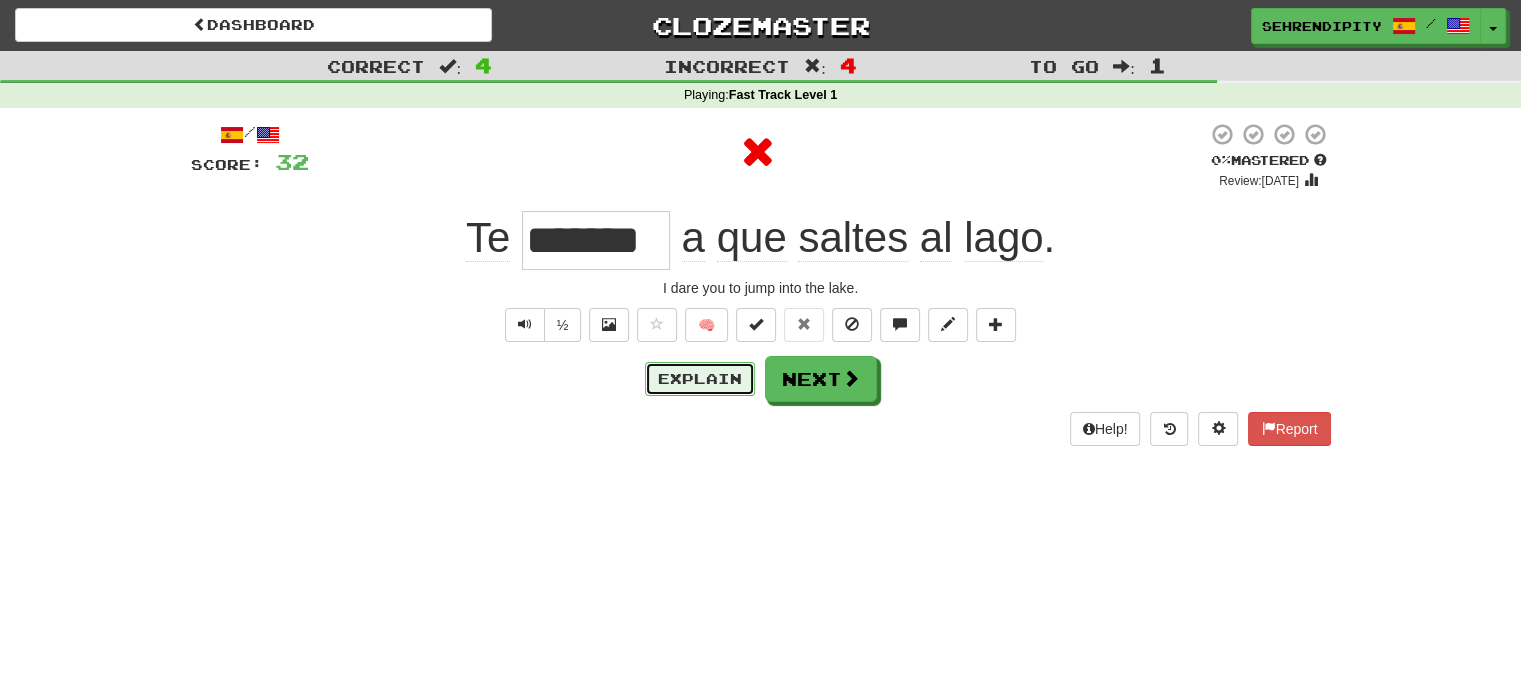 click on "Explain" at bounding box center (700, 379) 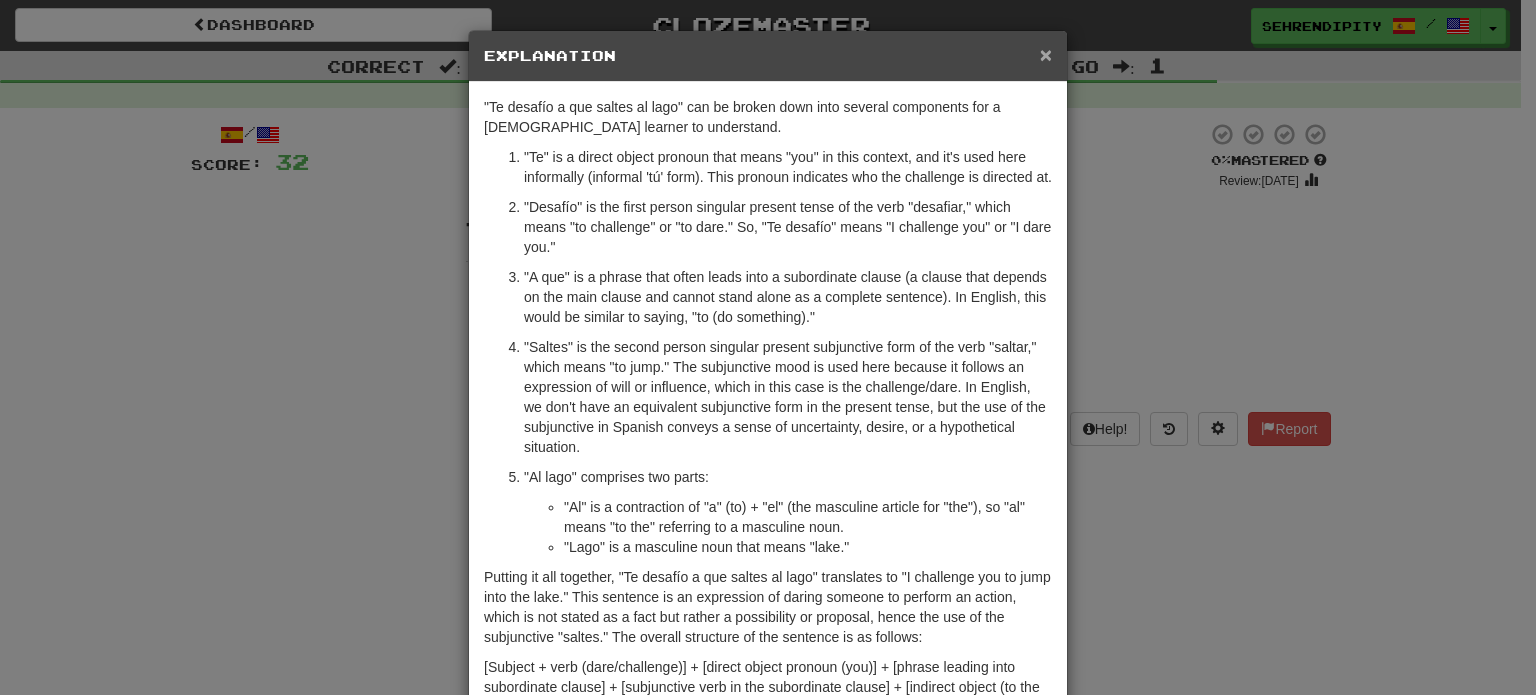 click on "×" at bounding box center (1046, 54) 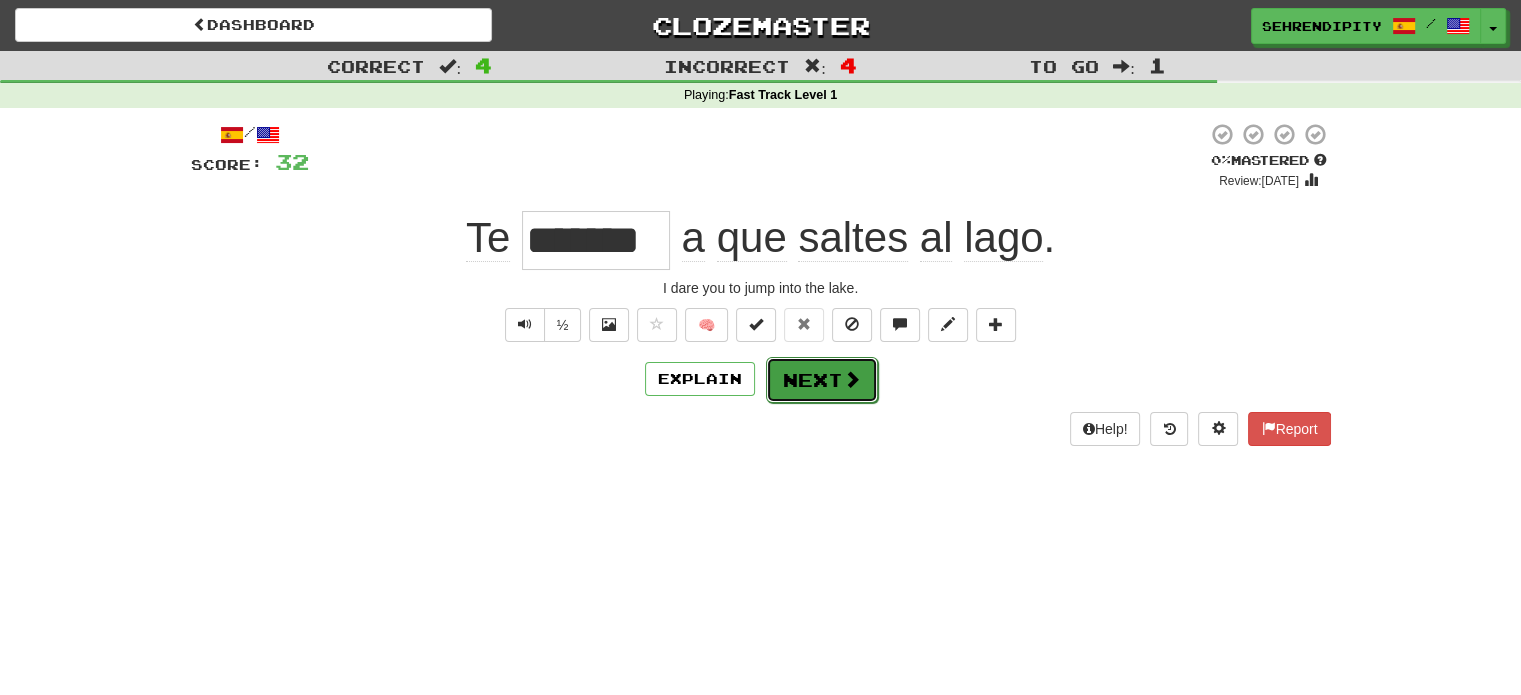 click at bounding box center (852, 379) 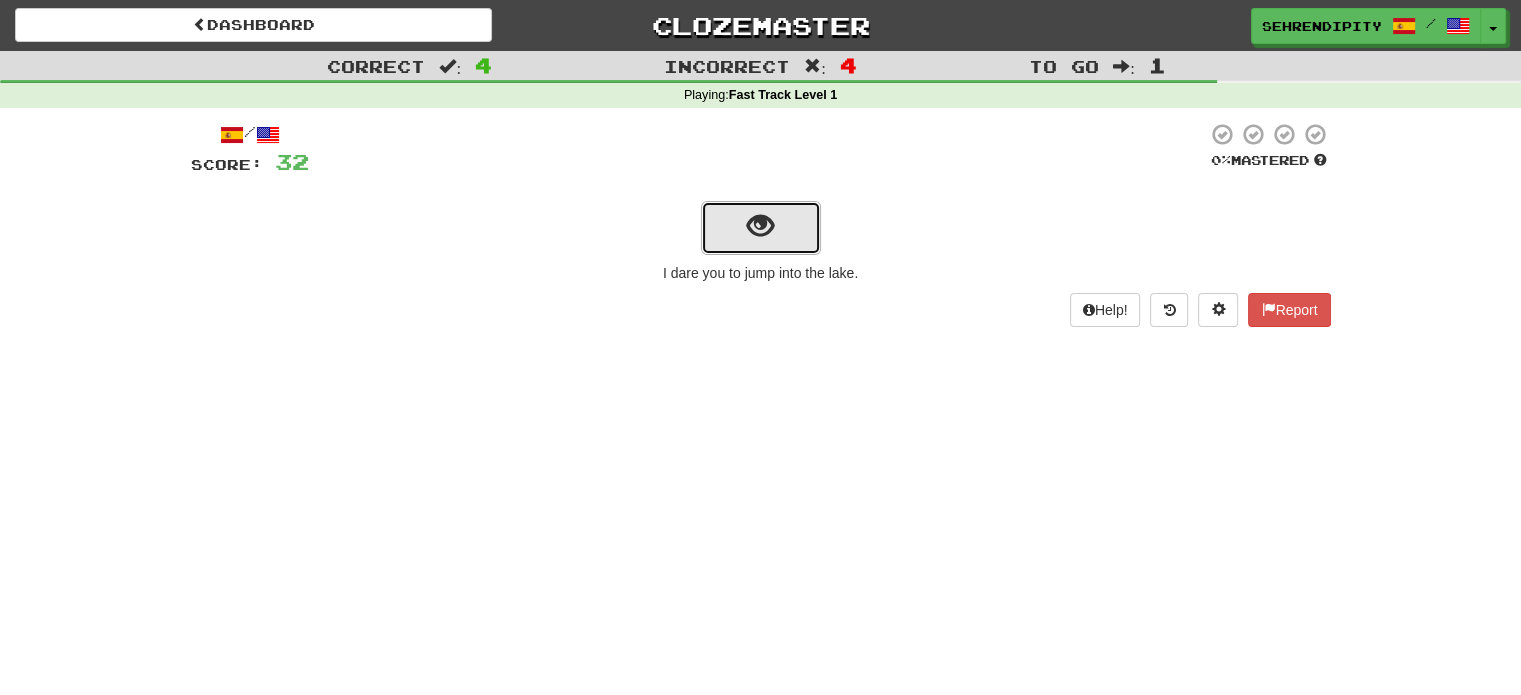 click at bounding box center [761, 228] 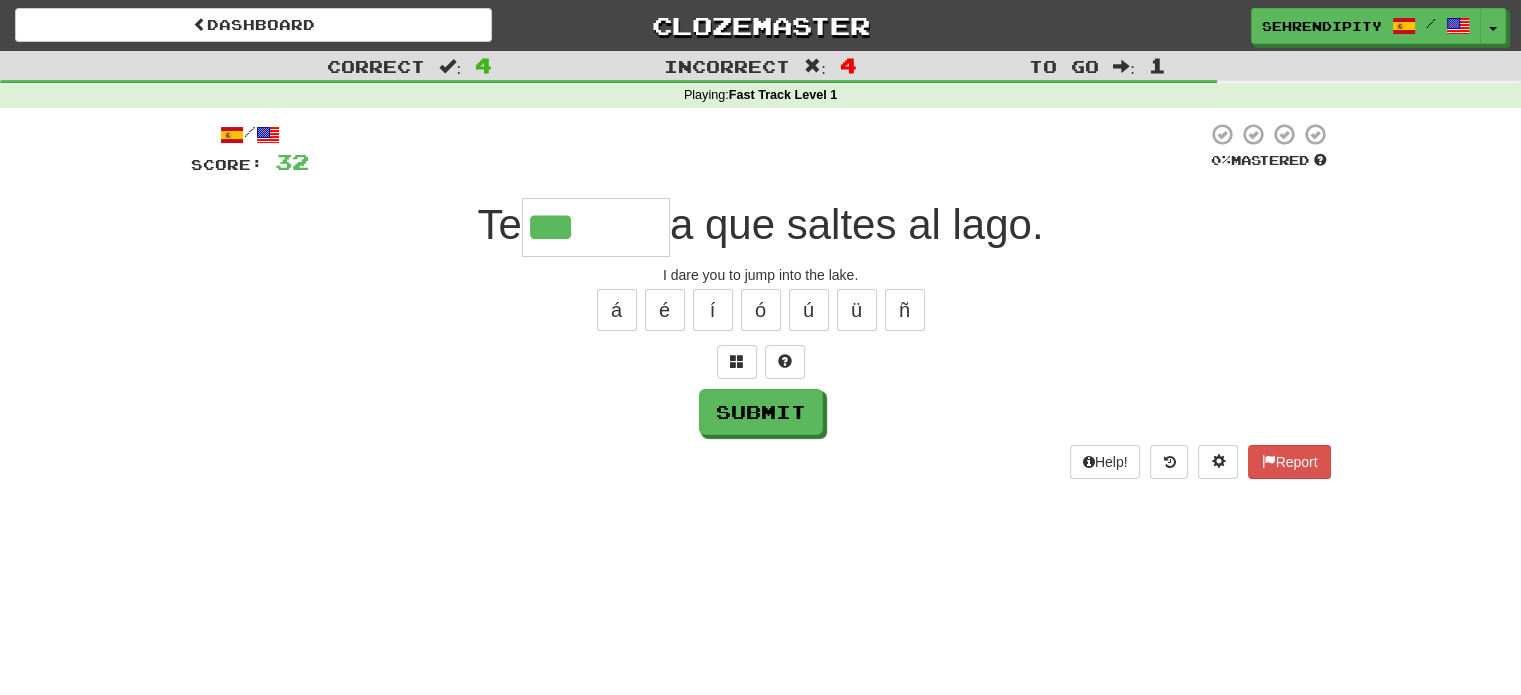 type on "*******" 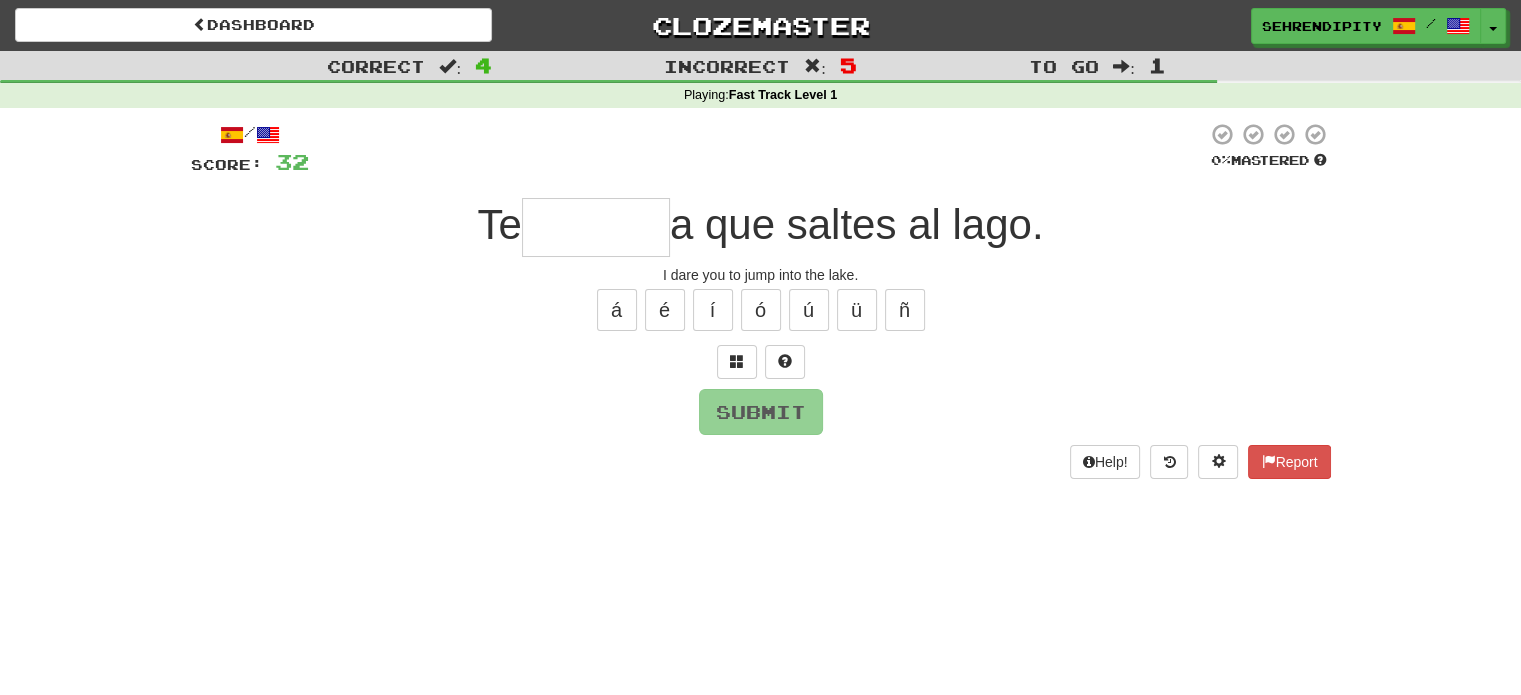 type on "*" 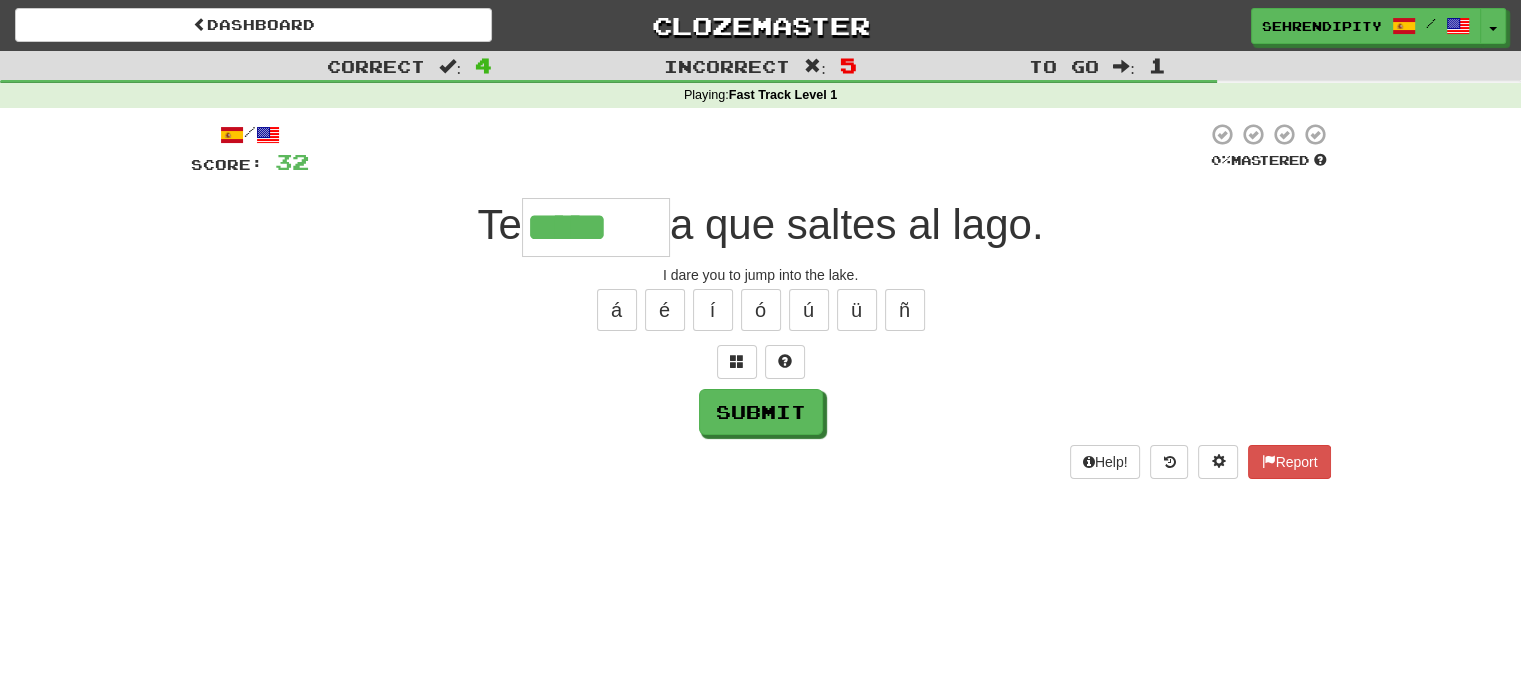 click on "á é í ó ú ü ñ" at bounding box center [761, 310] 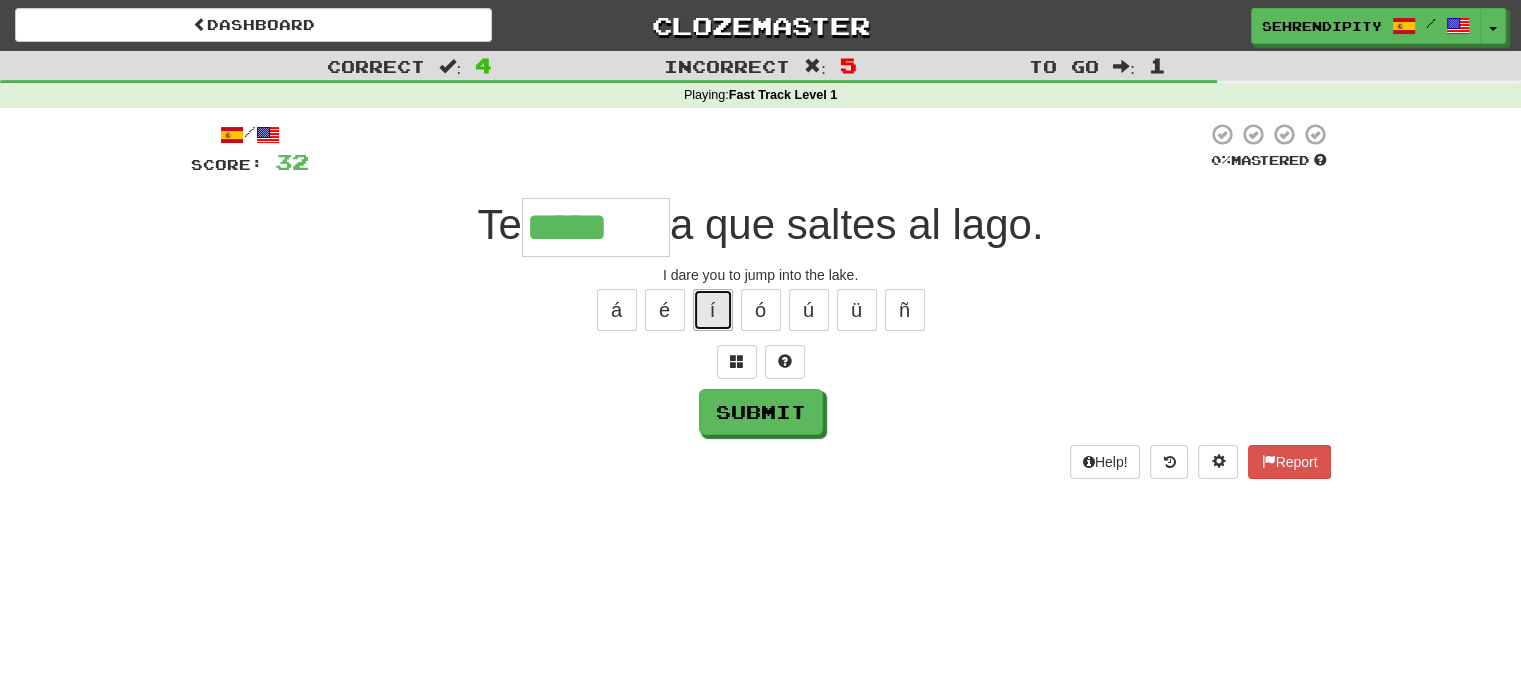 click on "í" at bounding box center (713, 310) 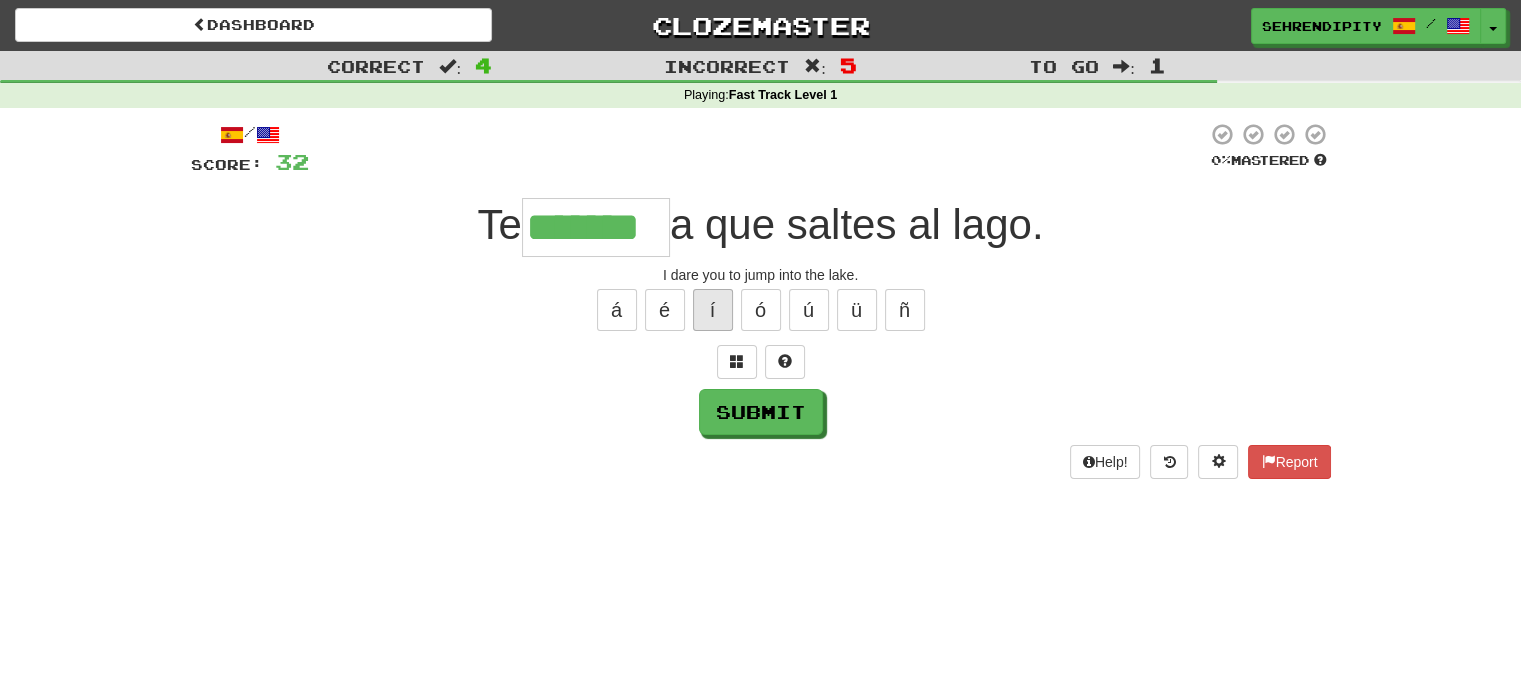 type on "*******" 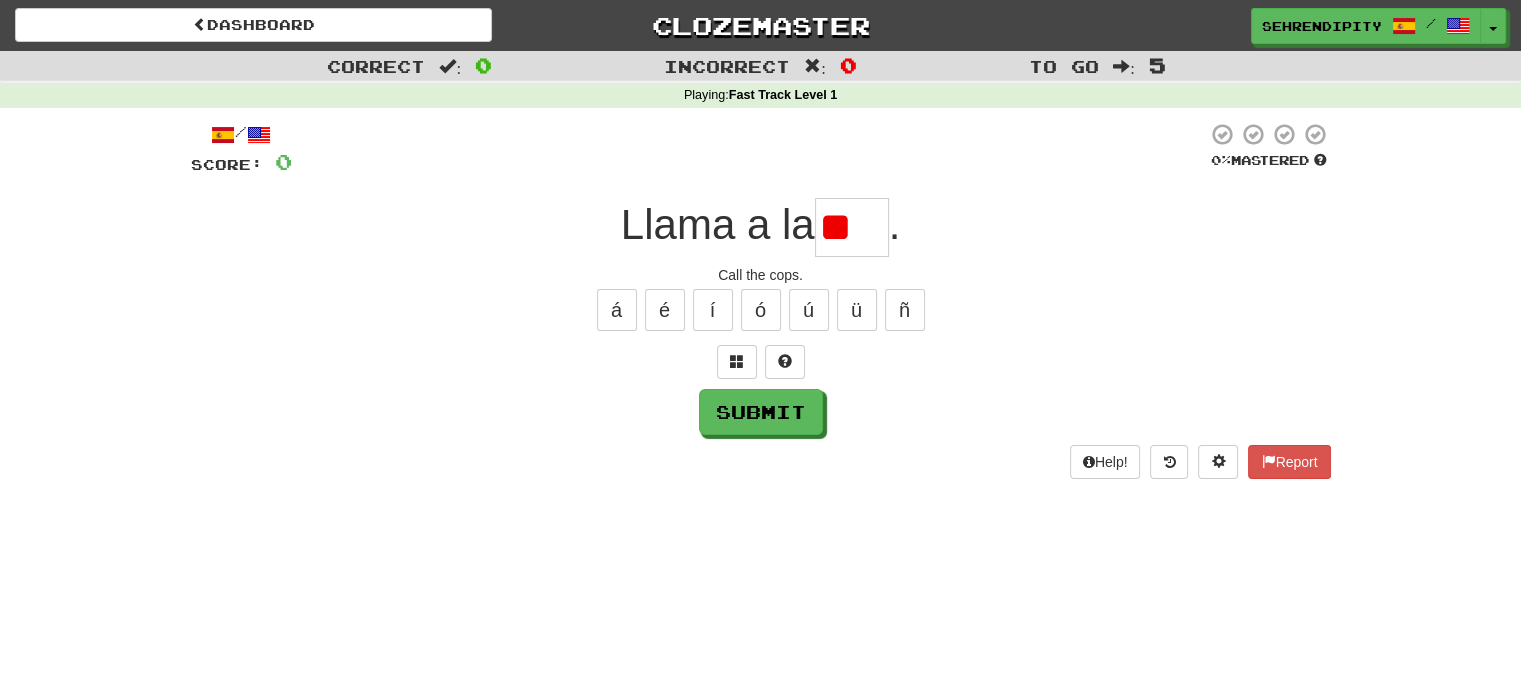 type on "*" 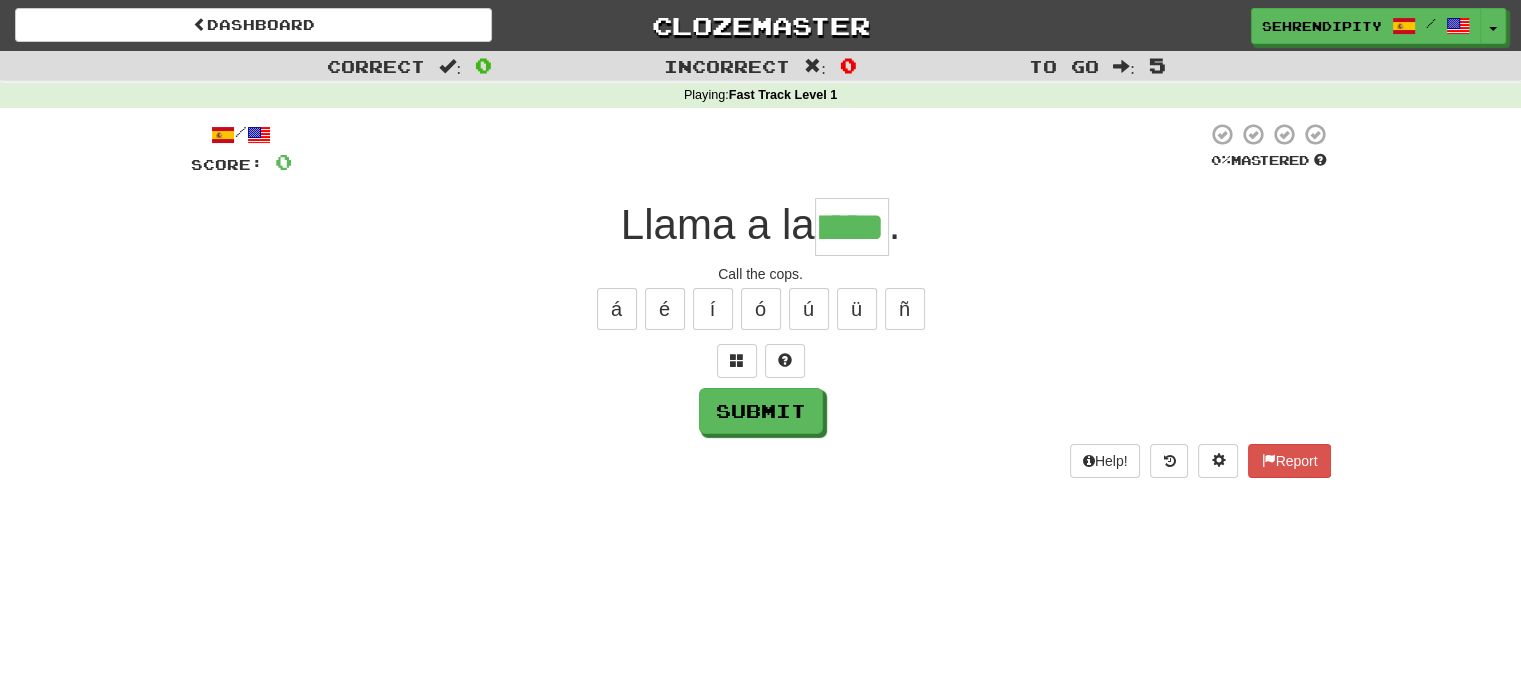 scroll, scrollTop: 0, scrollLeft: 19, axis: horizontal 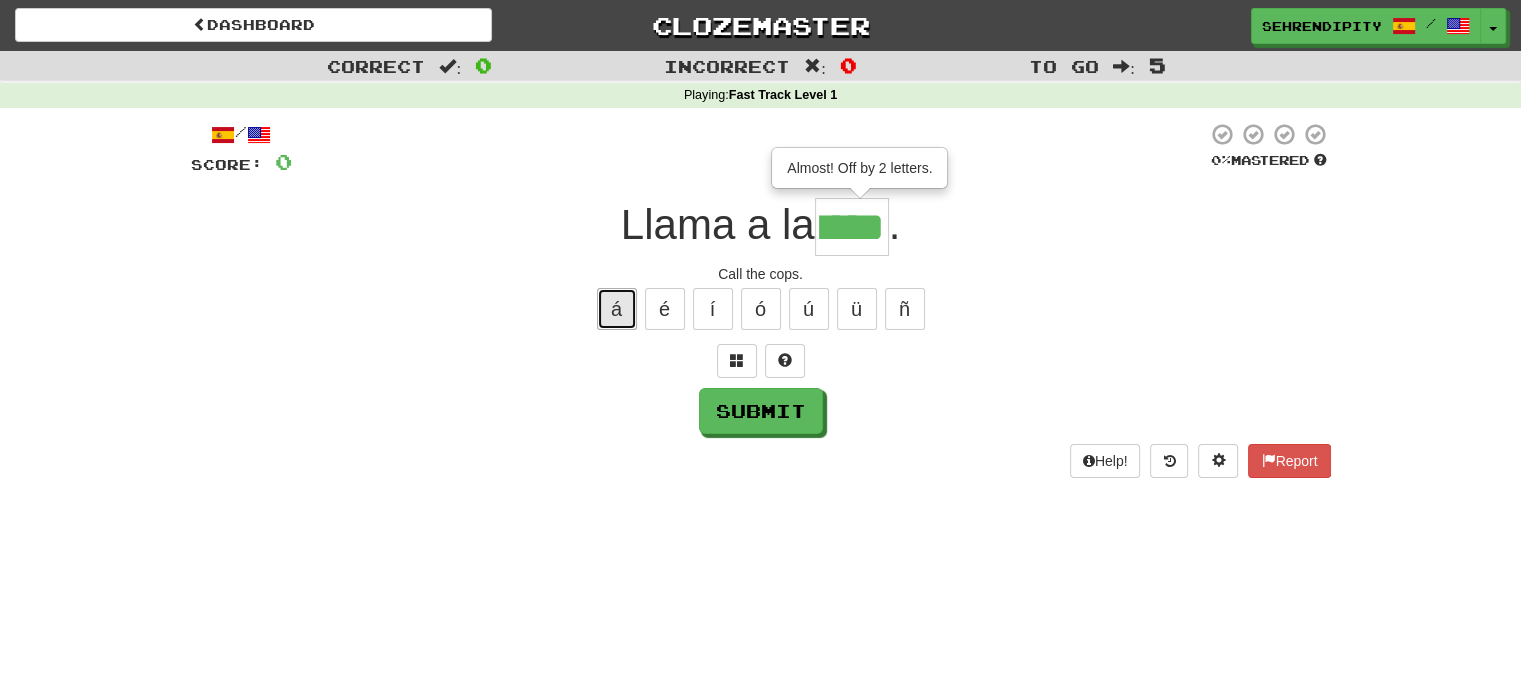 click on "á" at bounding box center (617, 309) 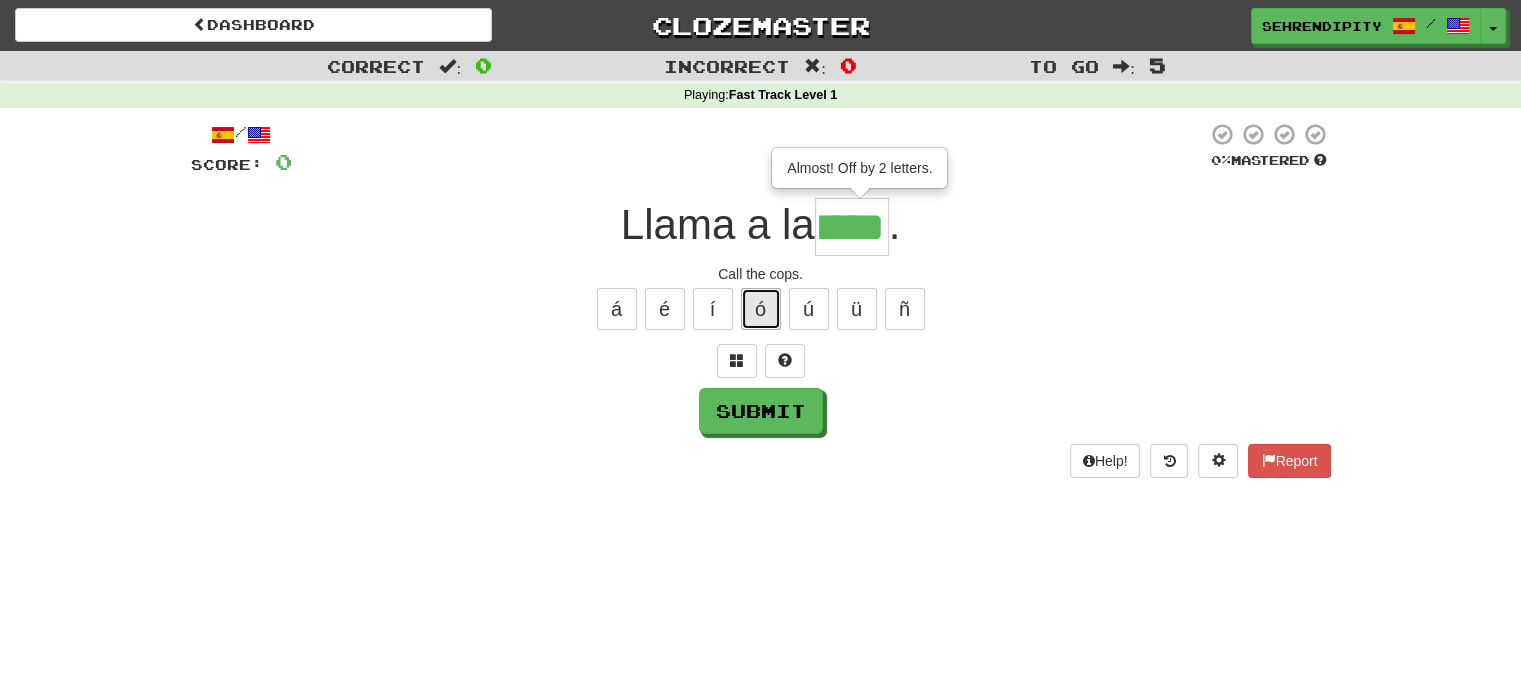 click on "ó" at bounding box center [761, 309] 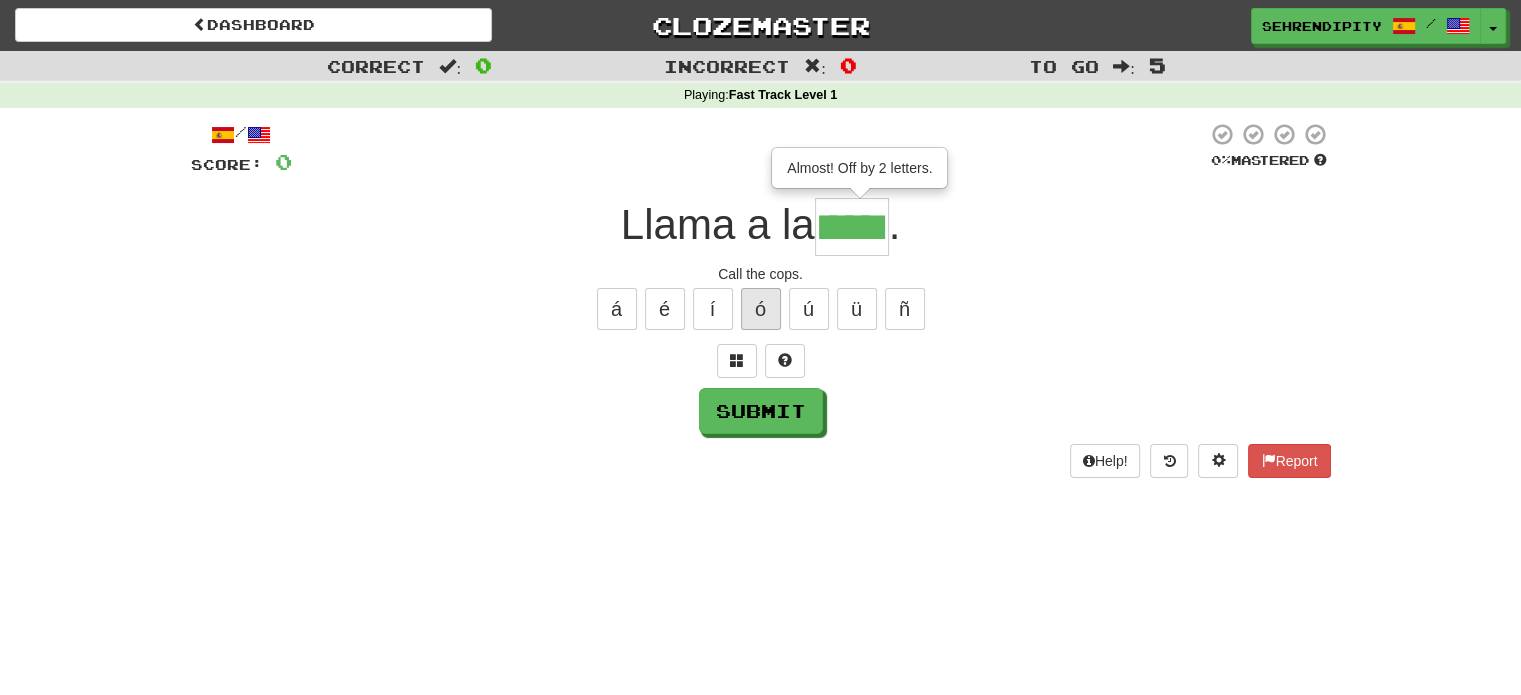scroll, scrollTop: 0, scrollLeft: 42, axis: horizontal 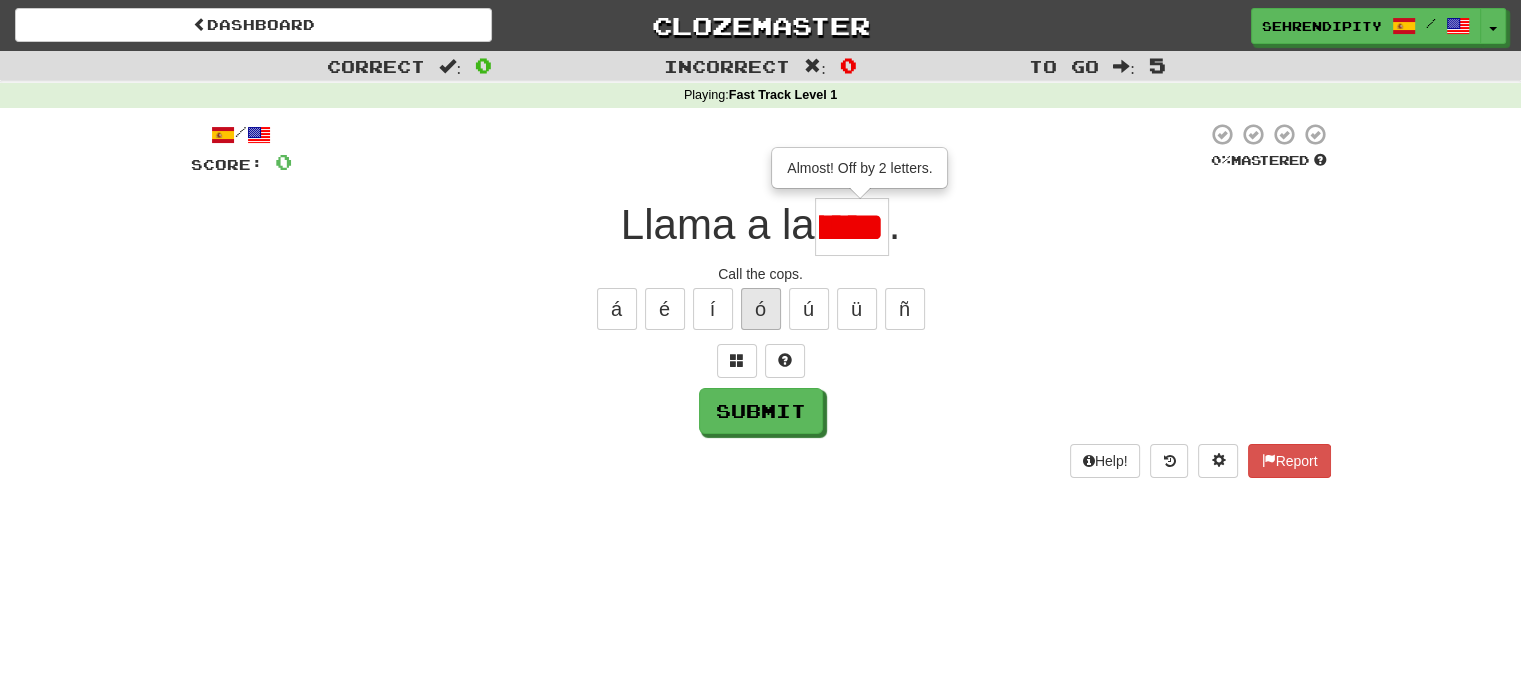 type on "****" 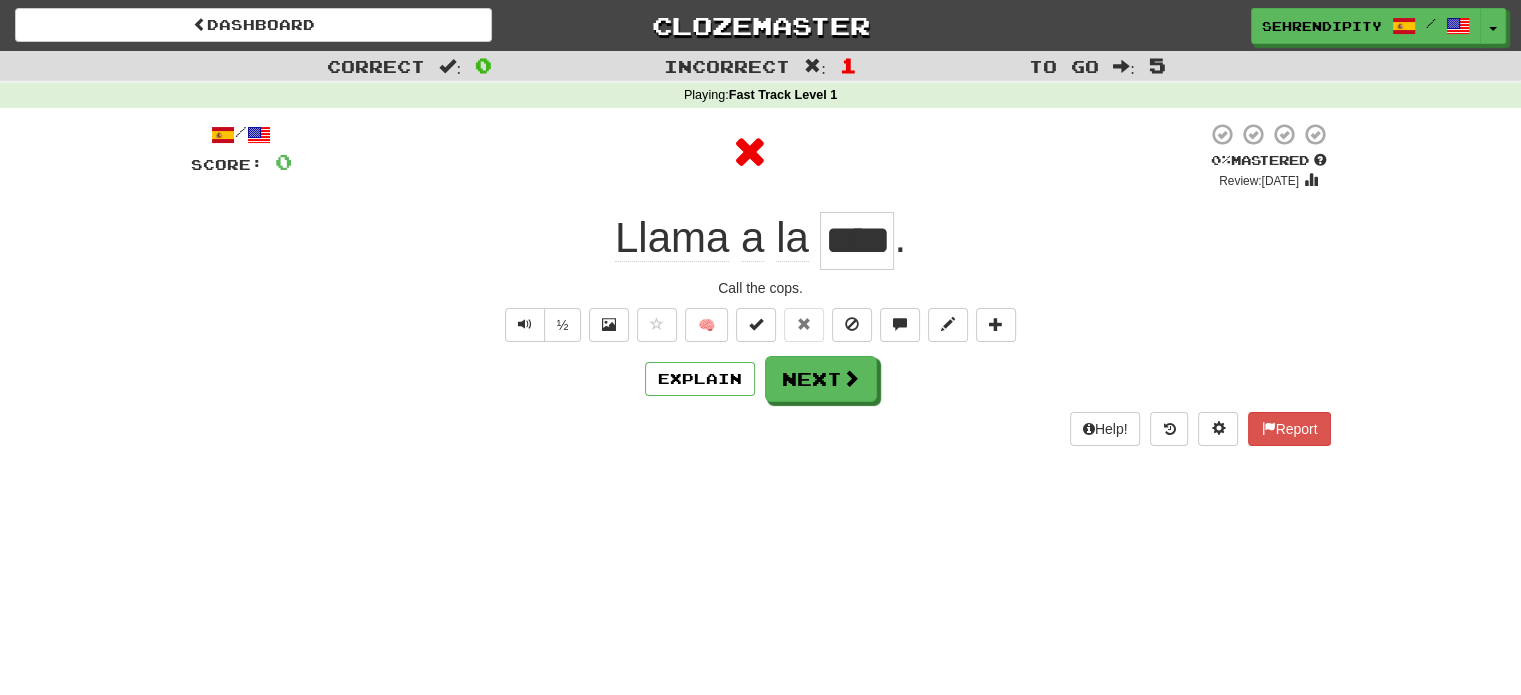 scroll, scrollTop: 0, scrollLeft: 0, axis: both 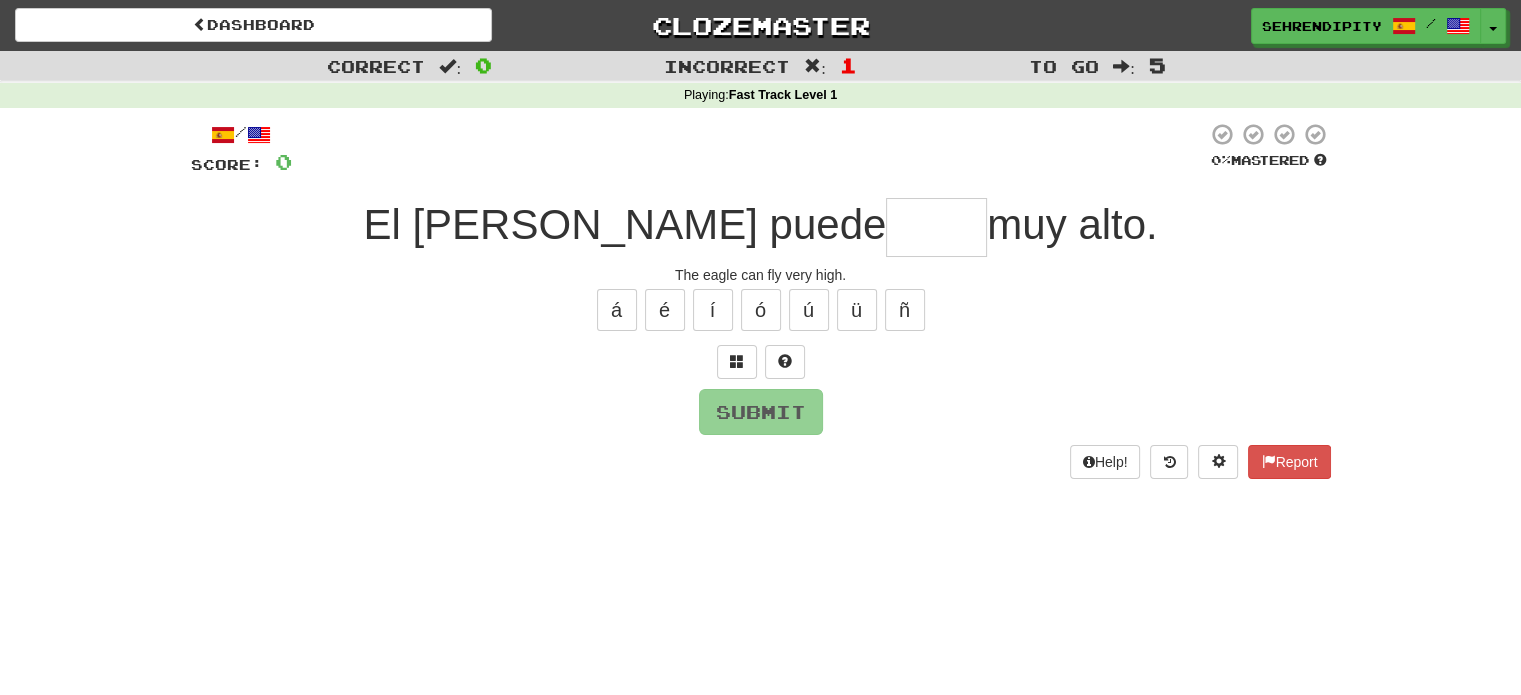 type on "*****" 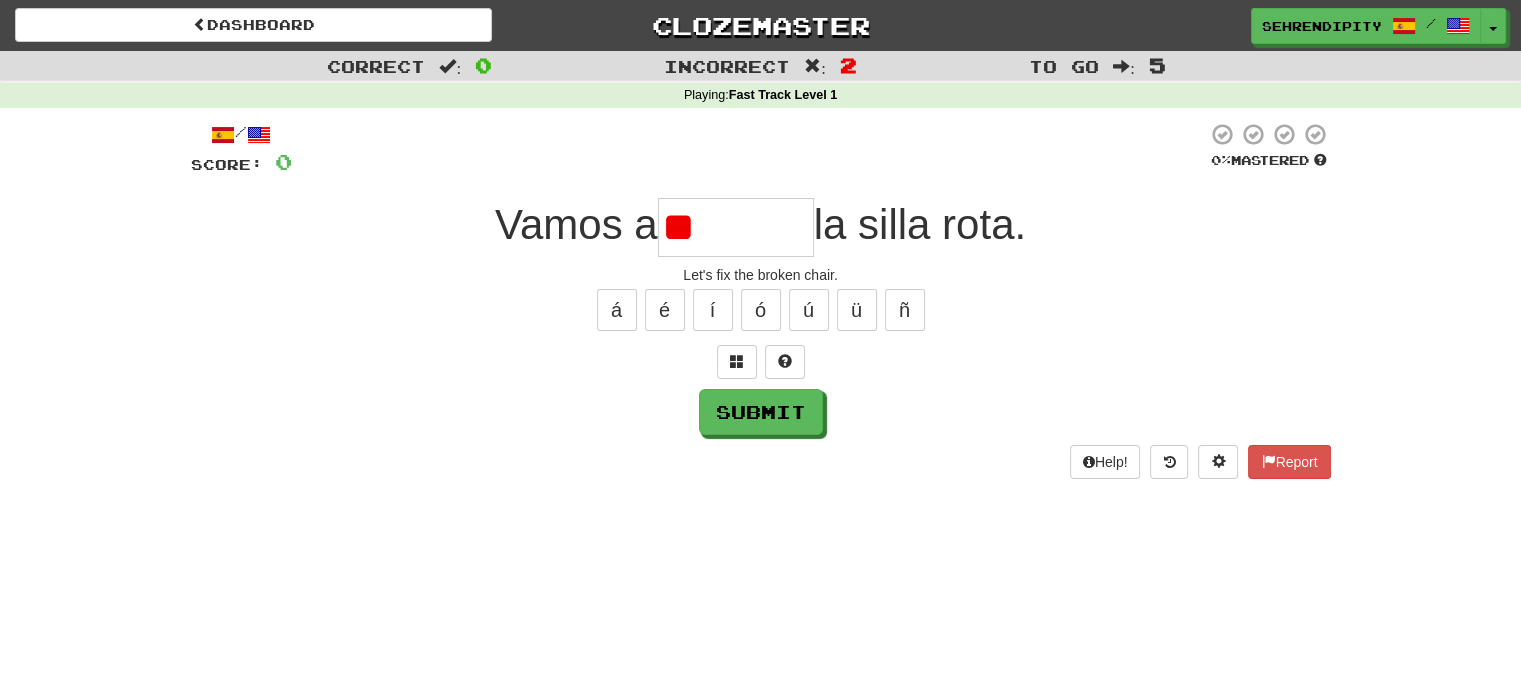type on "*" 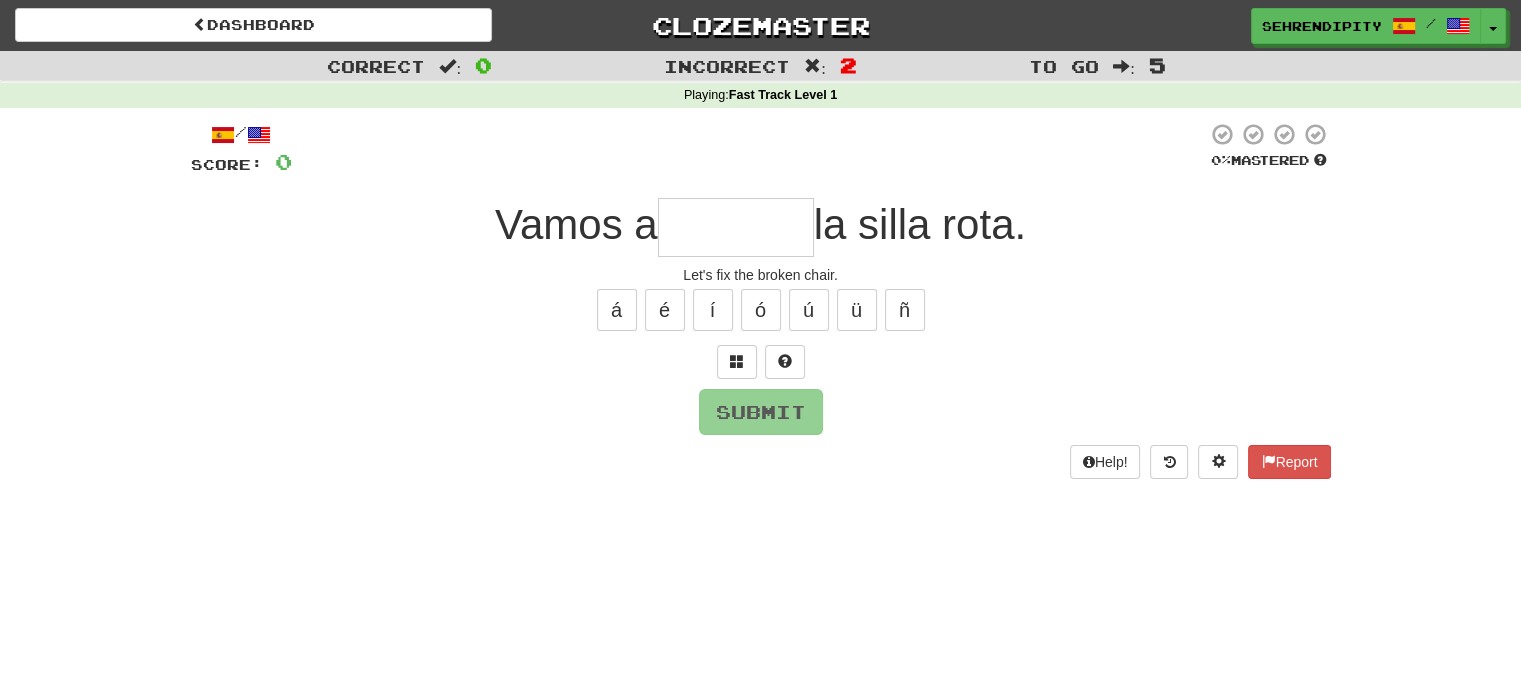 type on "********" 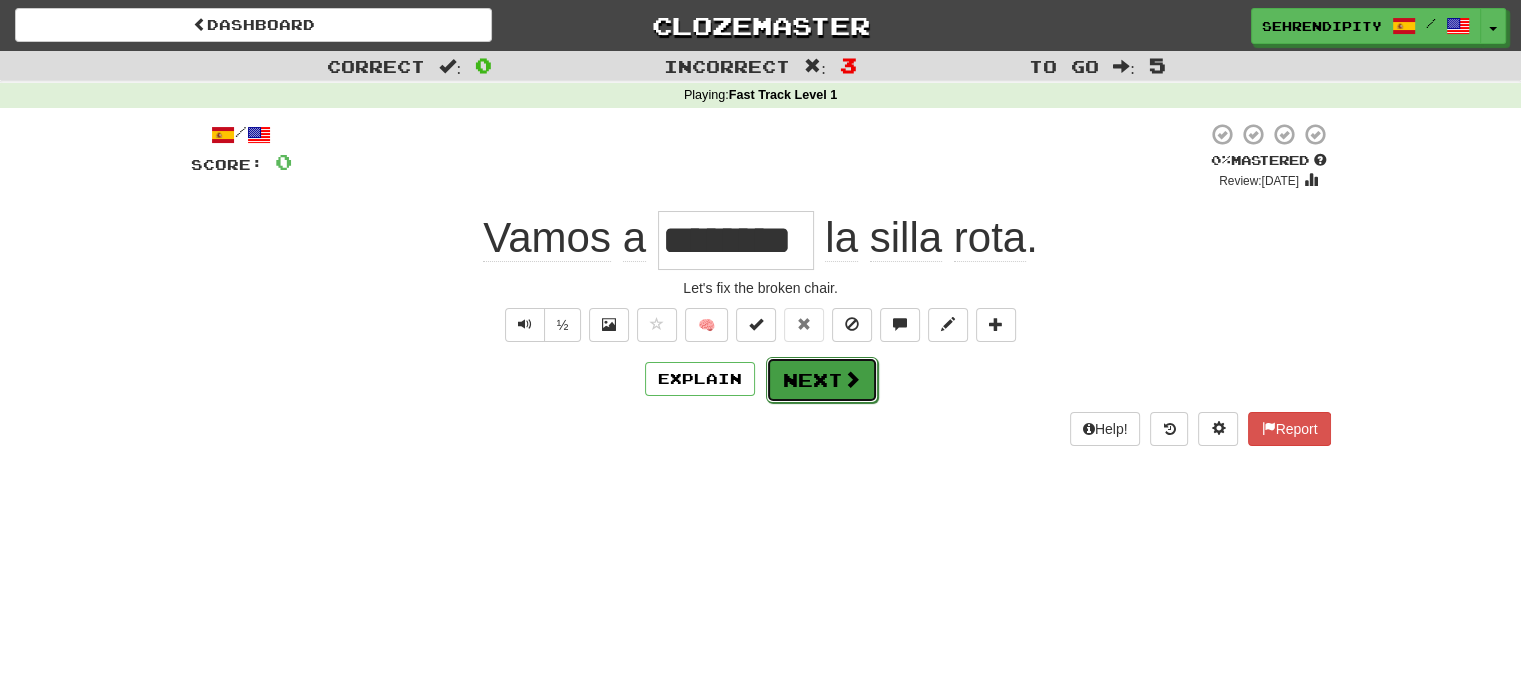 click on "Next" at bounding box center (822, 380) 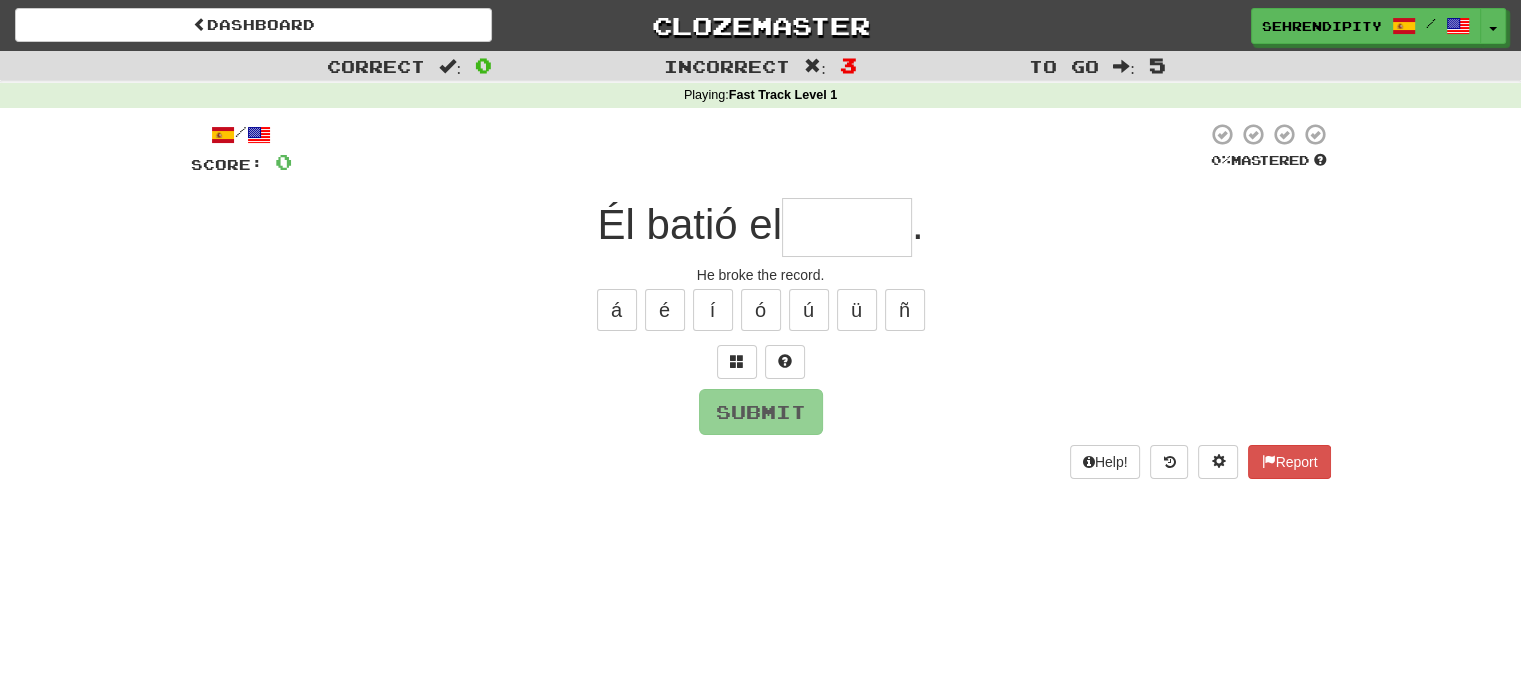 type on "*" 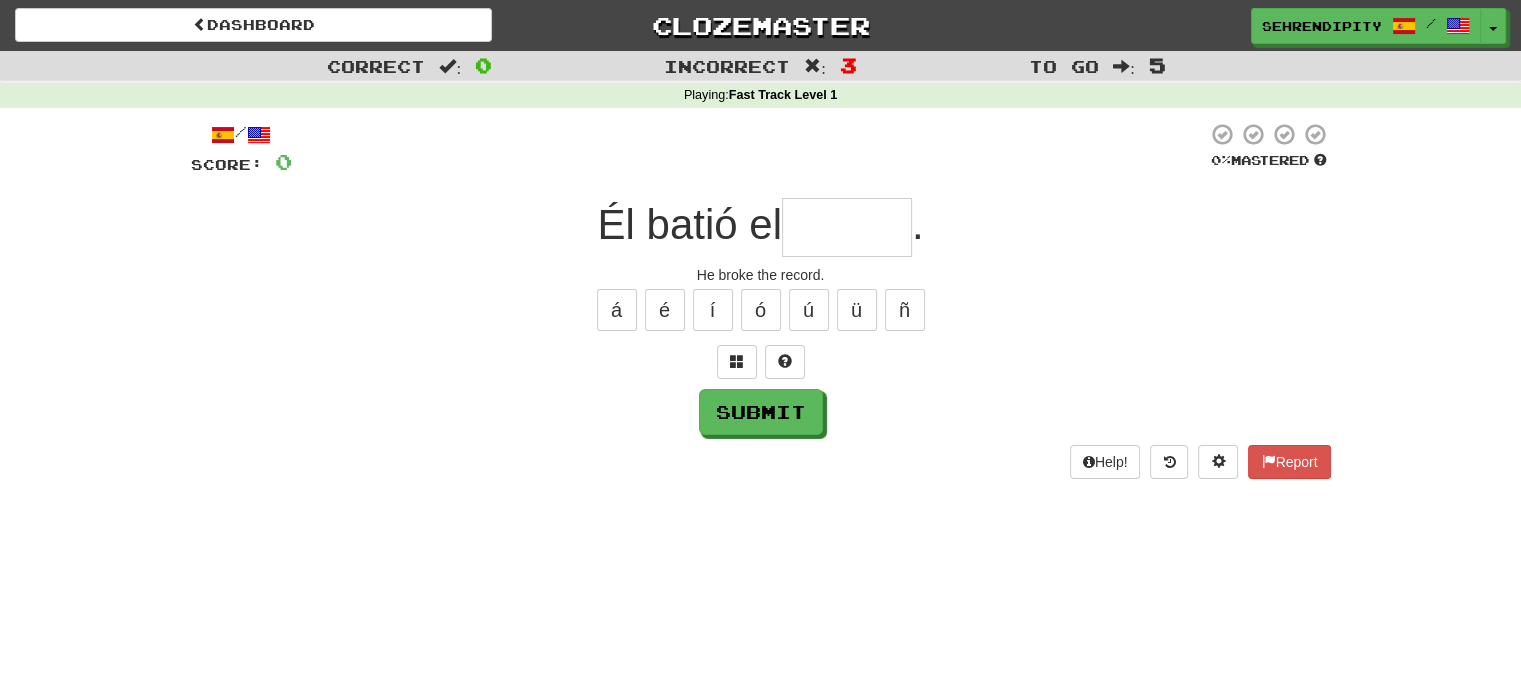 type on "*" 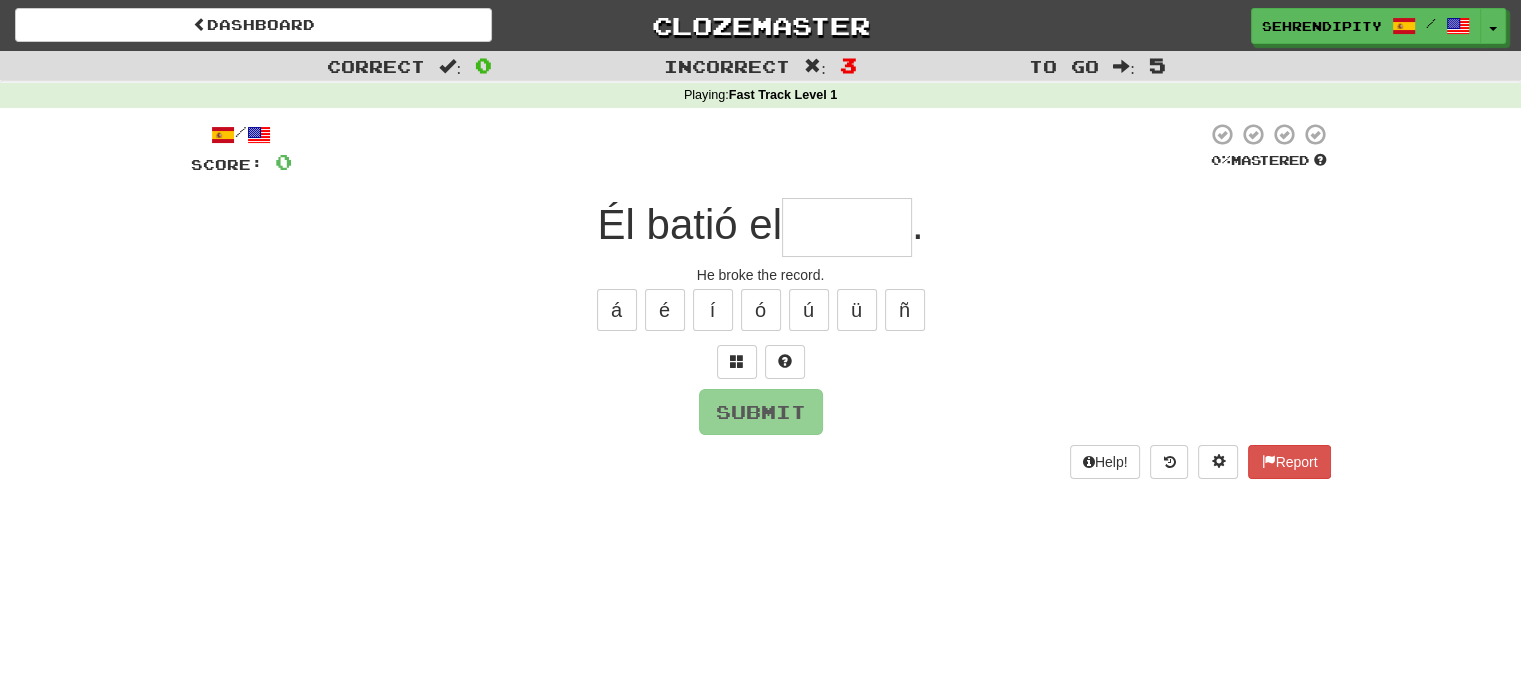 type on "******" 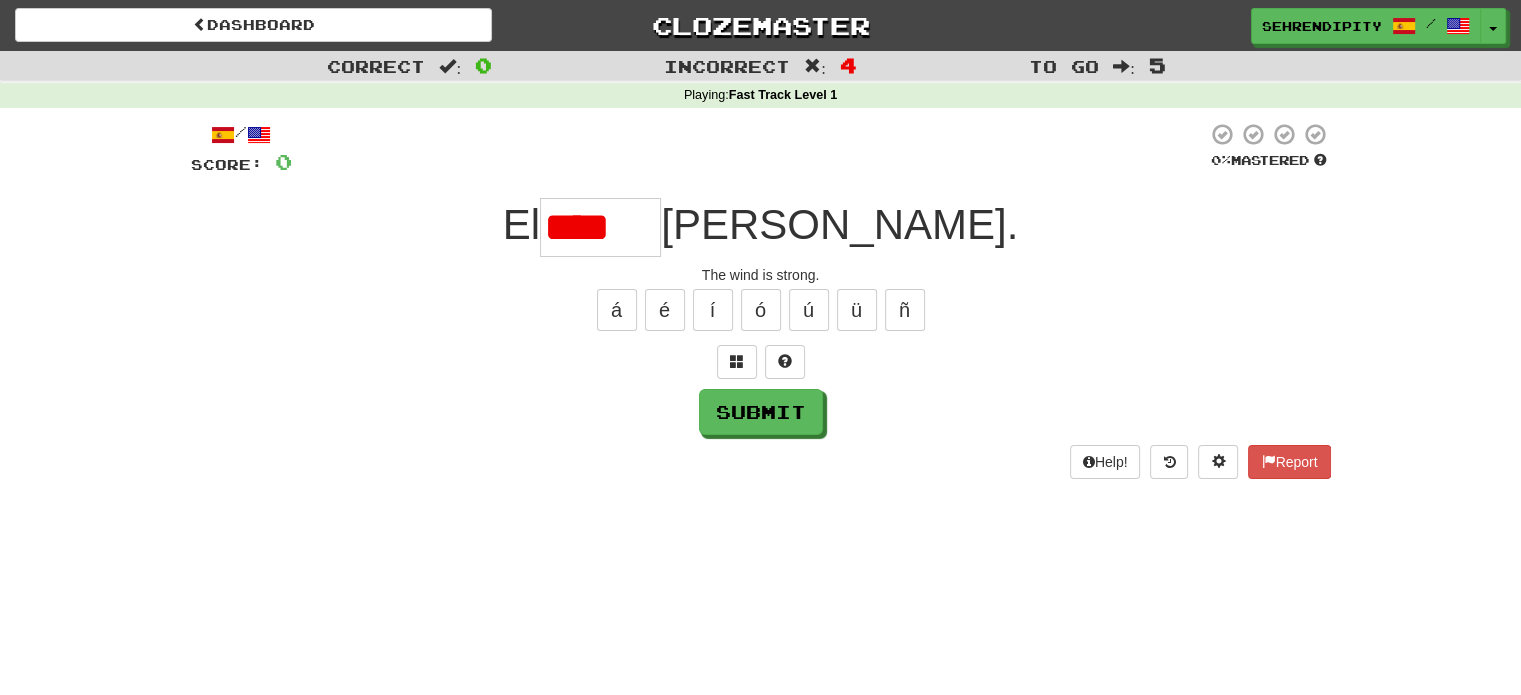 type on "******" 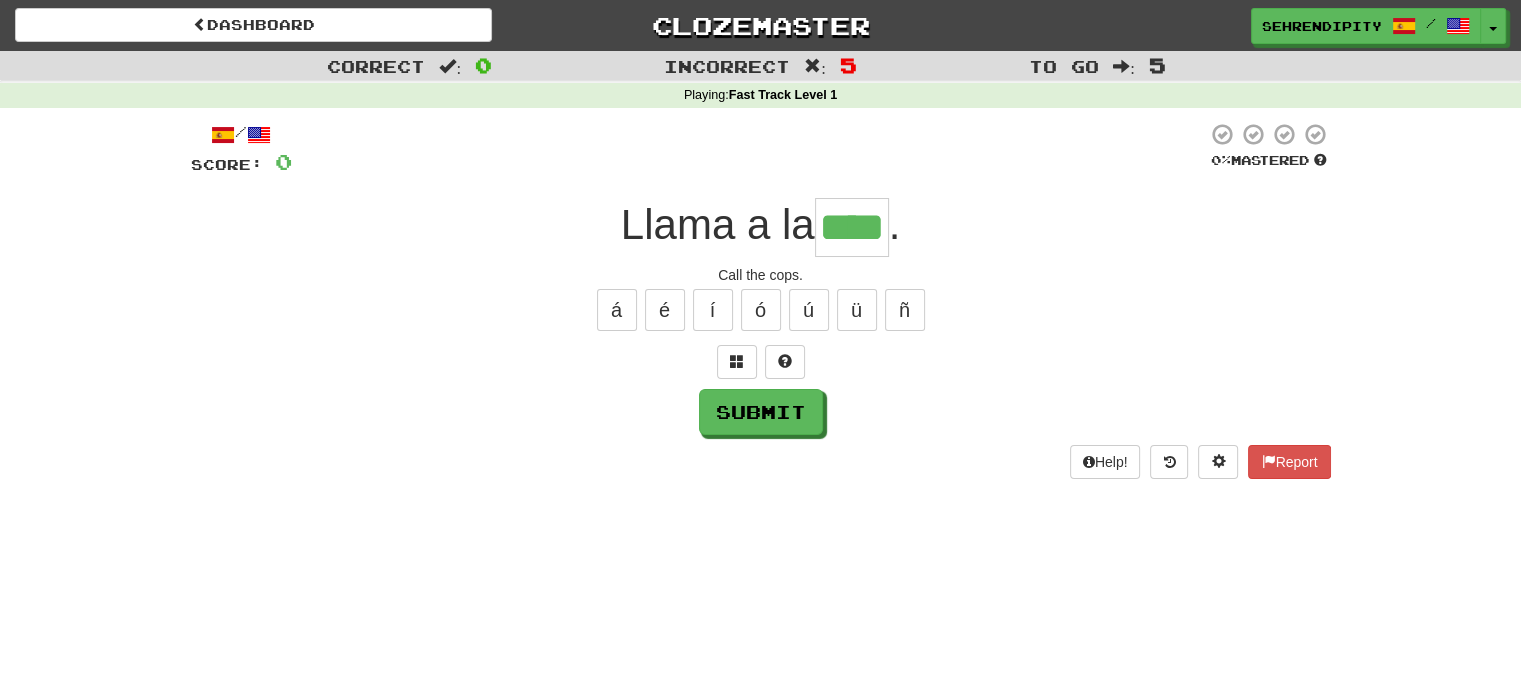 type on "****" 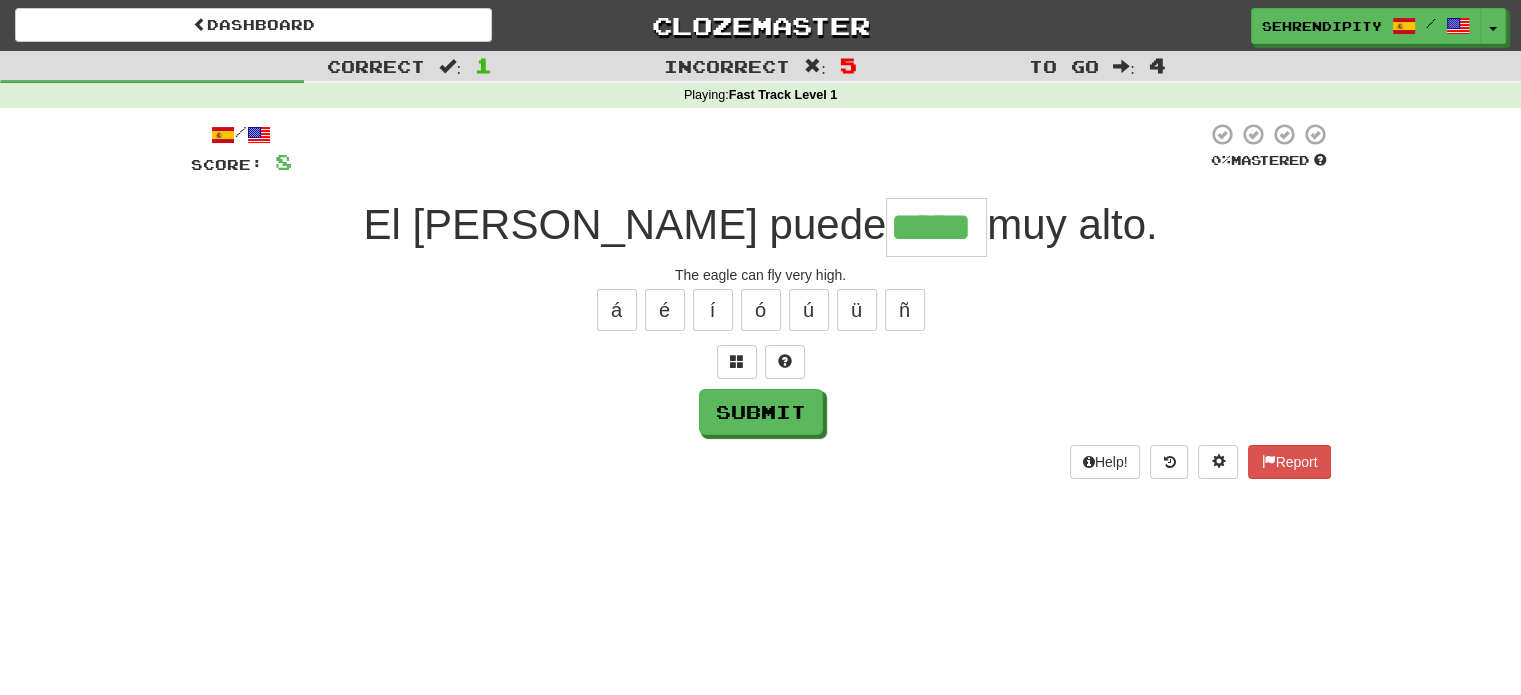 type on "*****" 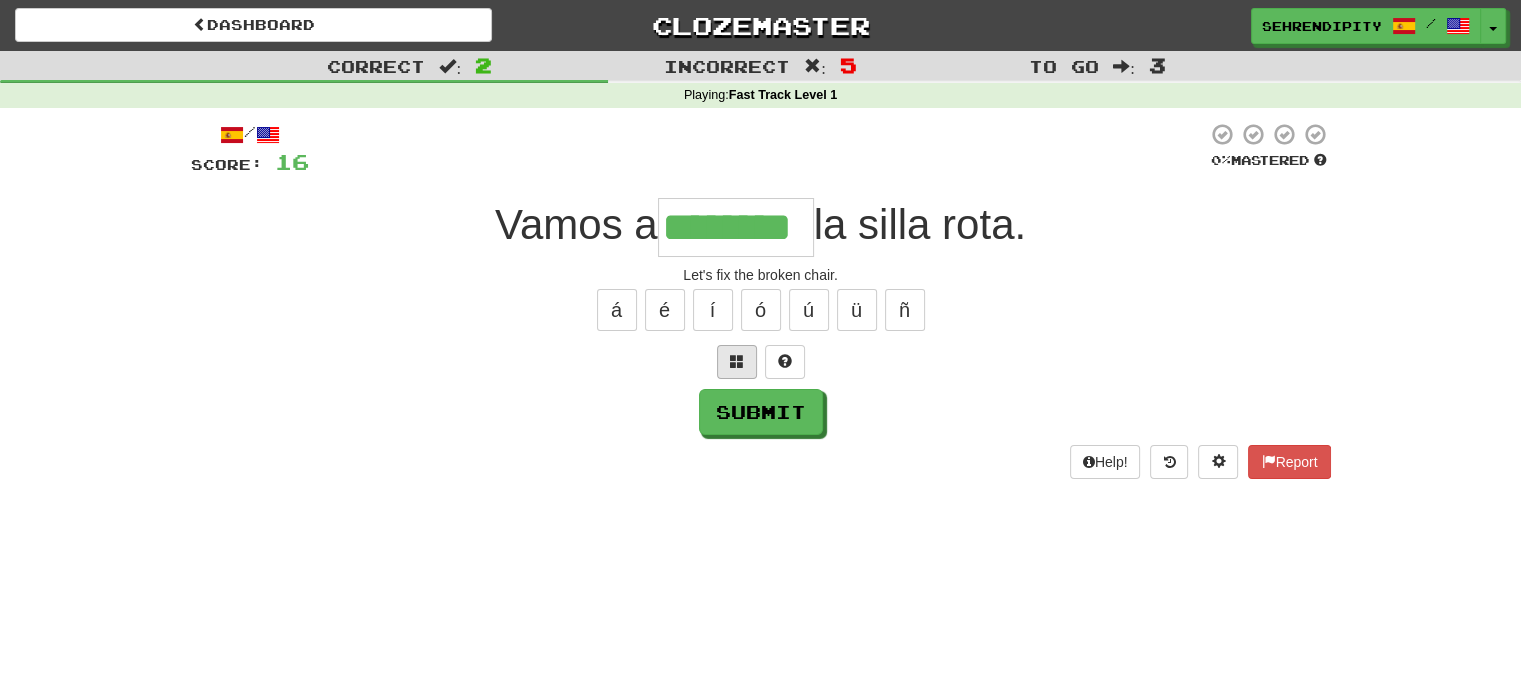 type on "********" 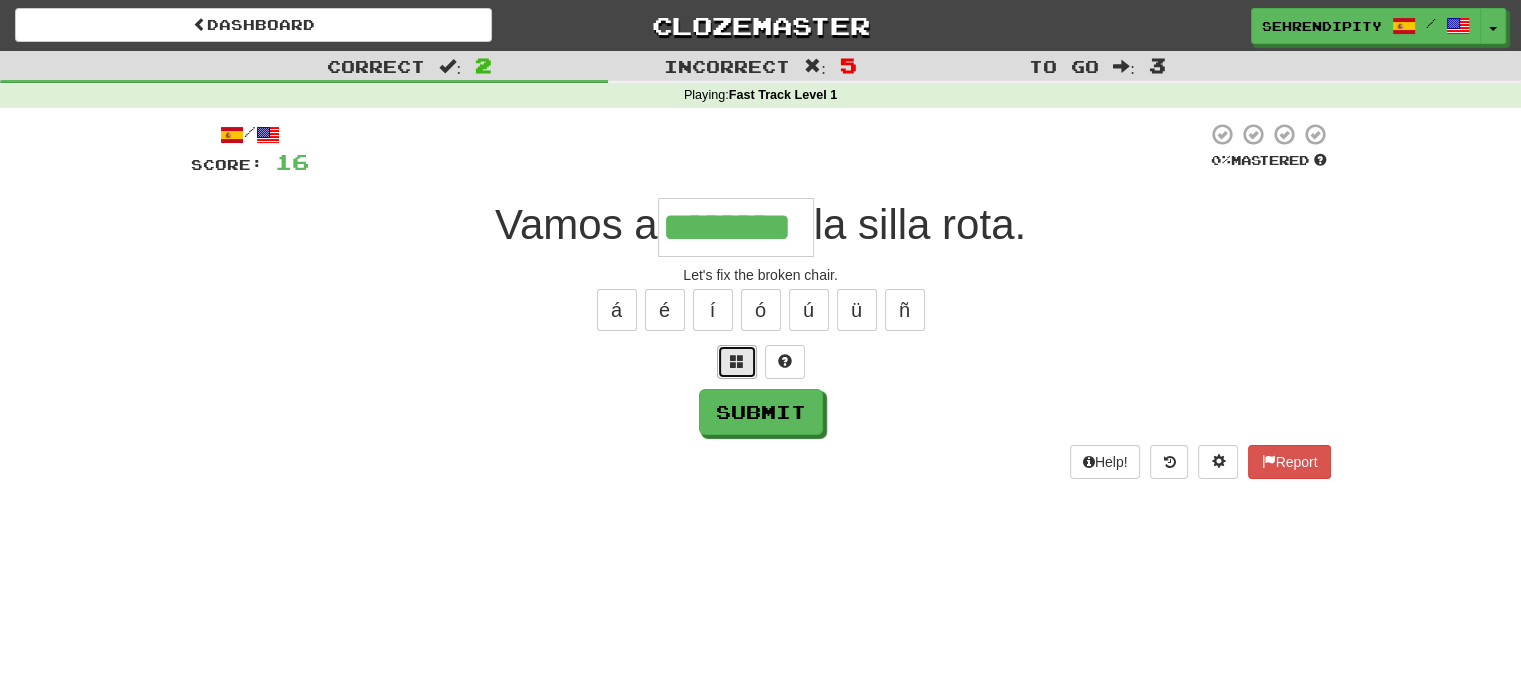 click at bounding box center [737, 361] 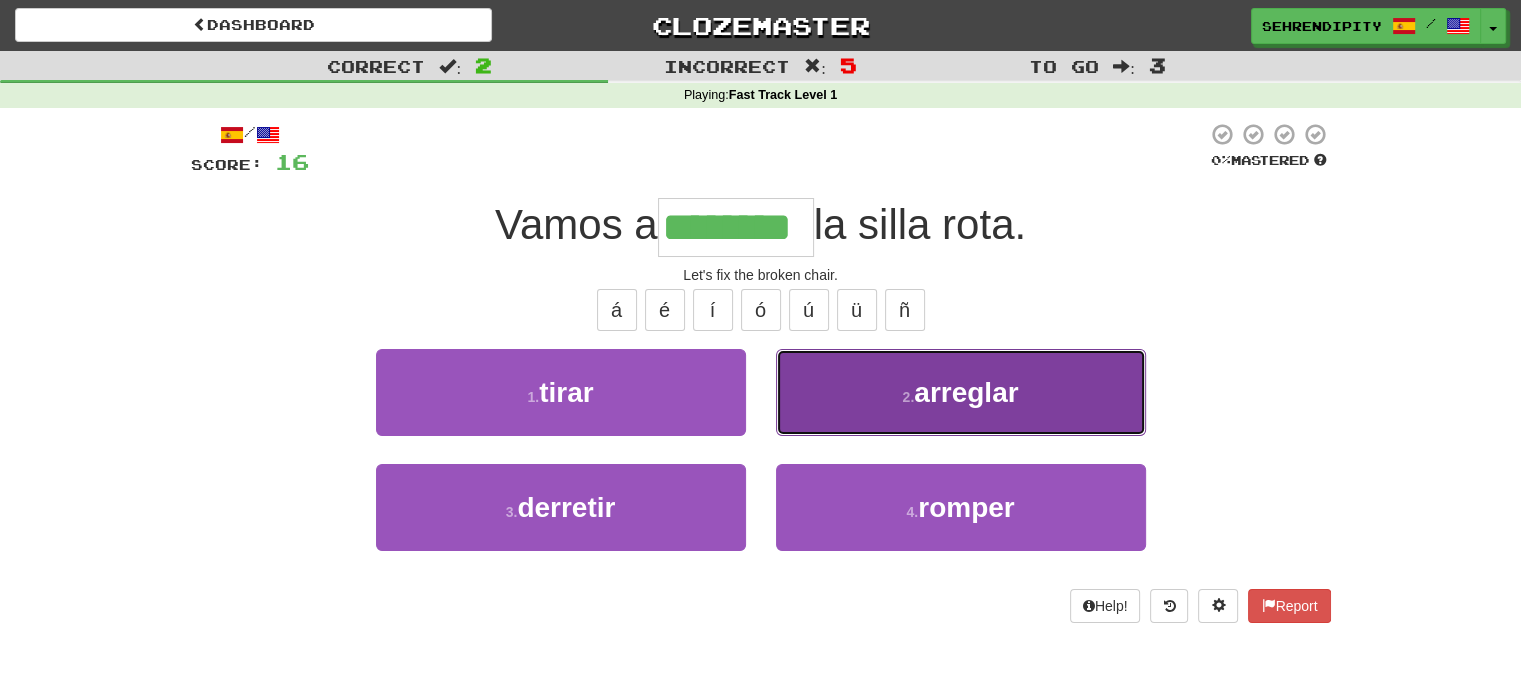 click on "2 .  arreglar" at bounding box center (961, 392) 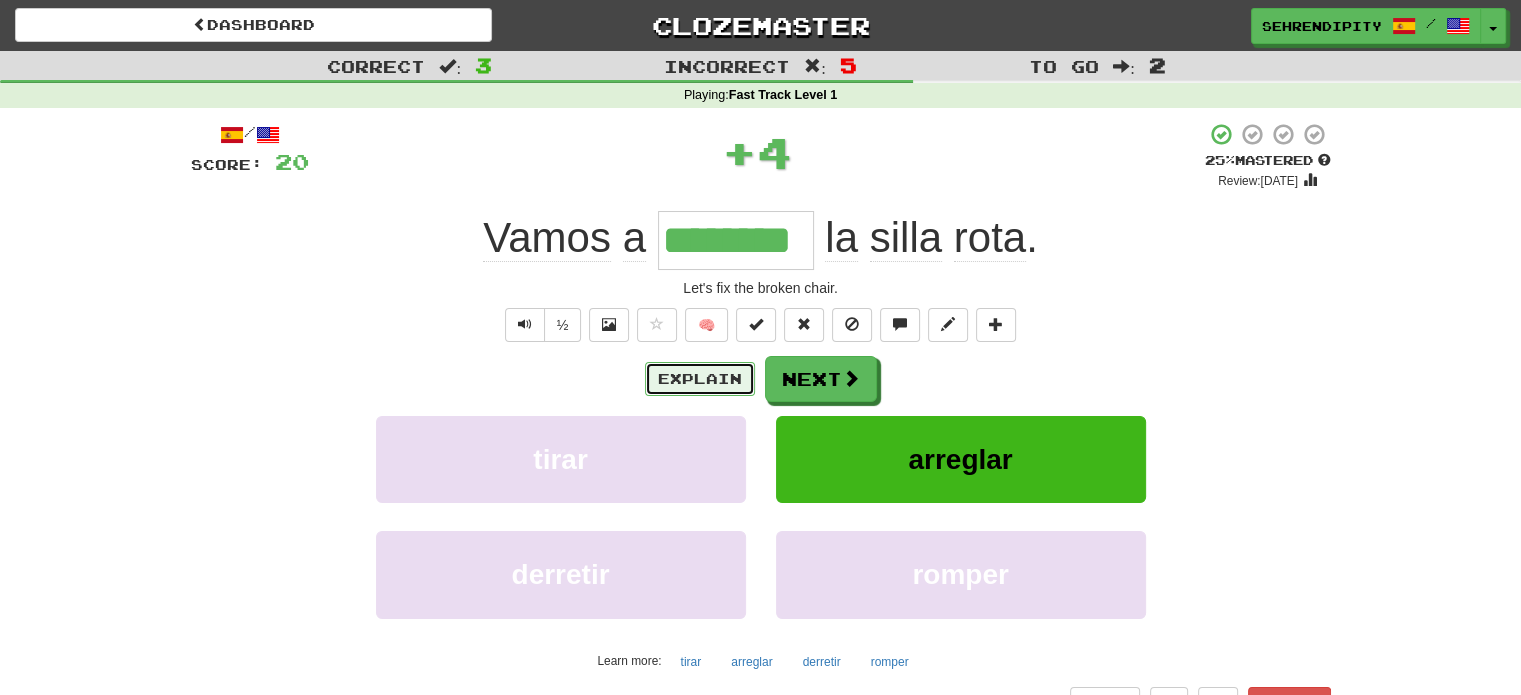 click on "Explain" at bounding box center (700, 379) 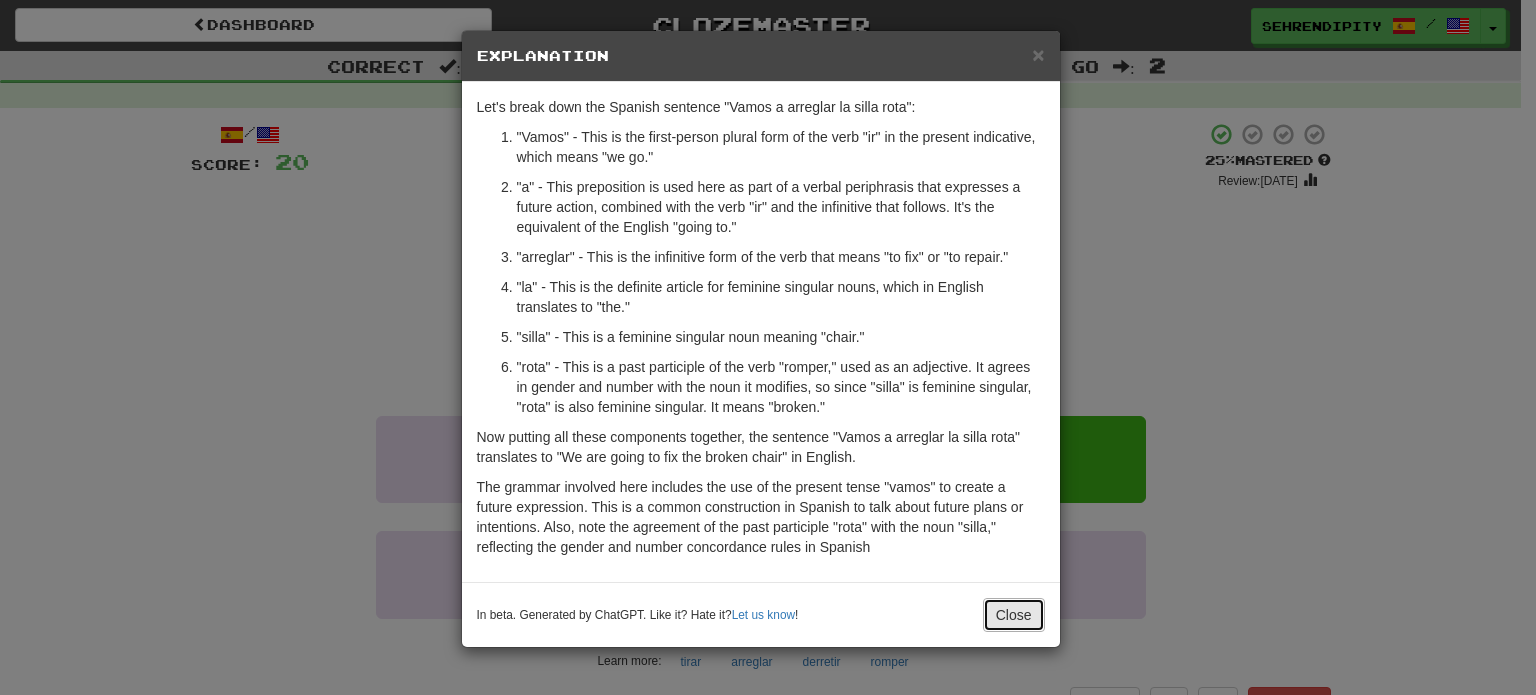 click on "Close" at bounding box center [1014, 615] 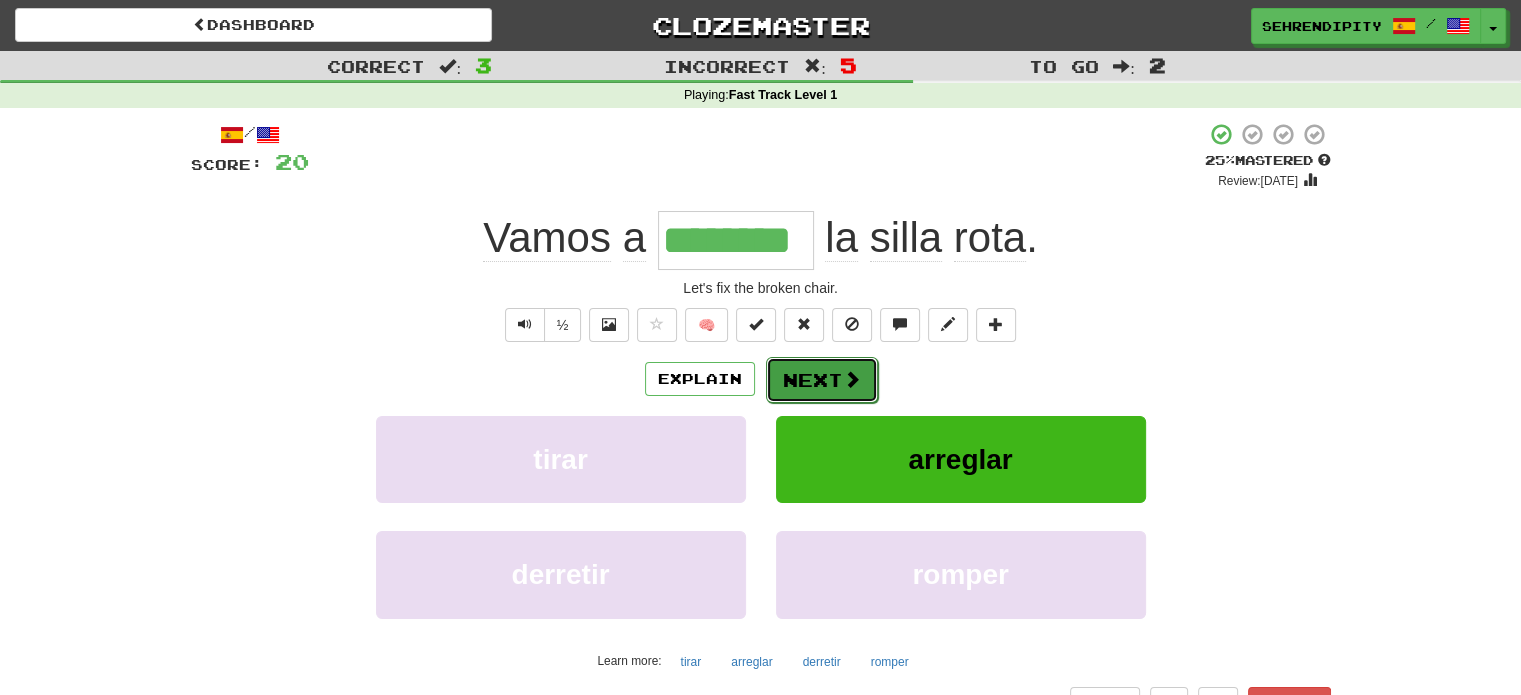 click at bounding box center [852, 379] 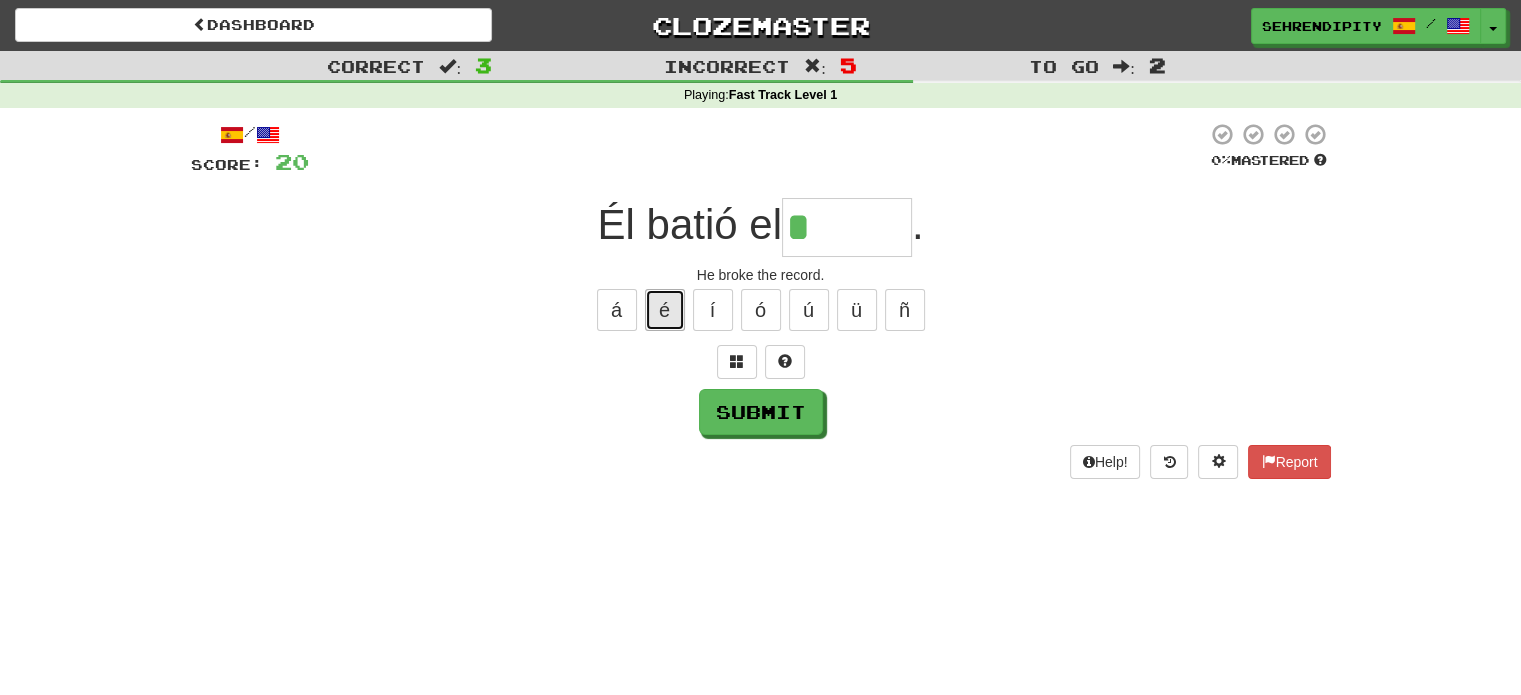 click on "é" at bounding box center [665, 310] 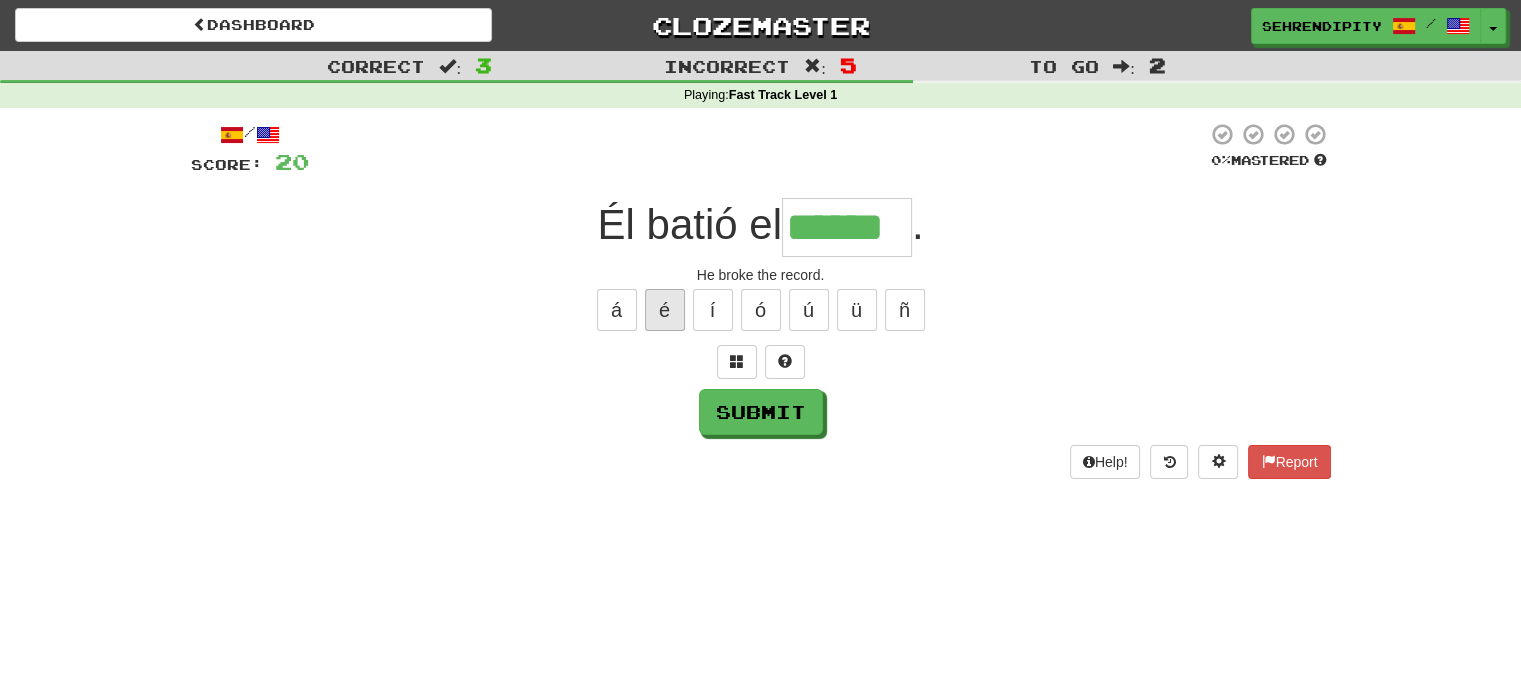 type on "******" 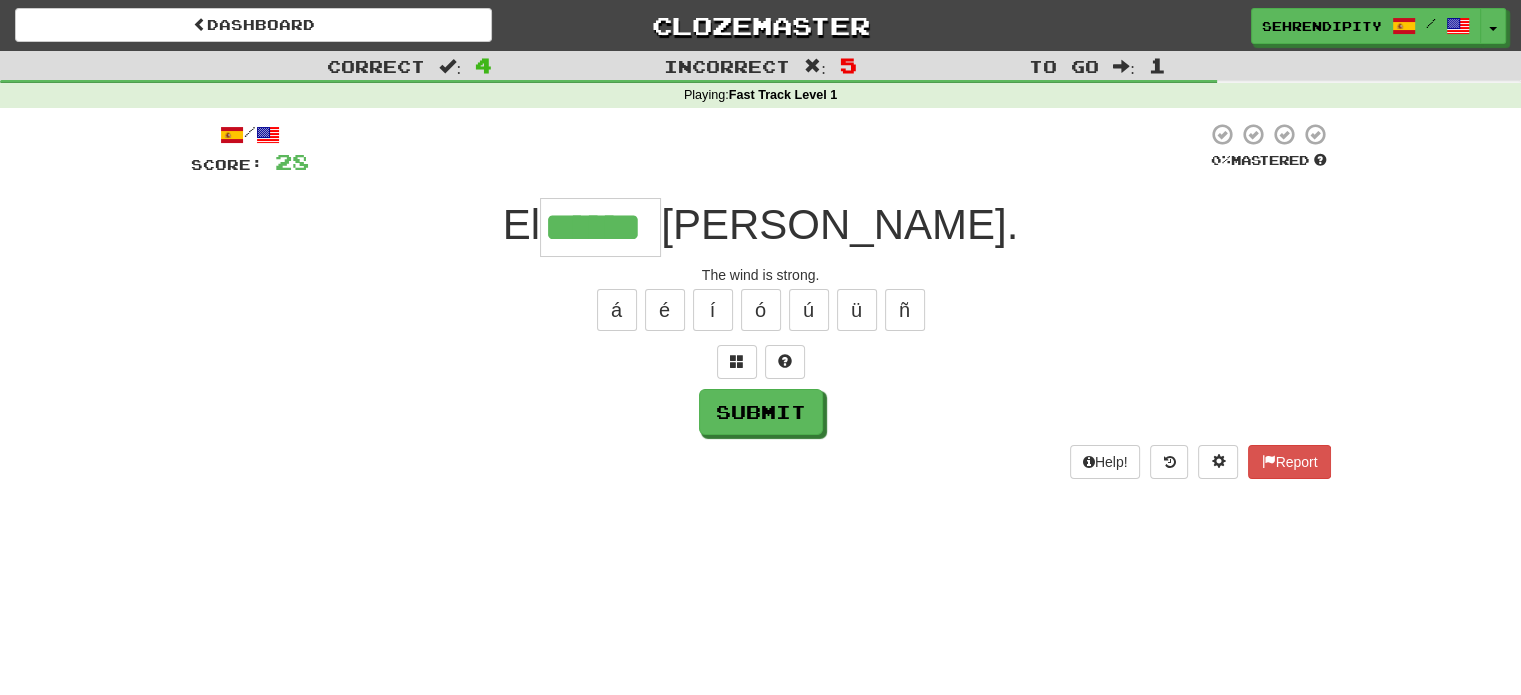 type on "******" 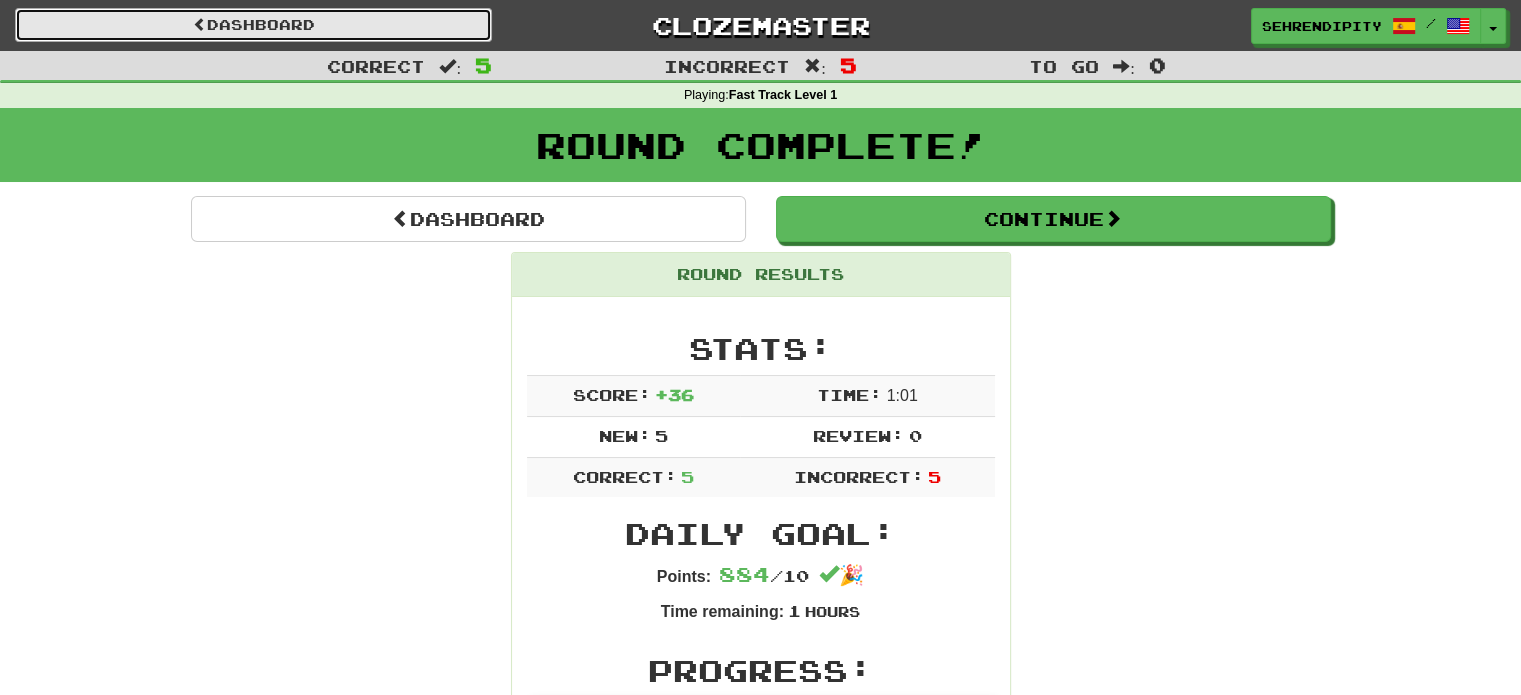 click on "Dashboard" at bounding box center (253, 25) 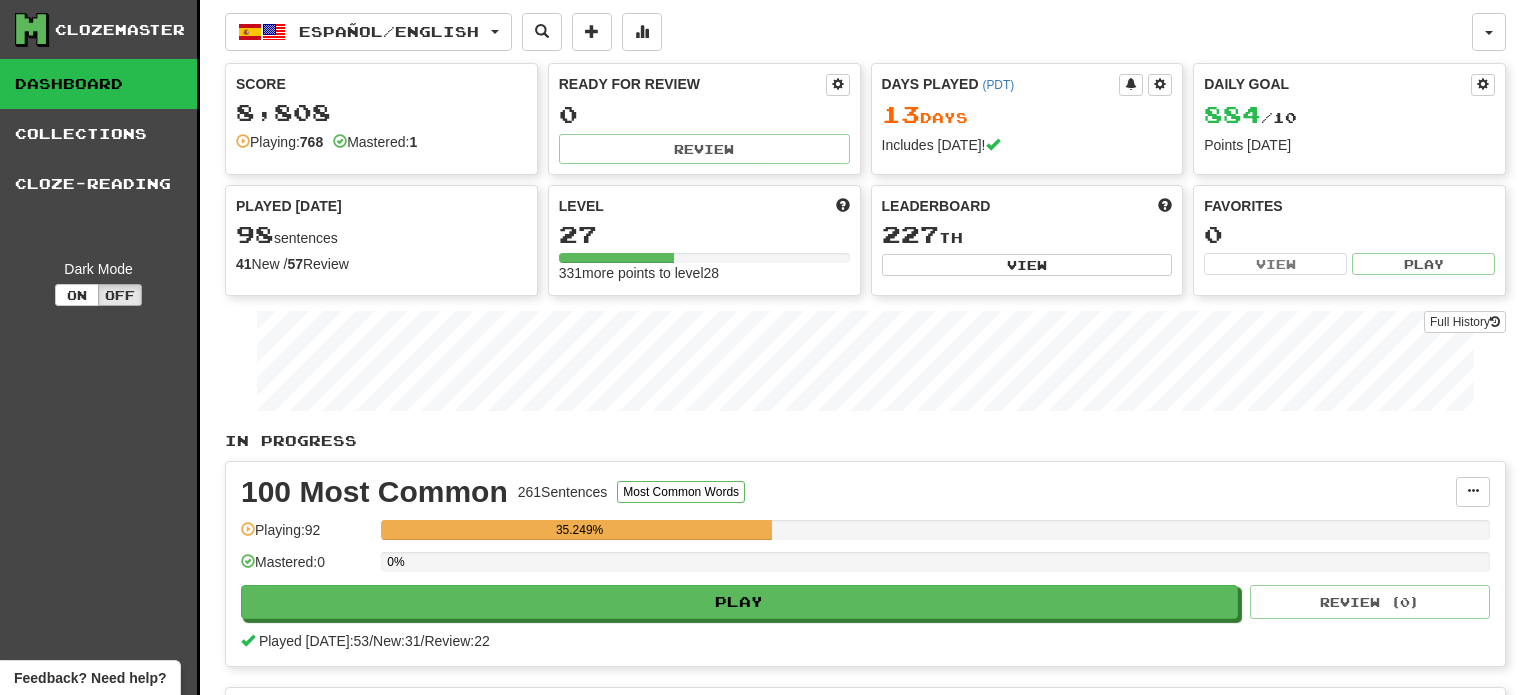 scroll, scrollTop: 0, scrollLeft: 0, axis: both 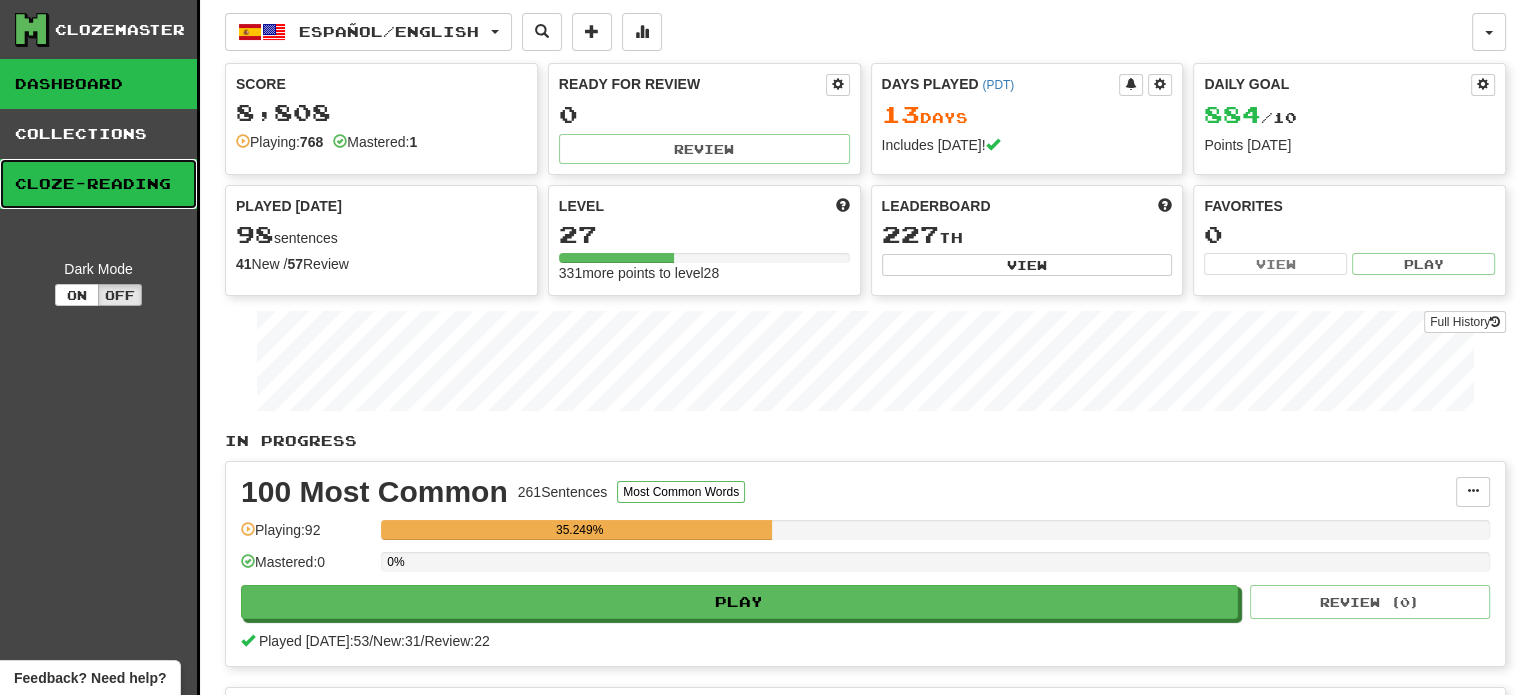 click on "Cloze-Reading" at bounding box center [98, 184] 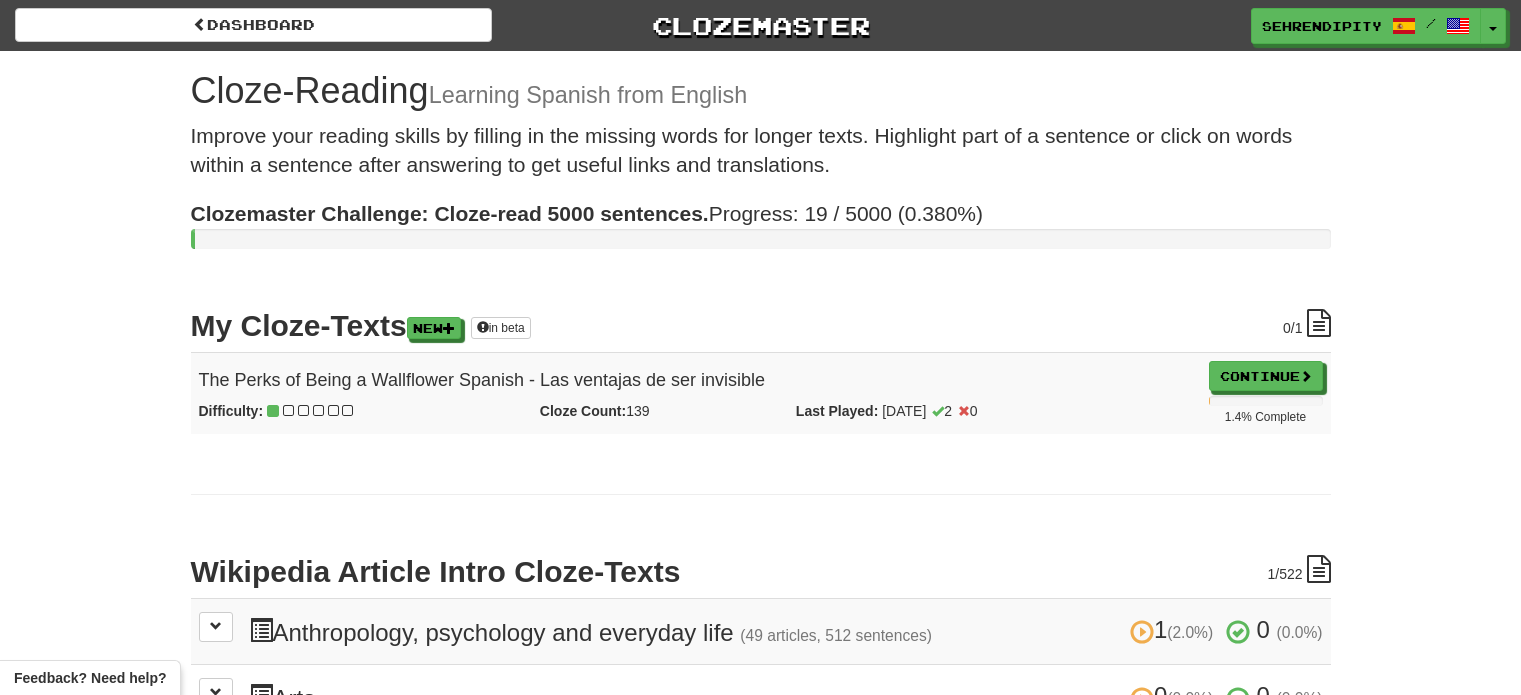 scroll, scrollTop: 0, scrollLeft: 0, axis: both 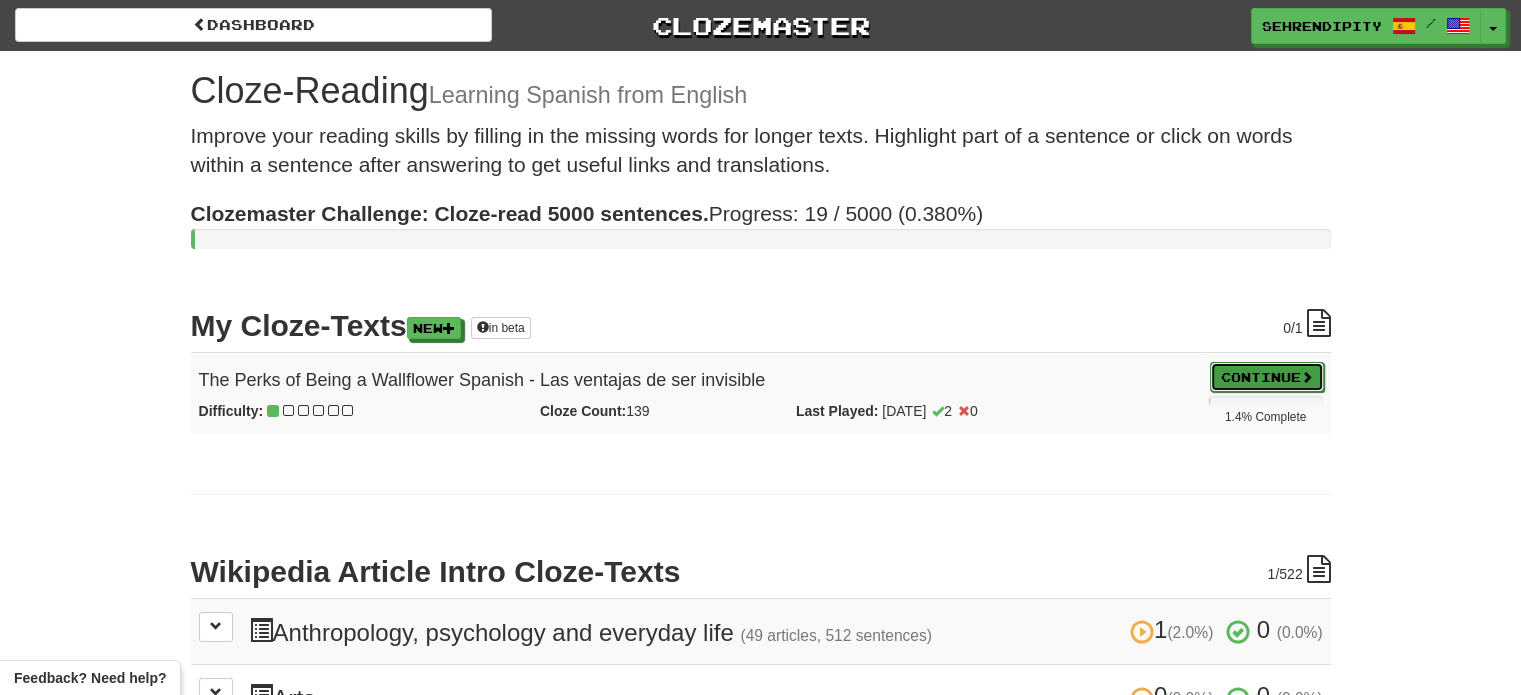 click on "Continue" at bounding box center [1267, 377] 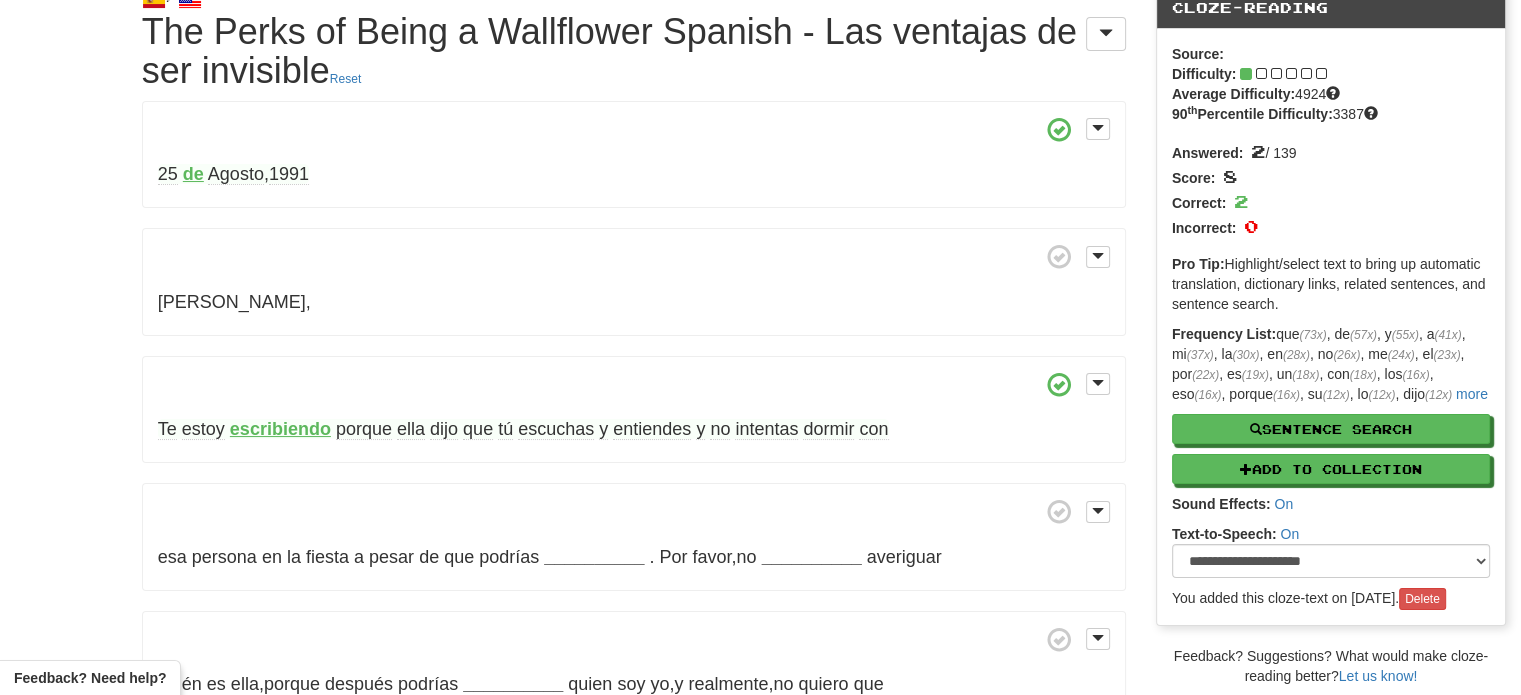 scroll, scrollTop: 86, scrollLeft: 0, axis: vertical 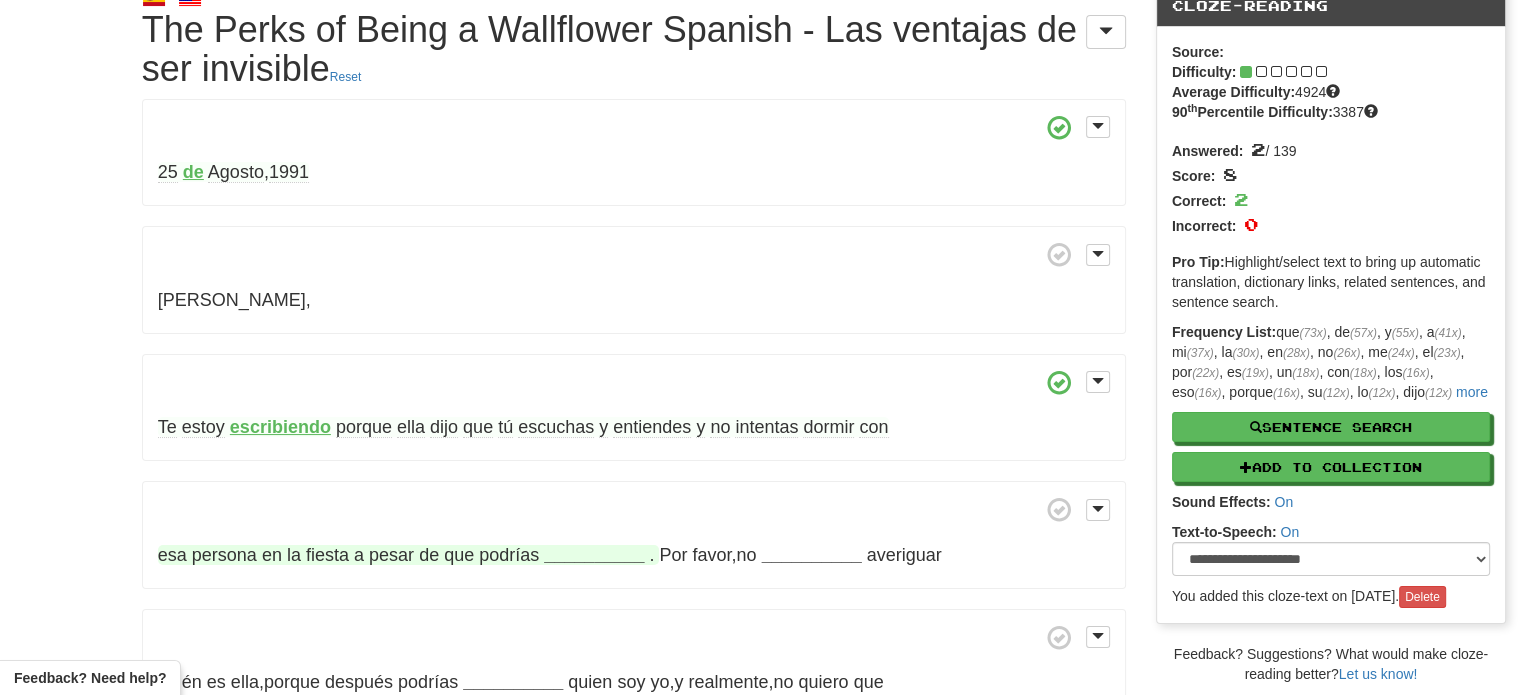 click on "__________" at bounding box center [594, 555] 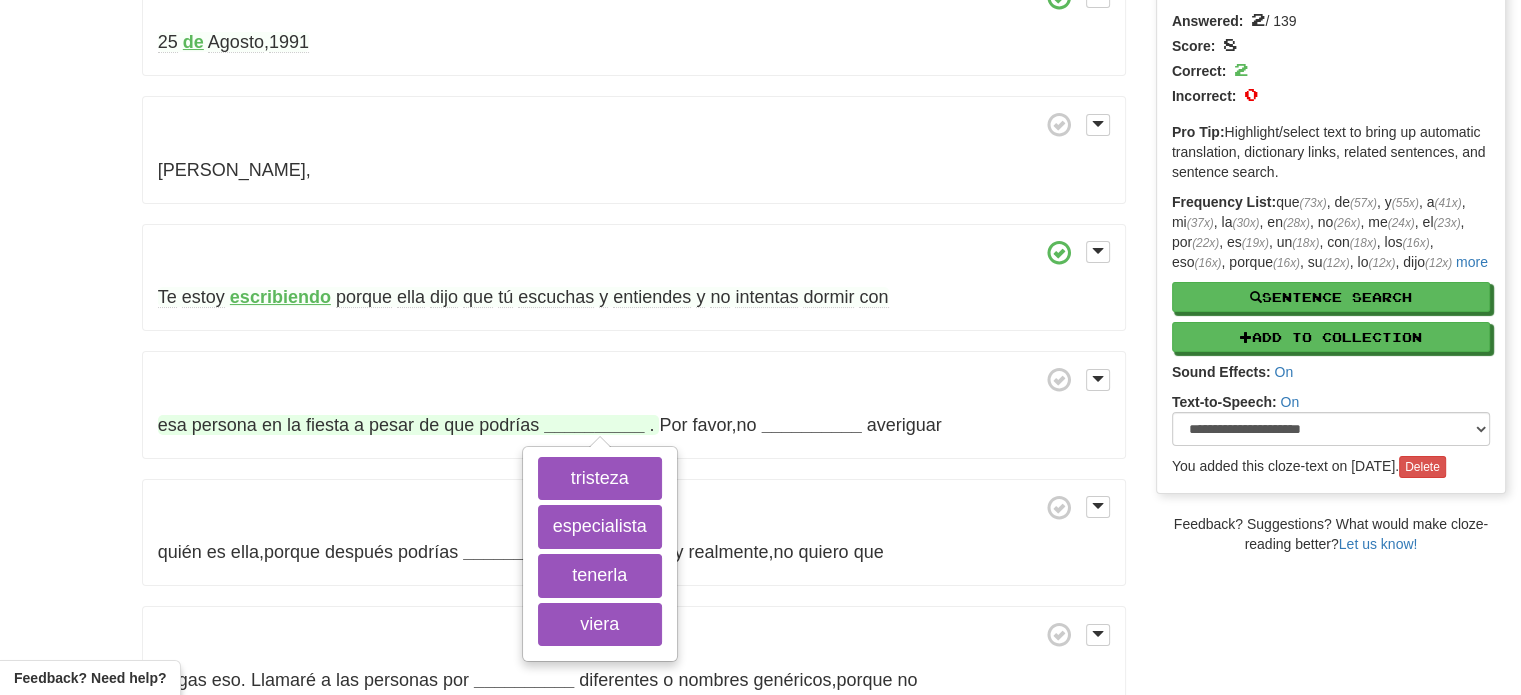 scroll, scrollTop: 216, scrollLeft: 0, axis: vertical 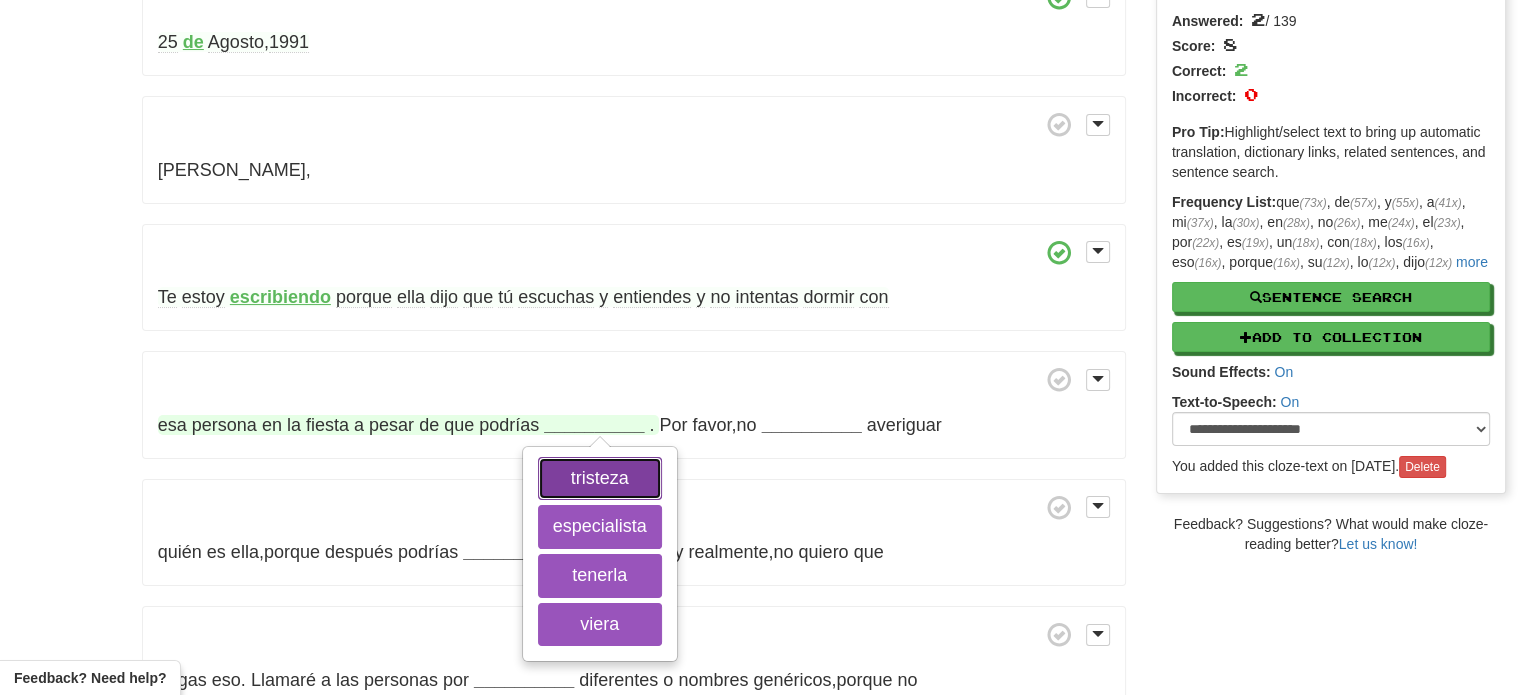 click on "tristeza" at bounding box center (600, 479) 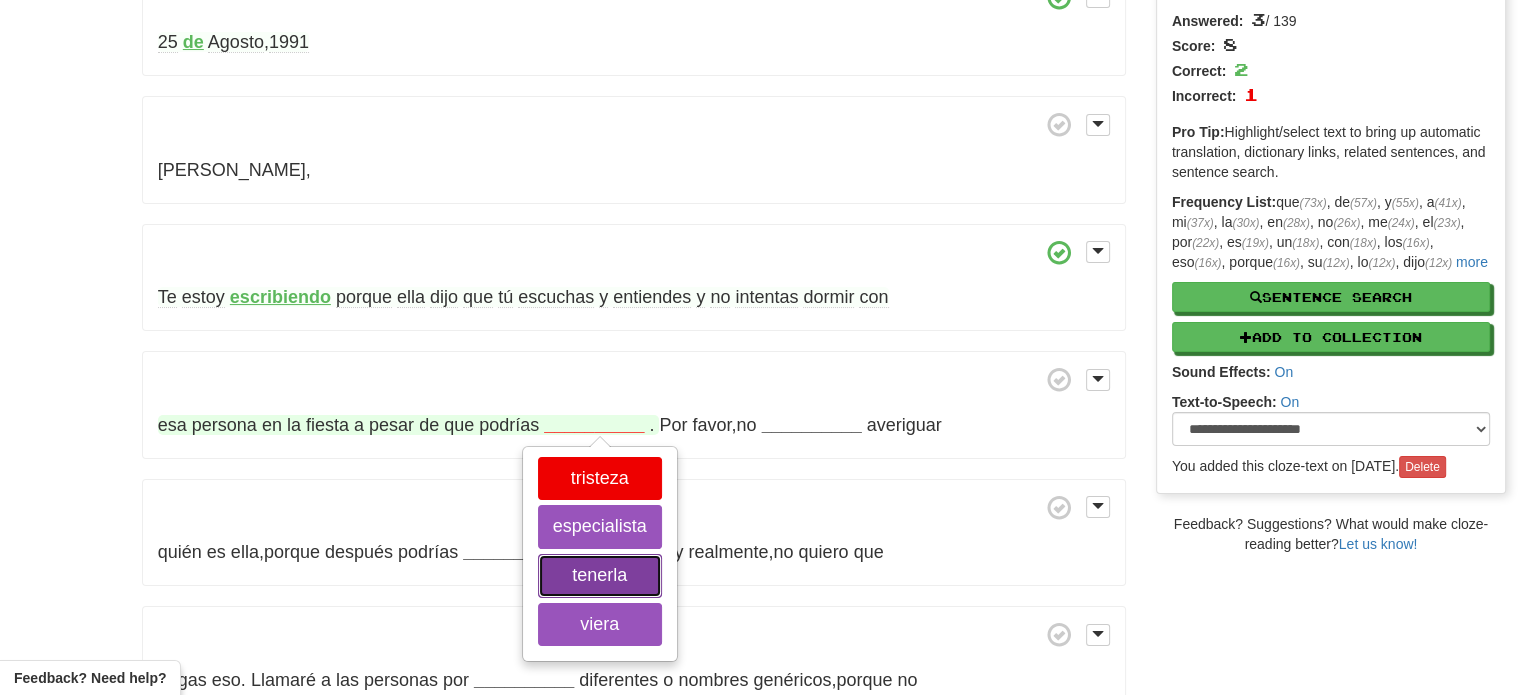 click on "tenerla" at bounding box center [600, 576] 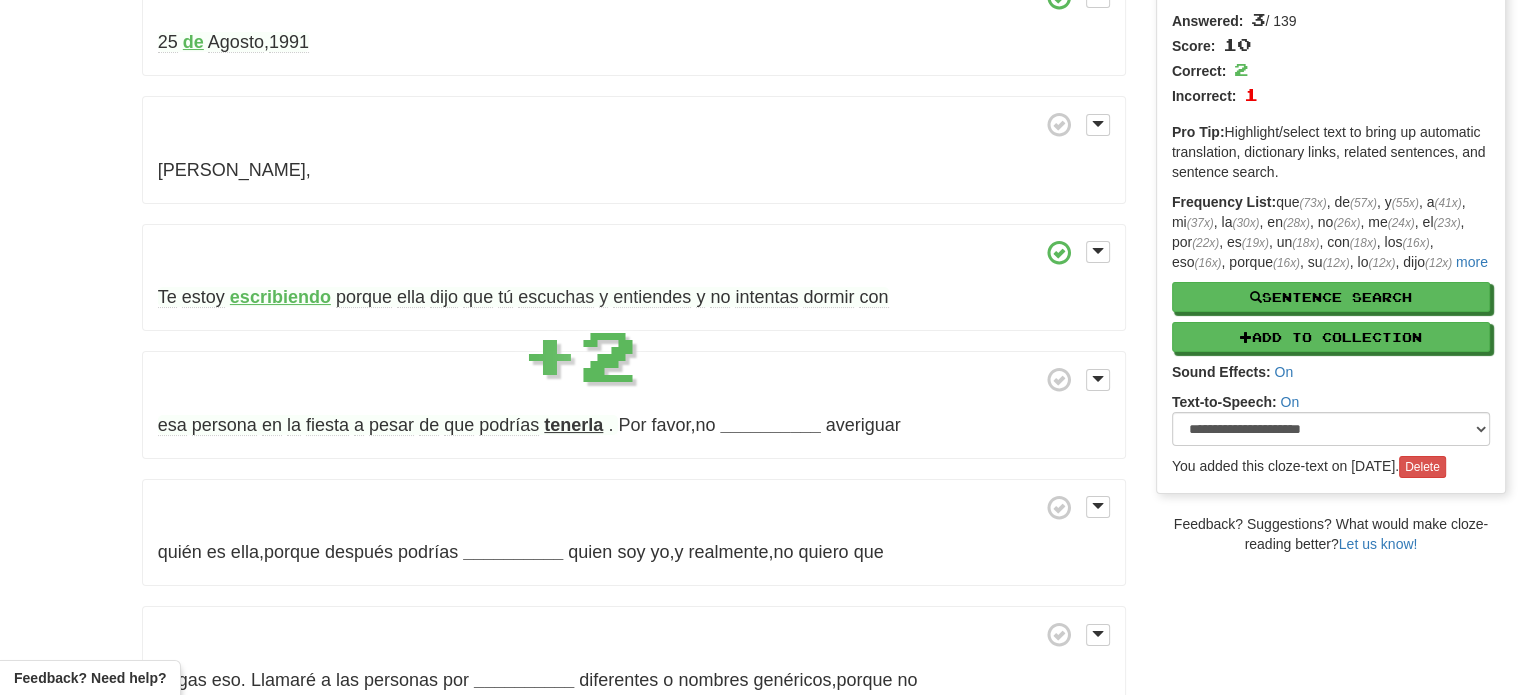 click on "tenerla" at bounding box center [573, 425] 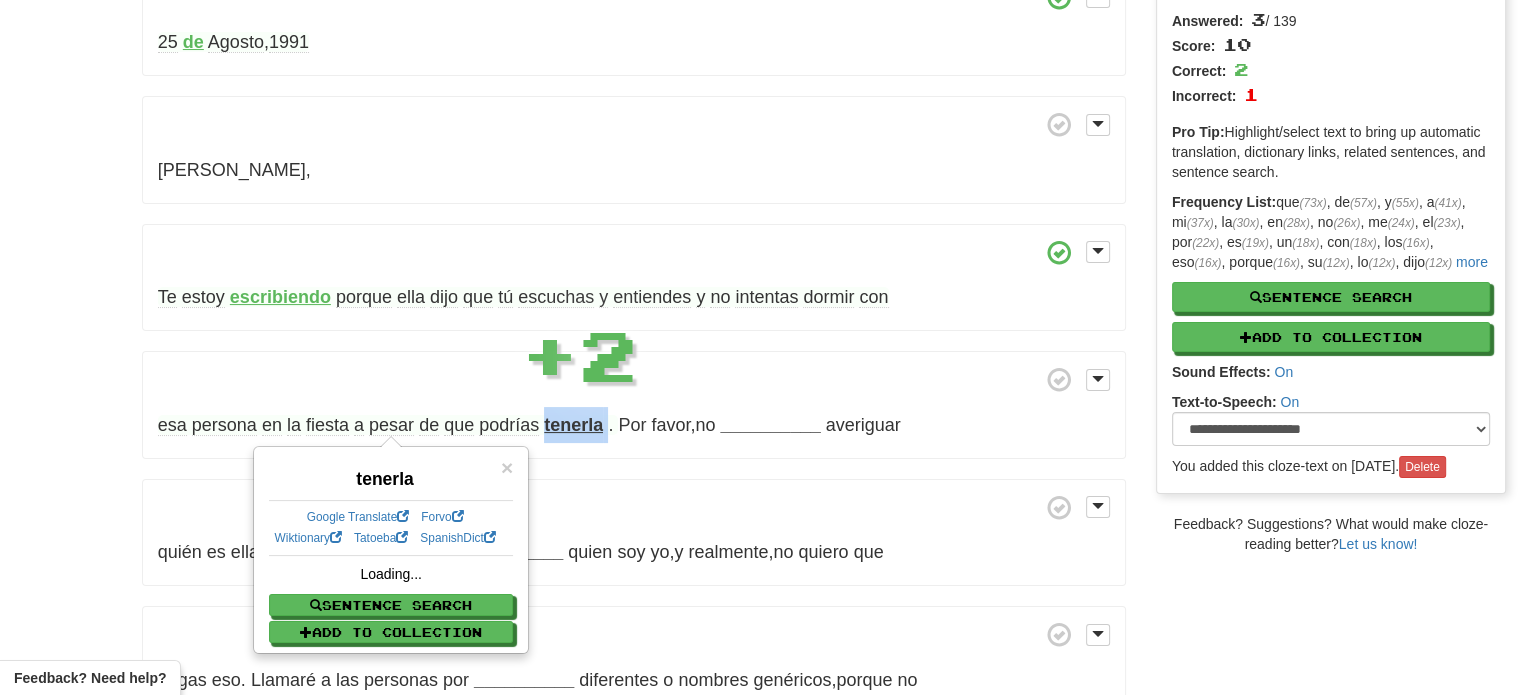 click on "tenerla" at bounding box center (573, 425) 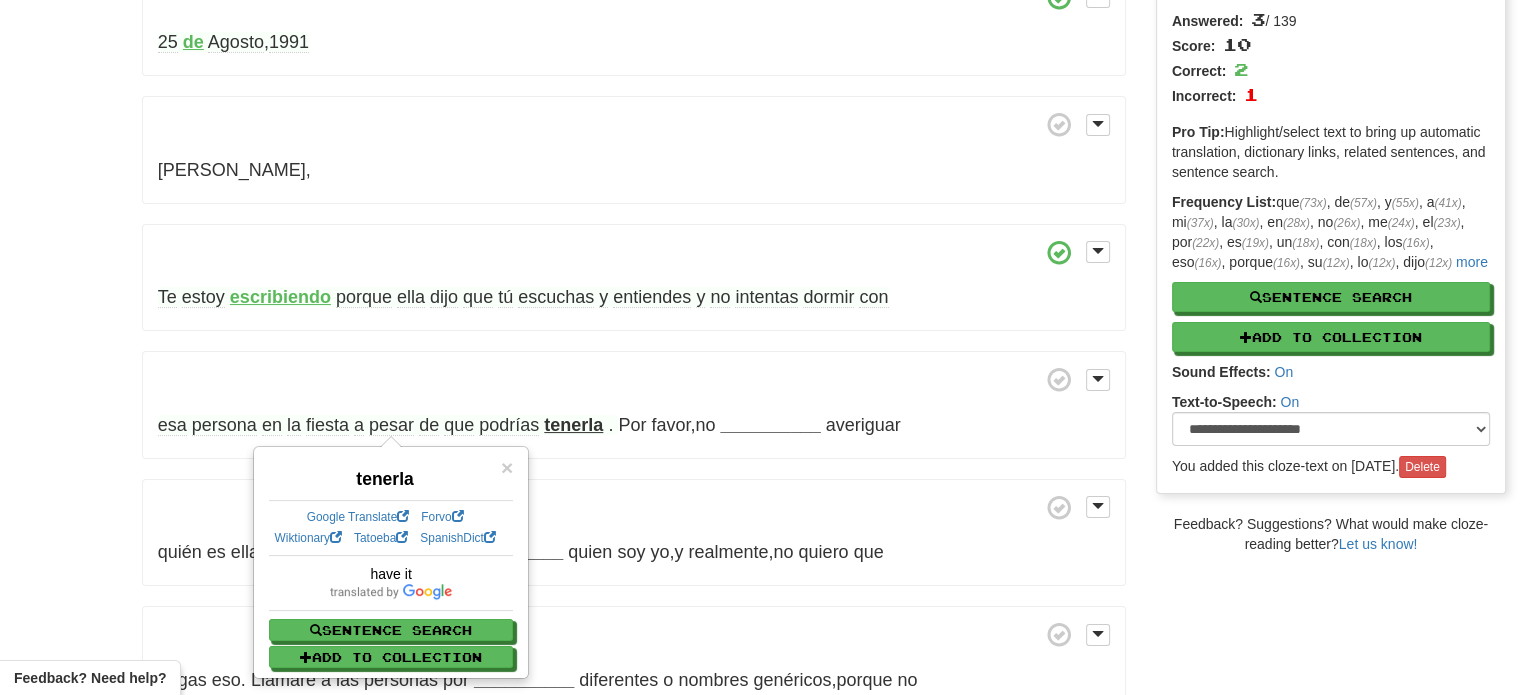 click on "esa   persona   en   la   fiesta   a   pesar   de   que   podrías
tenerla
.
Por   favor ,  no
__________
averiguar" at bounding box center [634, 405] 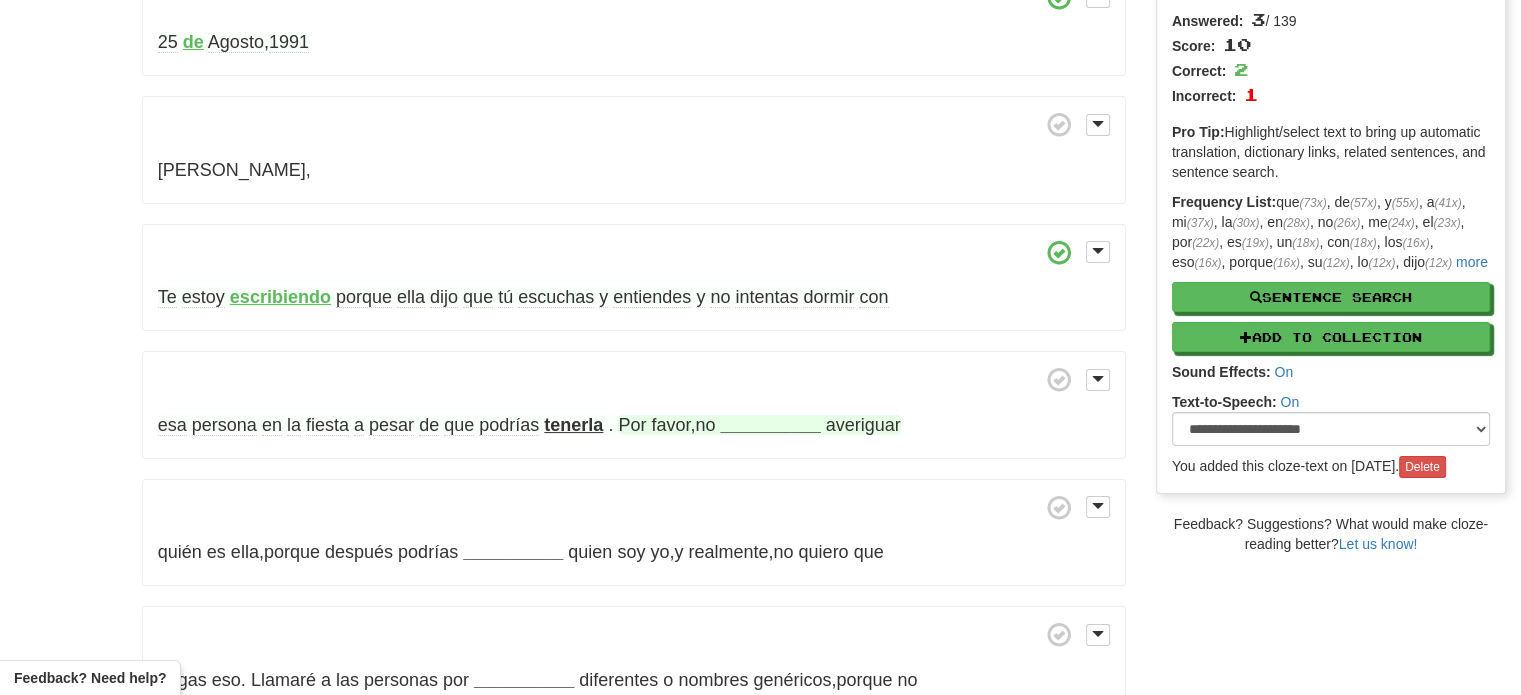 click on "__________" at bounding box center (770, 425) 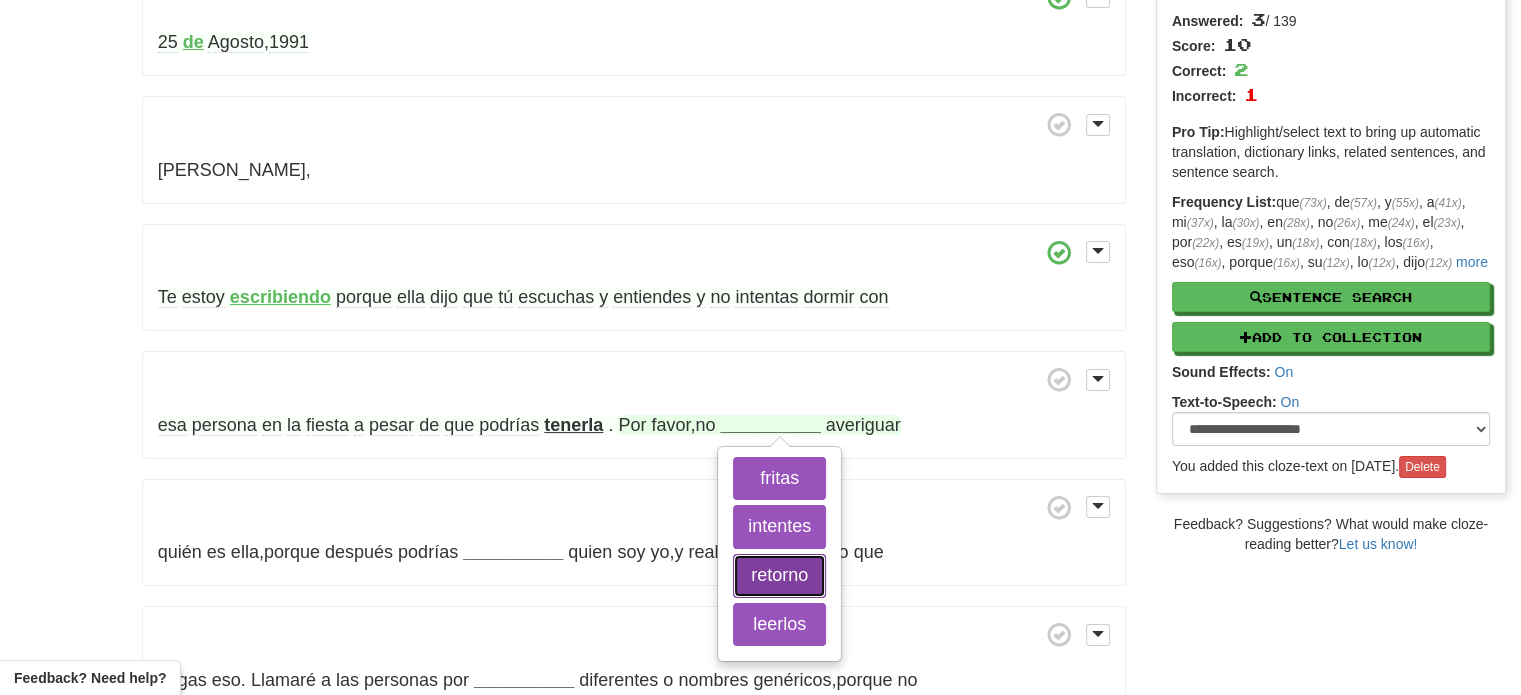 click on "retorno" at bounding box center (779, 576) 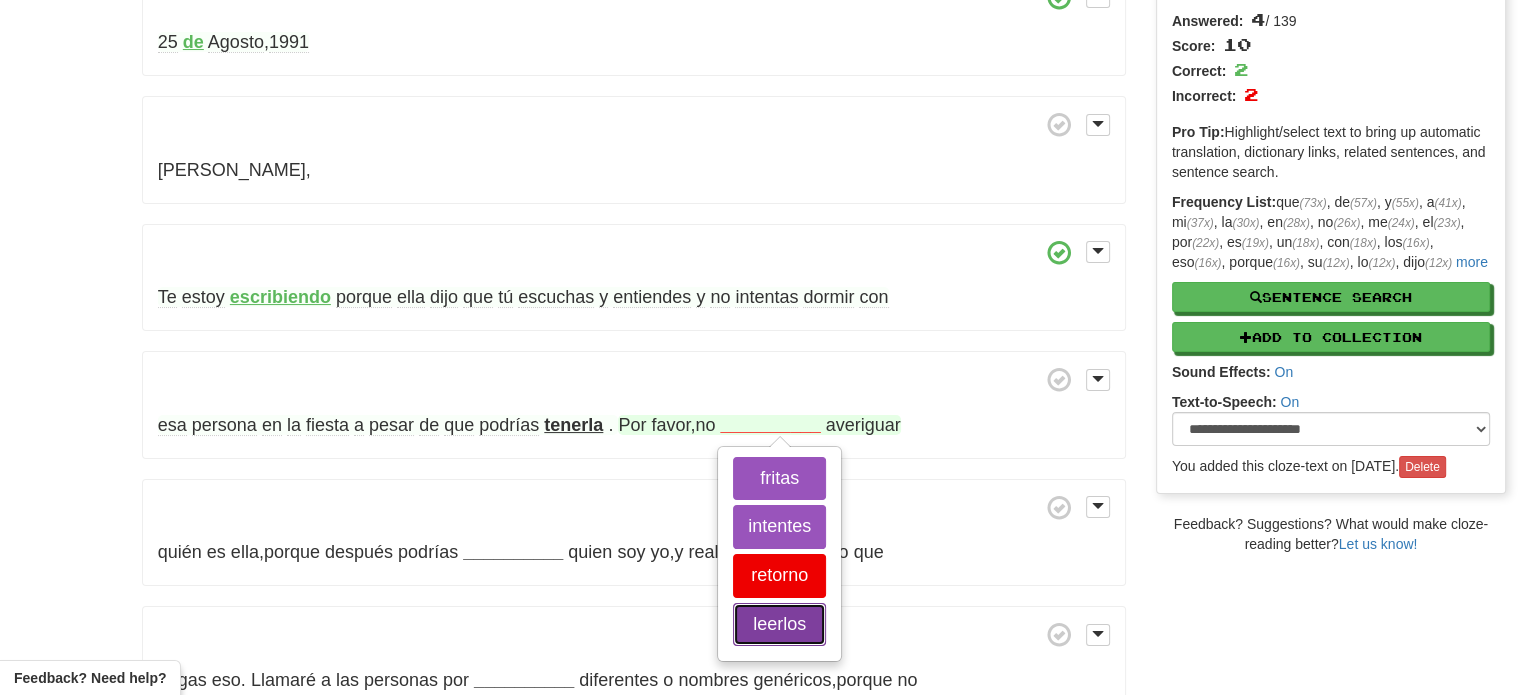 click on "leerlos" at bounding box center (779, 625) 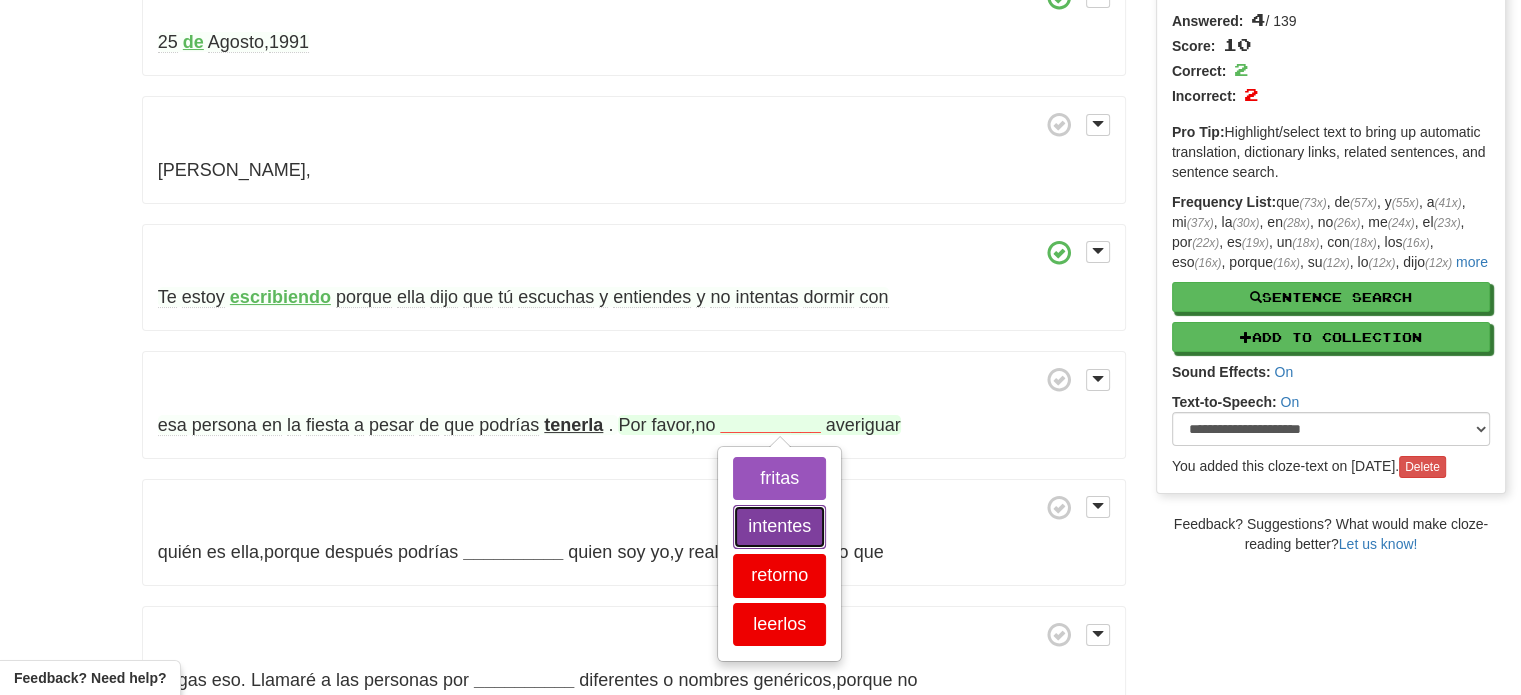 click on "intentes" at bounding box center (779, 527) 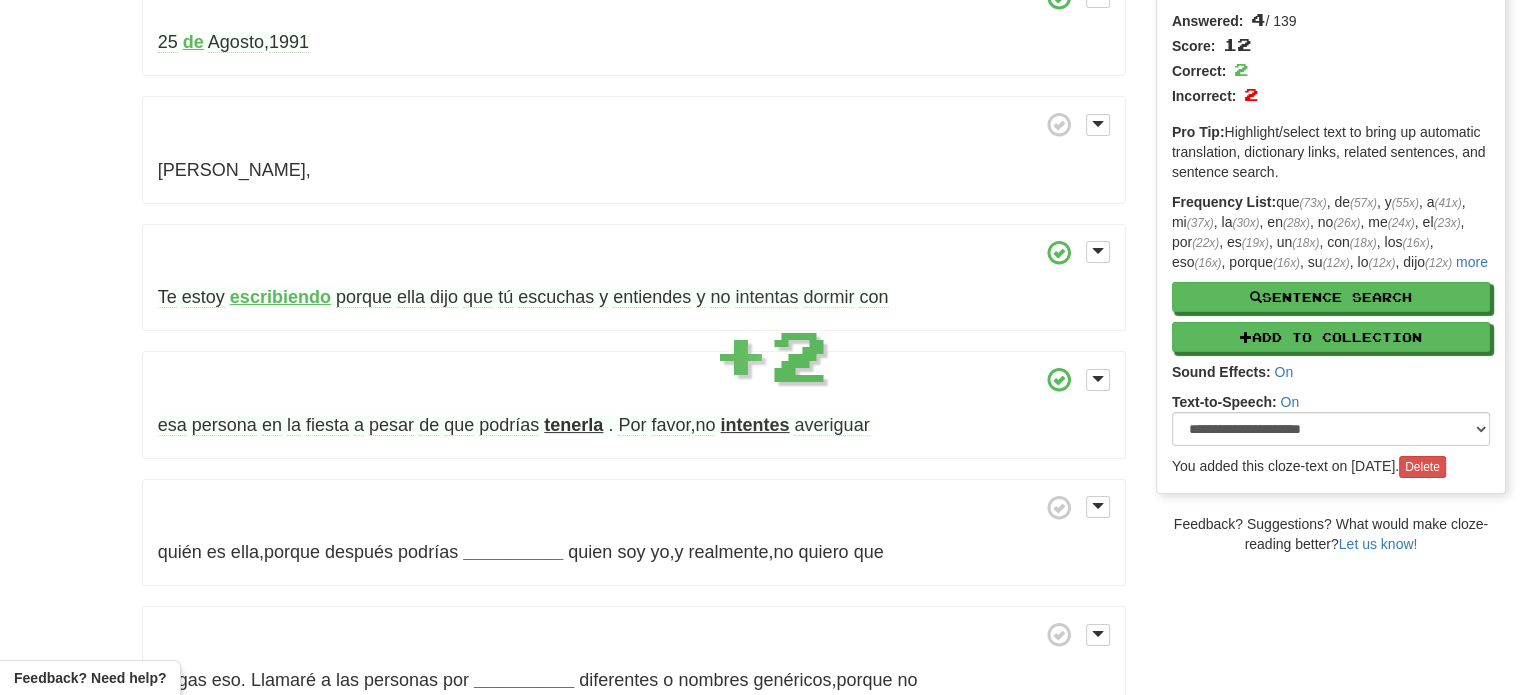 click on "intentes" at bounding box center (754, 425) 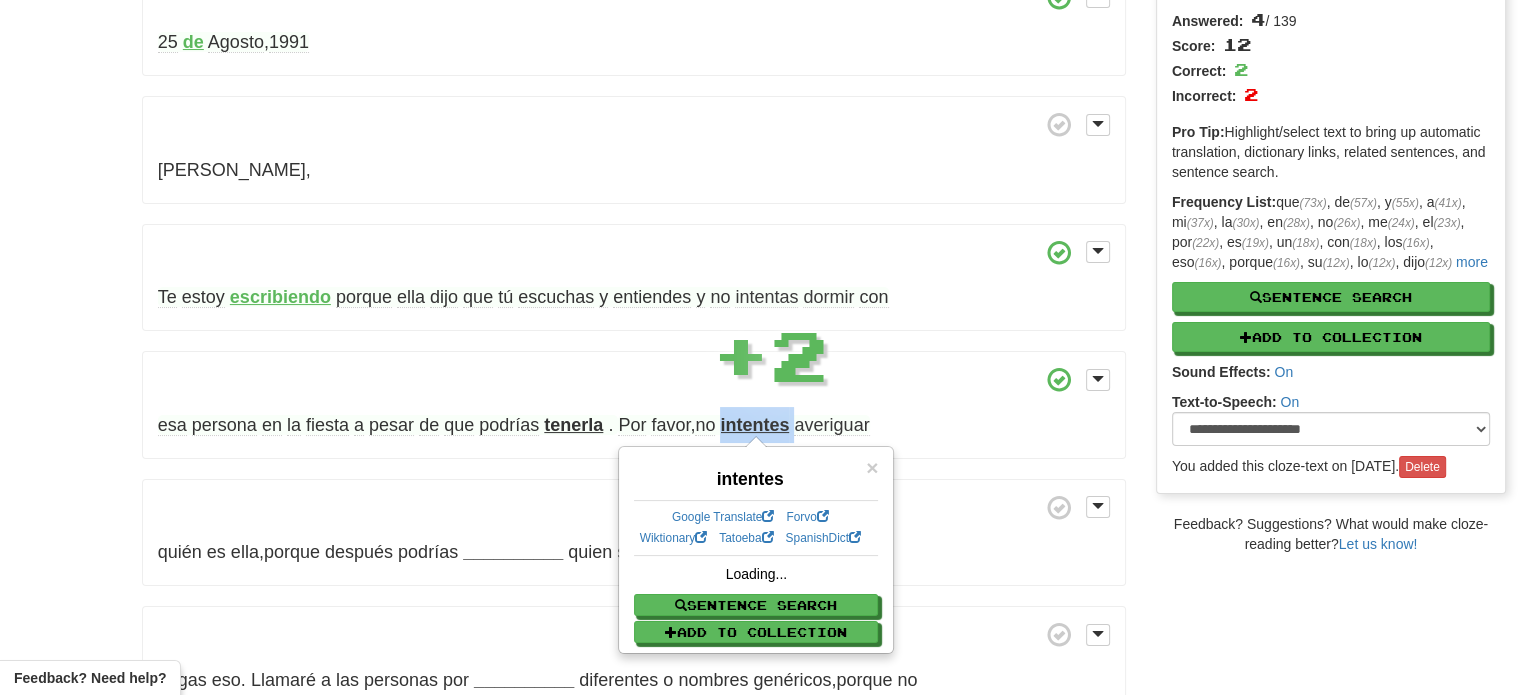 click on "intentes" at bounding box center [754, 425] 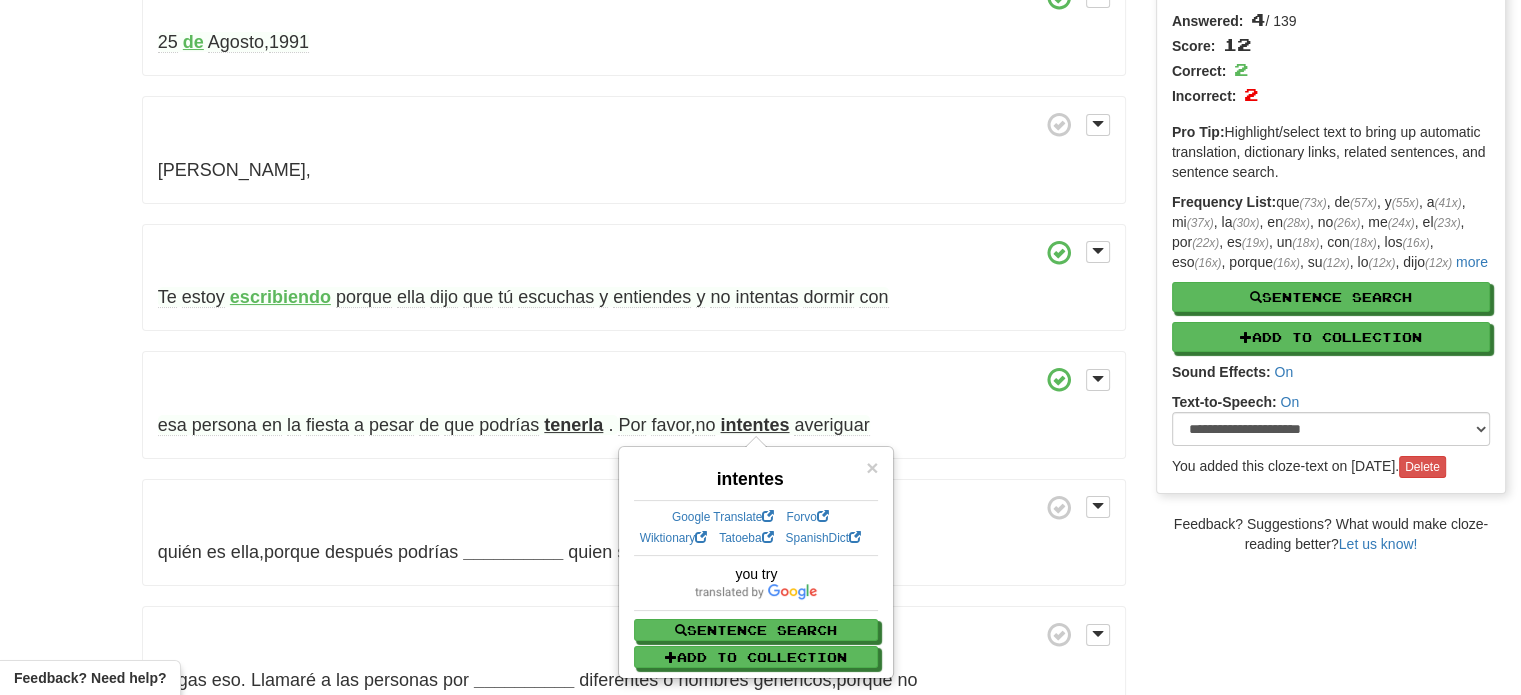 click at bounding box center [634, 379] 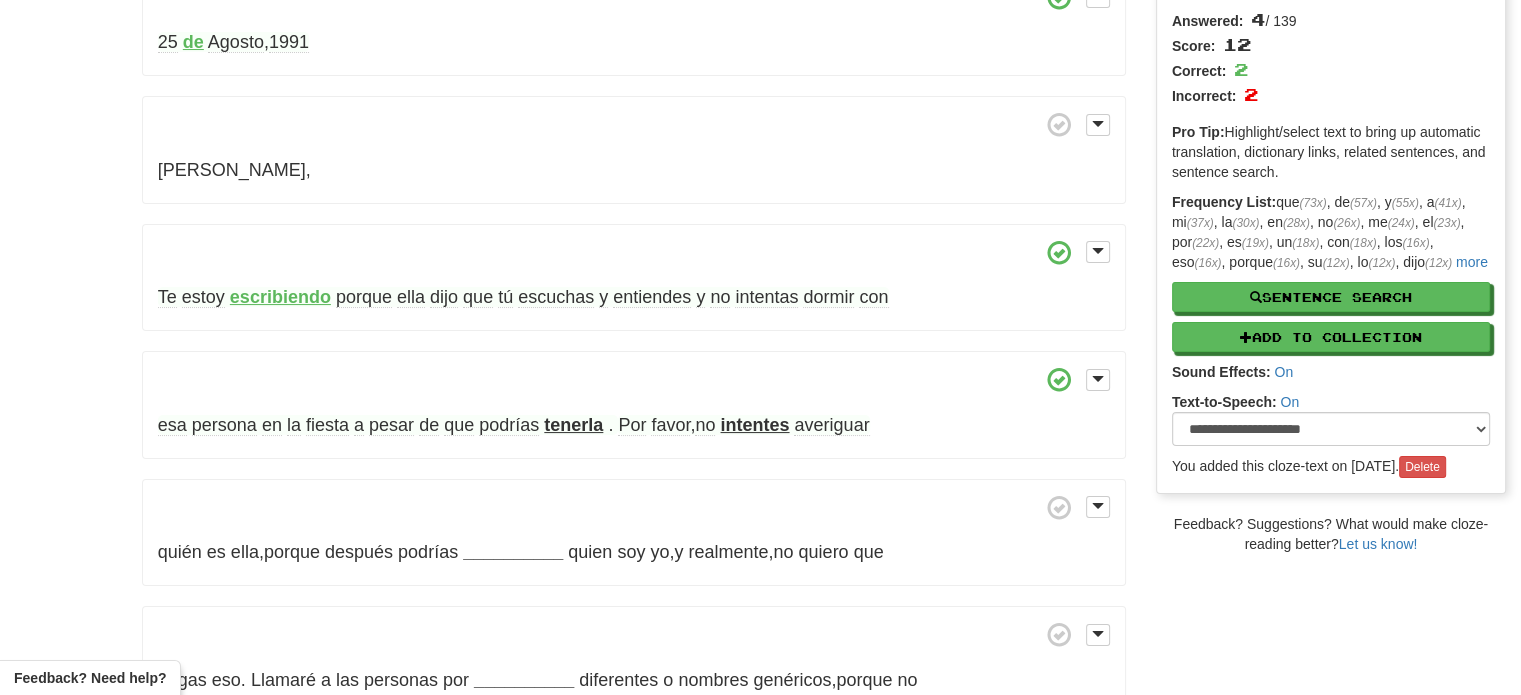 click on "averiguar" at bounding box center [831, 425] 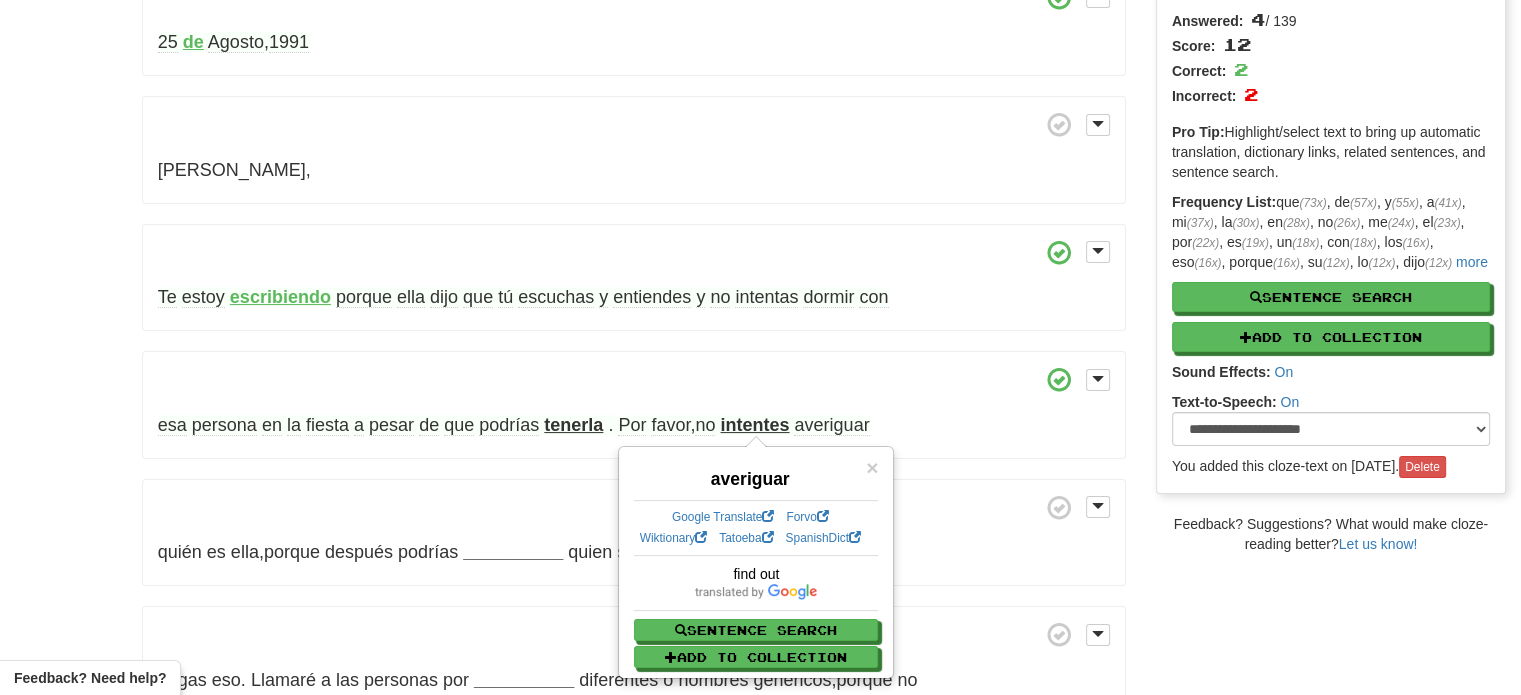 click on "esa   persona   en   la   fiesta   a   pesar   de   que   podrías
tenerla
.
Por   favor ,  no
intentes
averiguar" at bounding box center [634, 405] 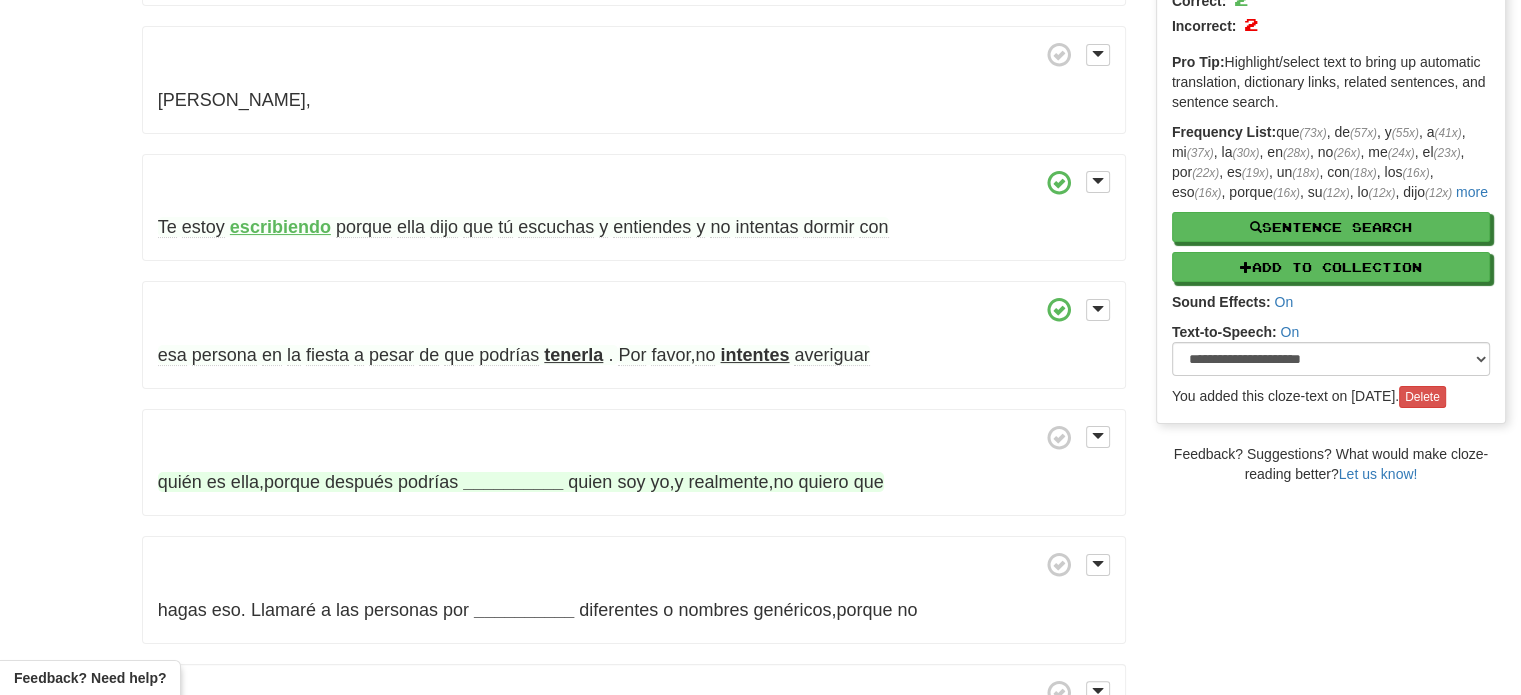 scroll, scrollTop: 287, scrollLeft: 0, axis: vertical 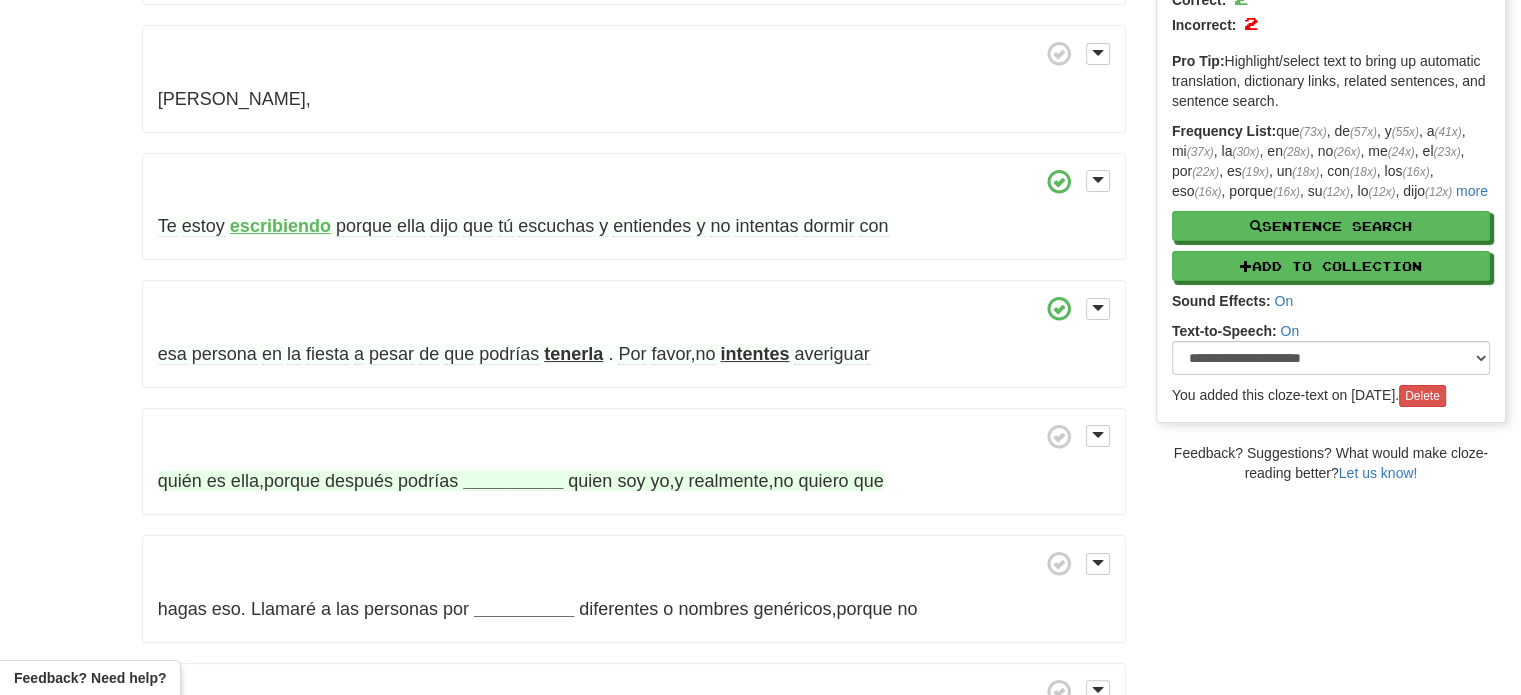 click on "__________" at bounding box center (513, 481) 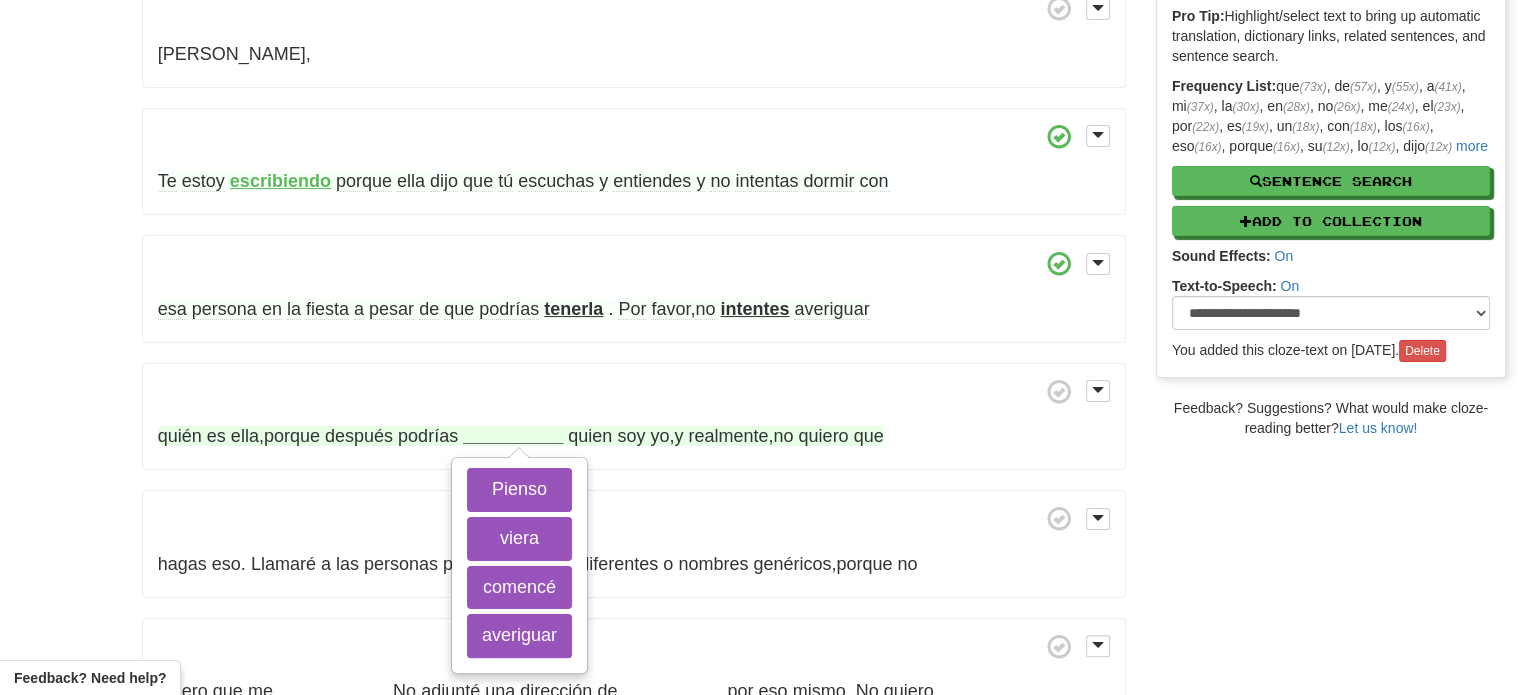 scroll, scrollTop: 350, scrollLeft: 0, axis: vertical 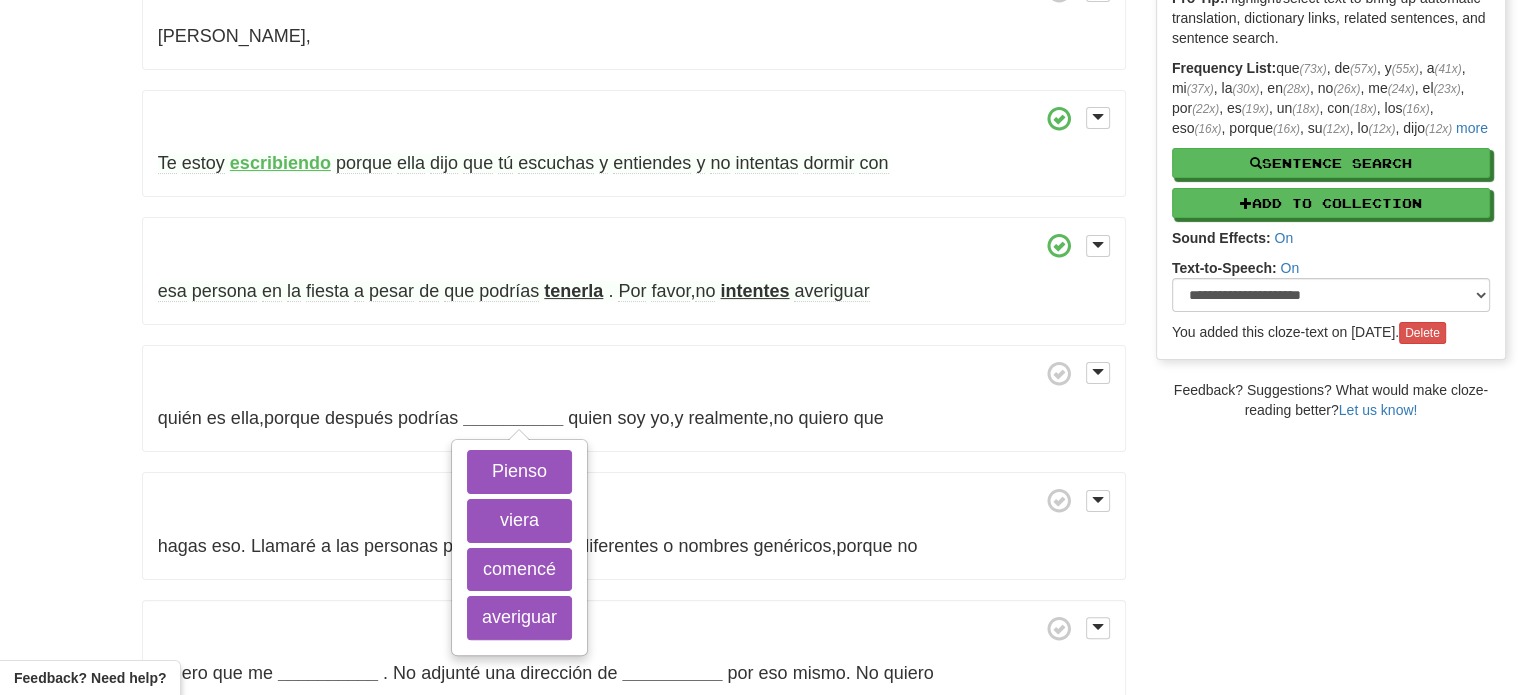 click on "averiguar" at bounding box center (831, 291) 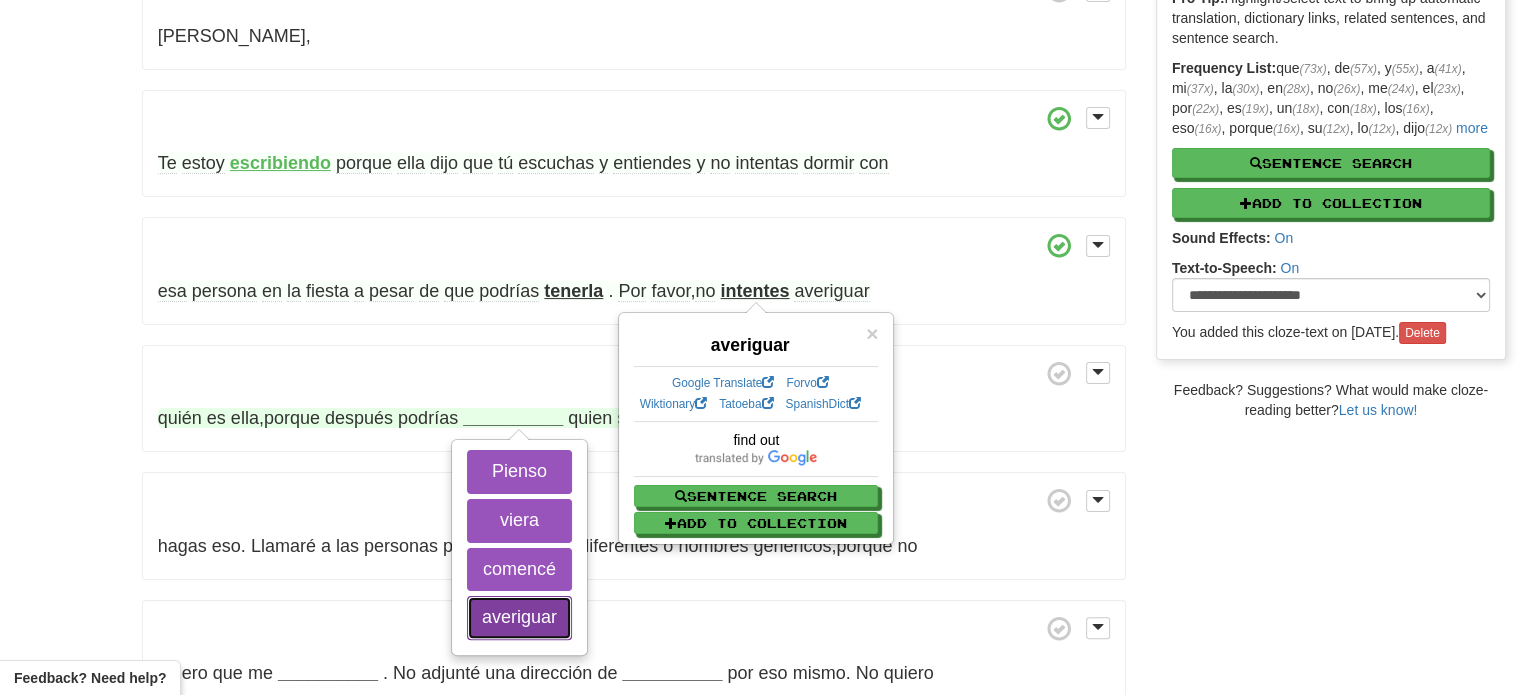 click on "averiguar" at bounding box center [519, 618] 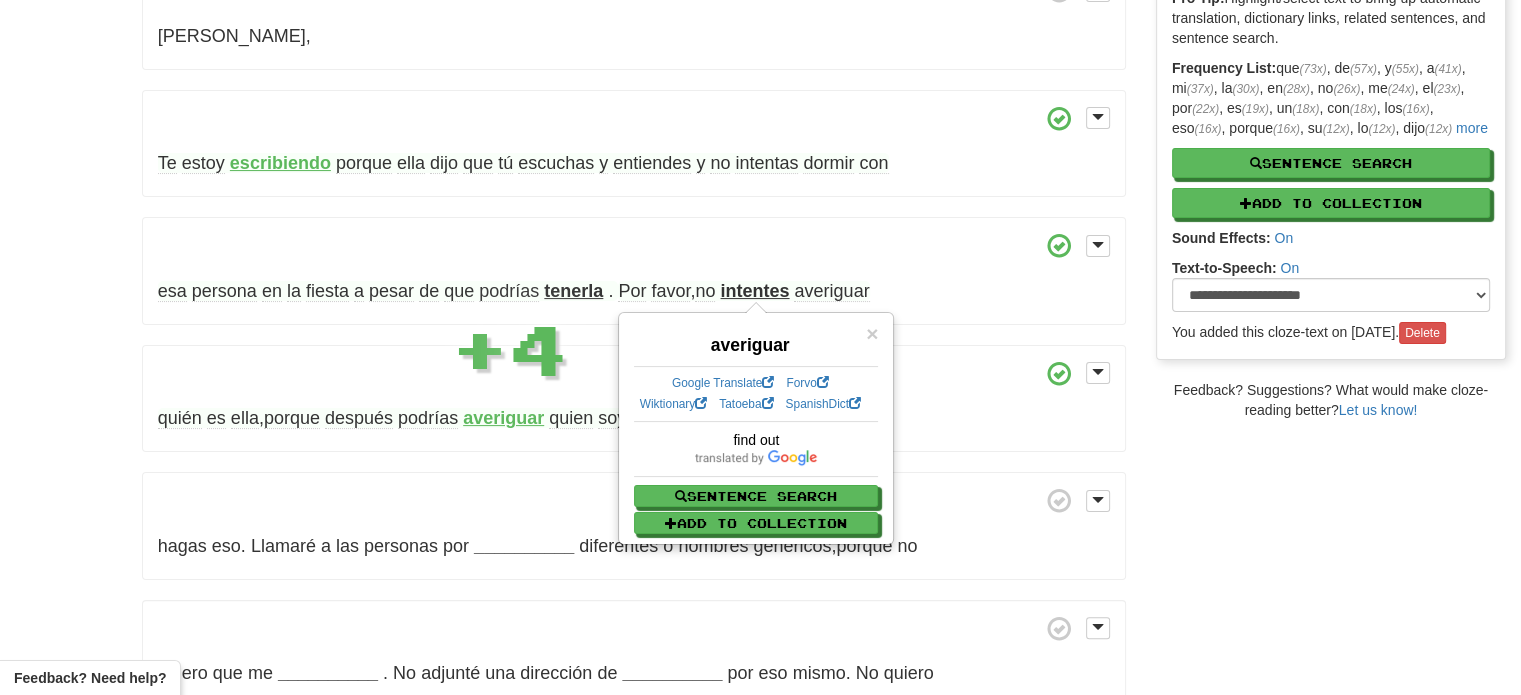 click on "25
de
Agosto ,  1991
Querido Amigo,
Te   estoy
escribiendo
porque   ella   dijo   que   tú   escuchas   y   entiendes   y   no   intentas   dormir   con
esa   persona   en   la   fiesta   a   pesar   de   que   podrías
tenerla
.
Por   favor ,  no
intentes
averiguar
quién   es   ella ,  porque   después   podrías
averiguar
quien   soy   yo ,  y   realmente ,  no   quiero   que
hagas eso.
Llamaré   a   las   personas   por
__________
diferentes   o   nombres   genéricos ,  porque   no
quiero   que   me
__________
." at bounding box center [634, 7166] 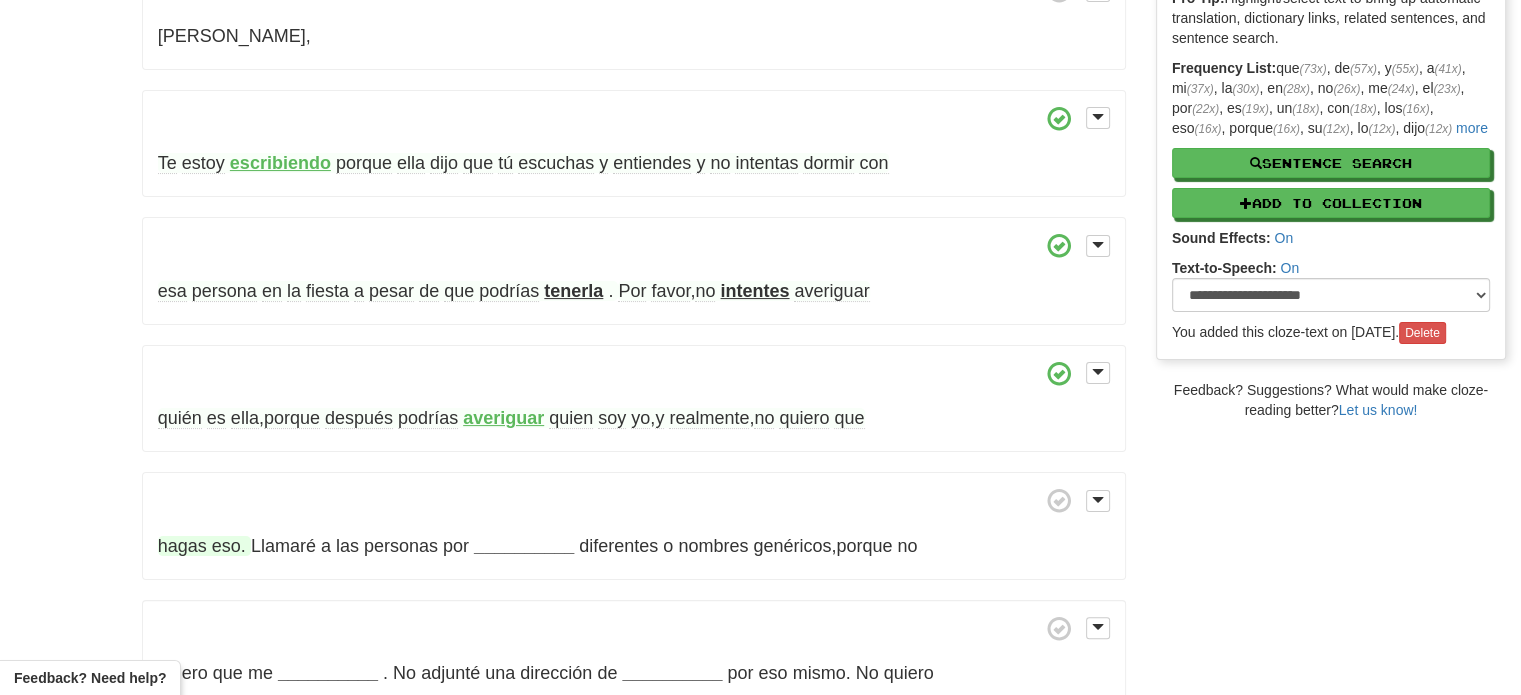 click on "hagas eso." at bounding box center (202, 546) 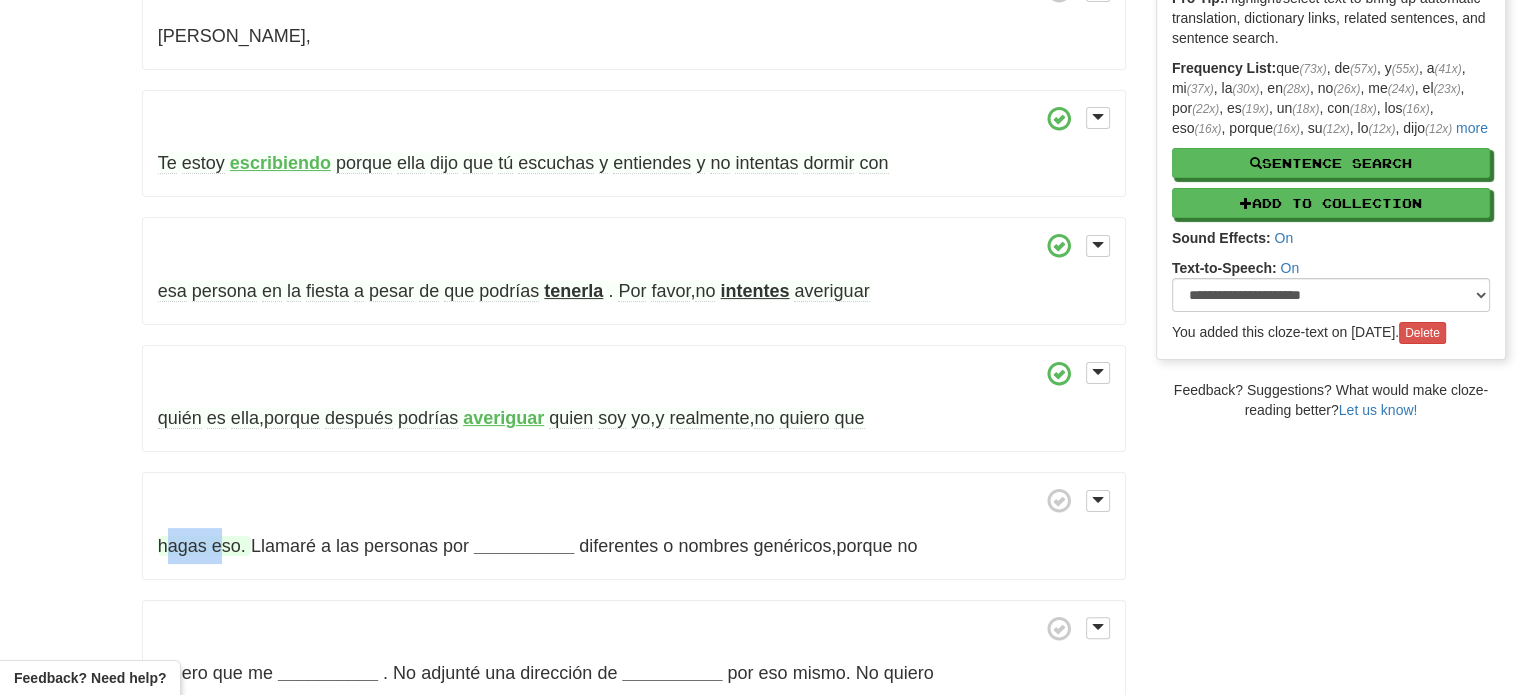 click on "hagas eso." at bounding box center (202, 546) 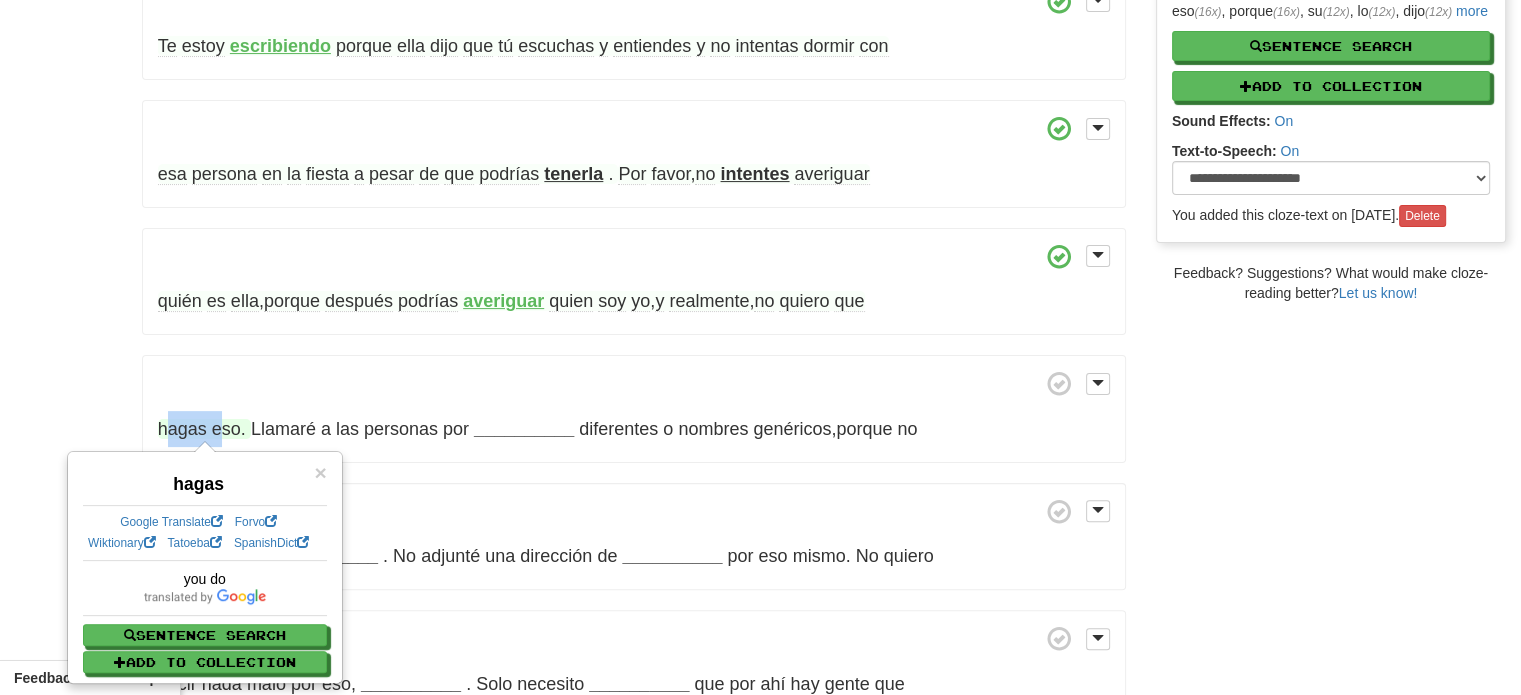 scroll, scrollTop: 468, scrollLeft: 0, axis: vertical 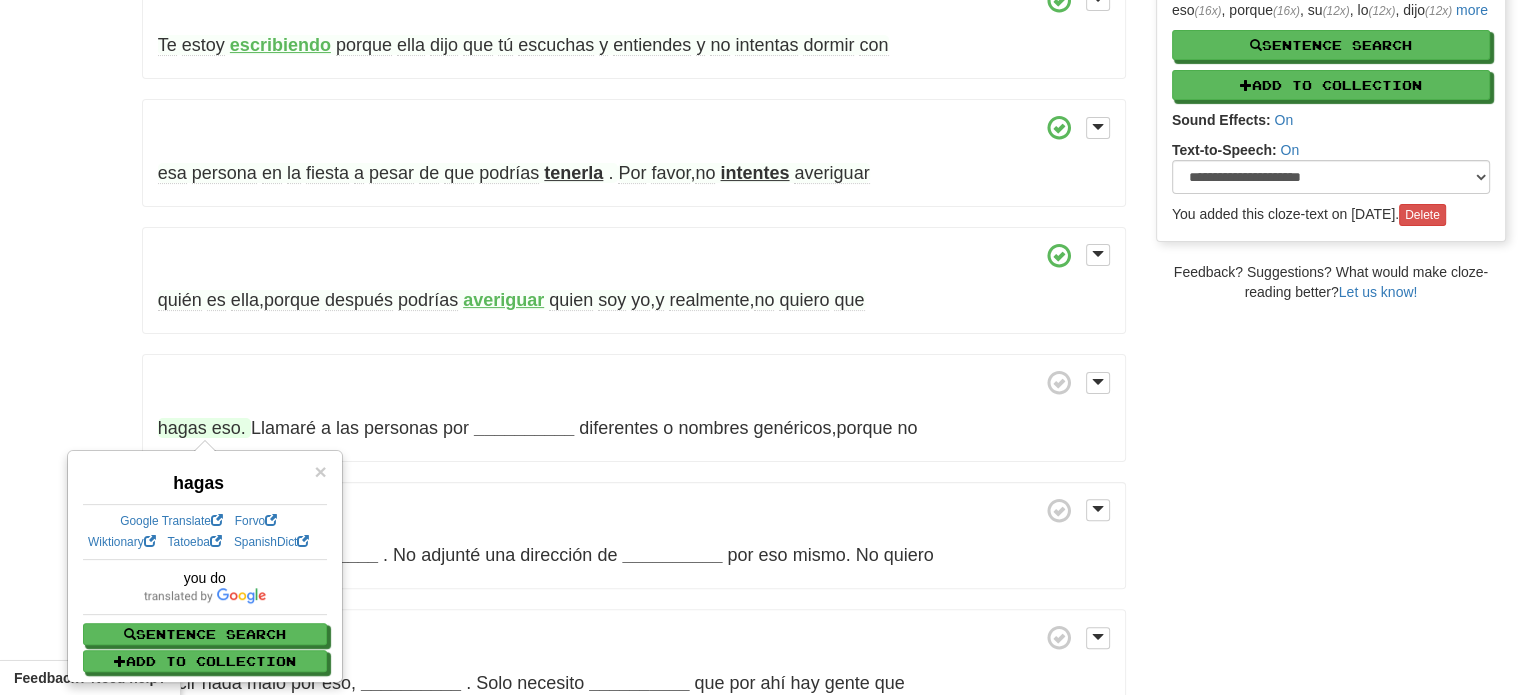 click on "hagas eso." at bounding box center (202, 428) 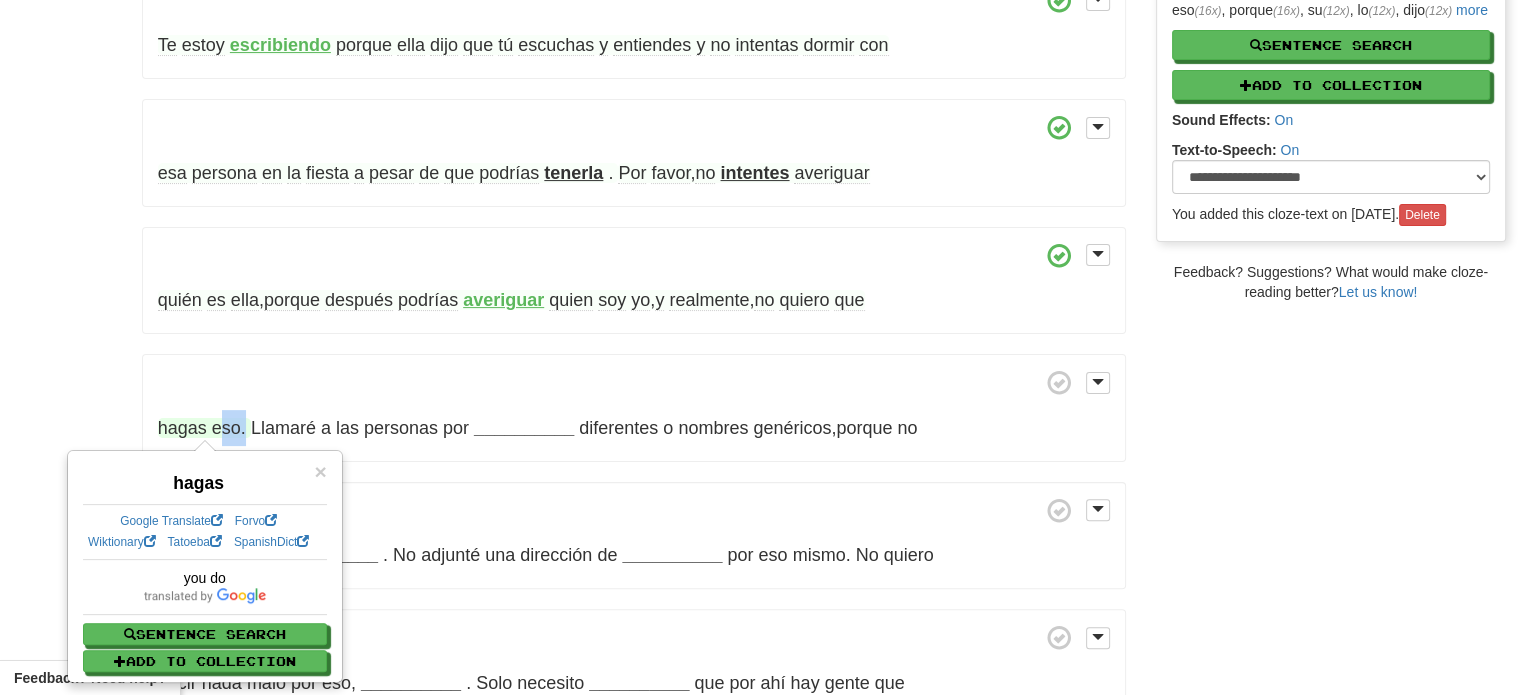 click on "hagas eso." at bounding box center (202, 428) 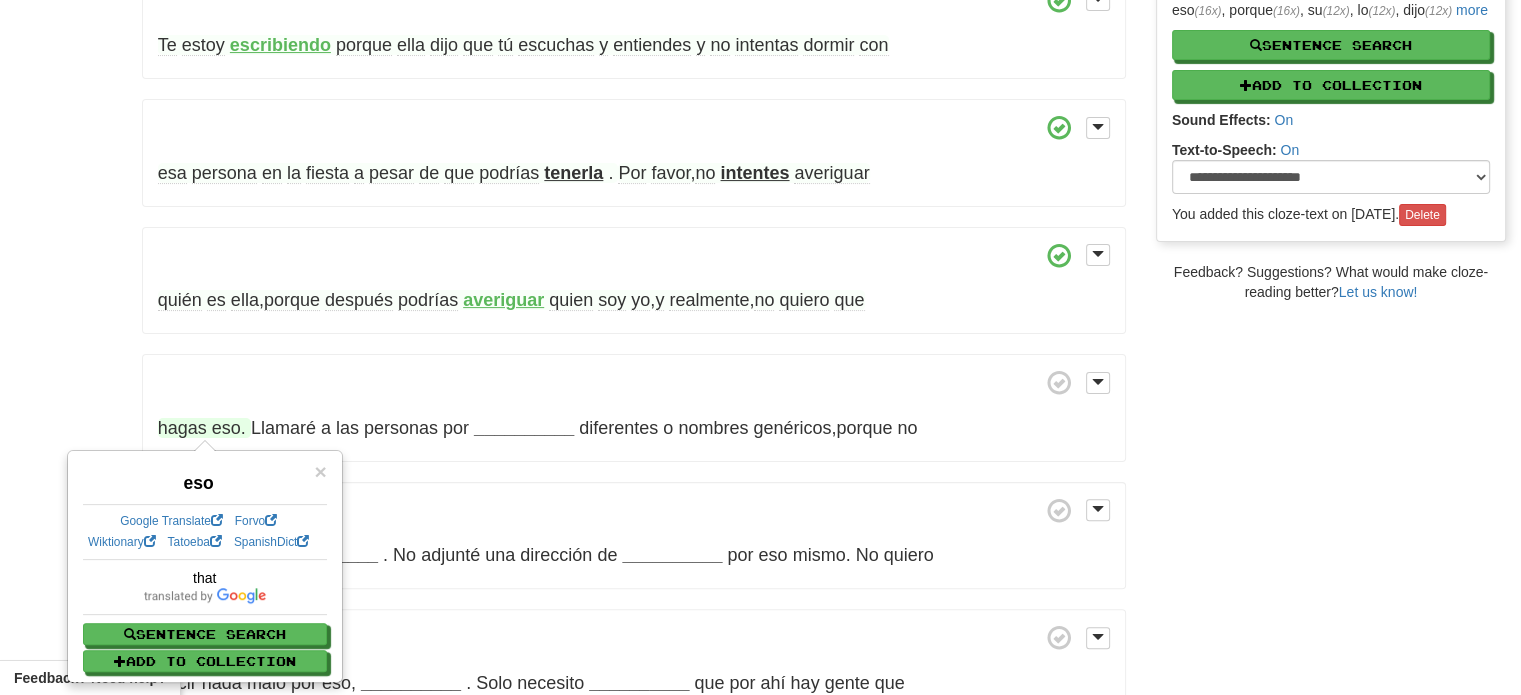 click at bounding box center (634, 382) 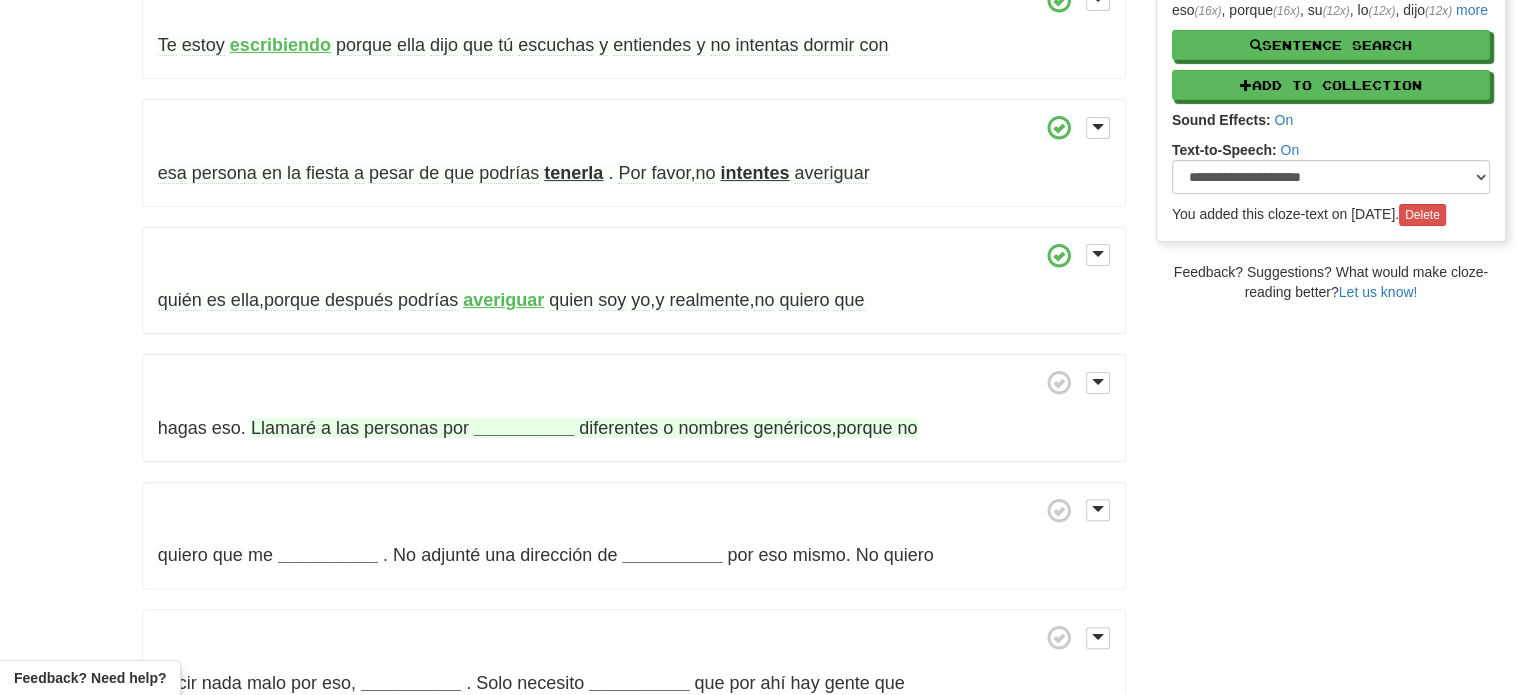 click on "Llamaré" at bounding box center (283, 428) 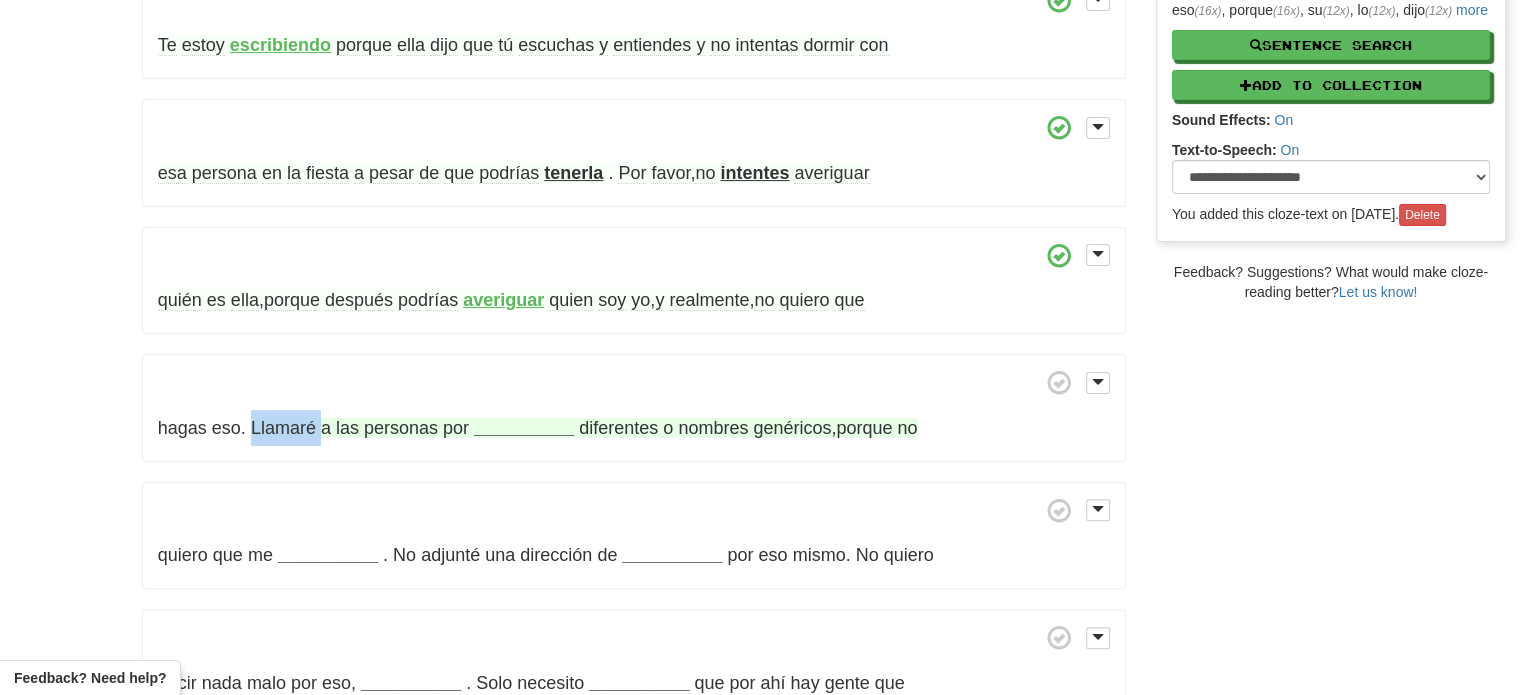 click on "Llamaré" at bounding box center (283, 428) 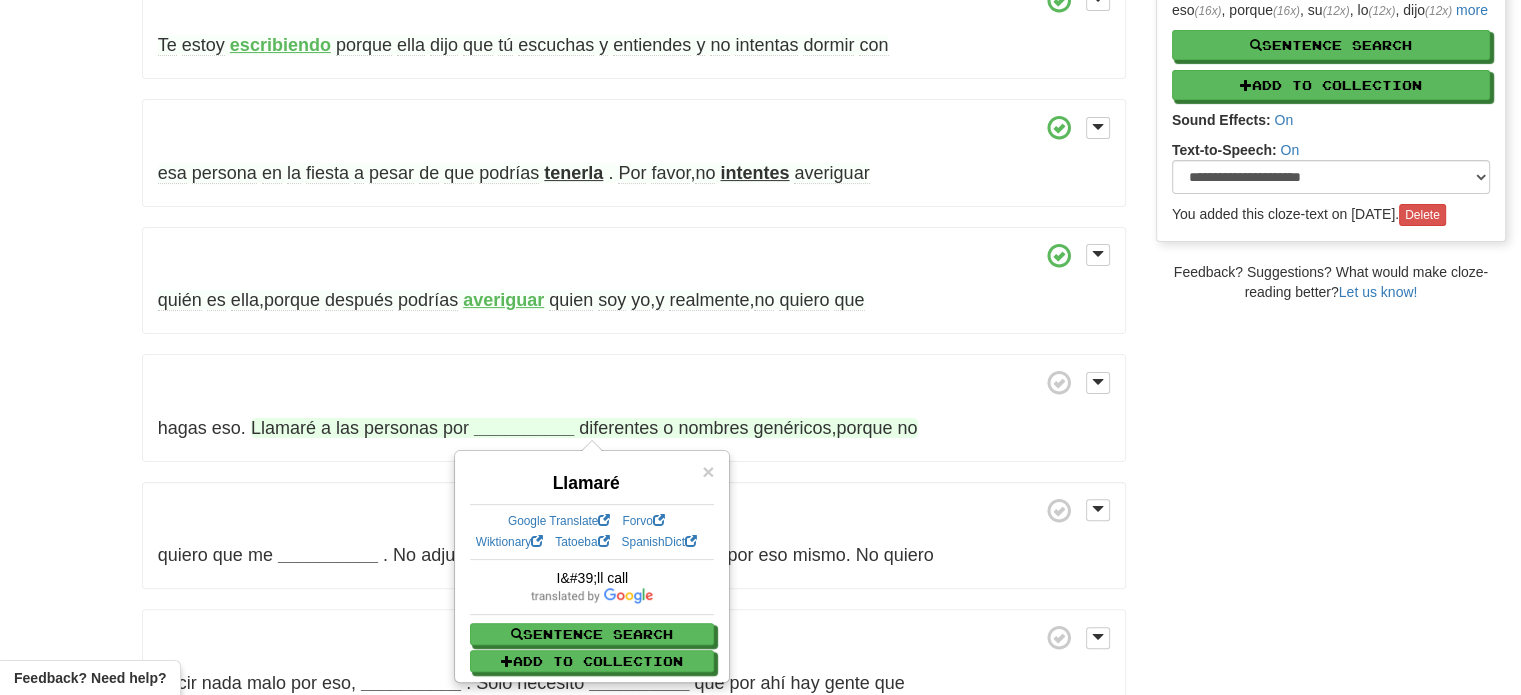 click at bounding box center [634, 382] 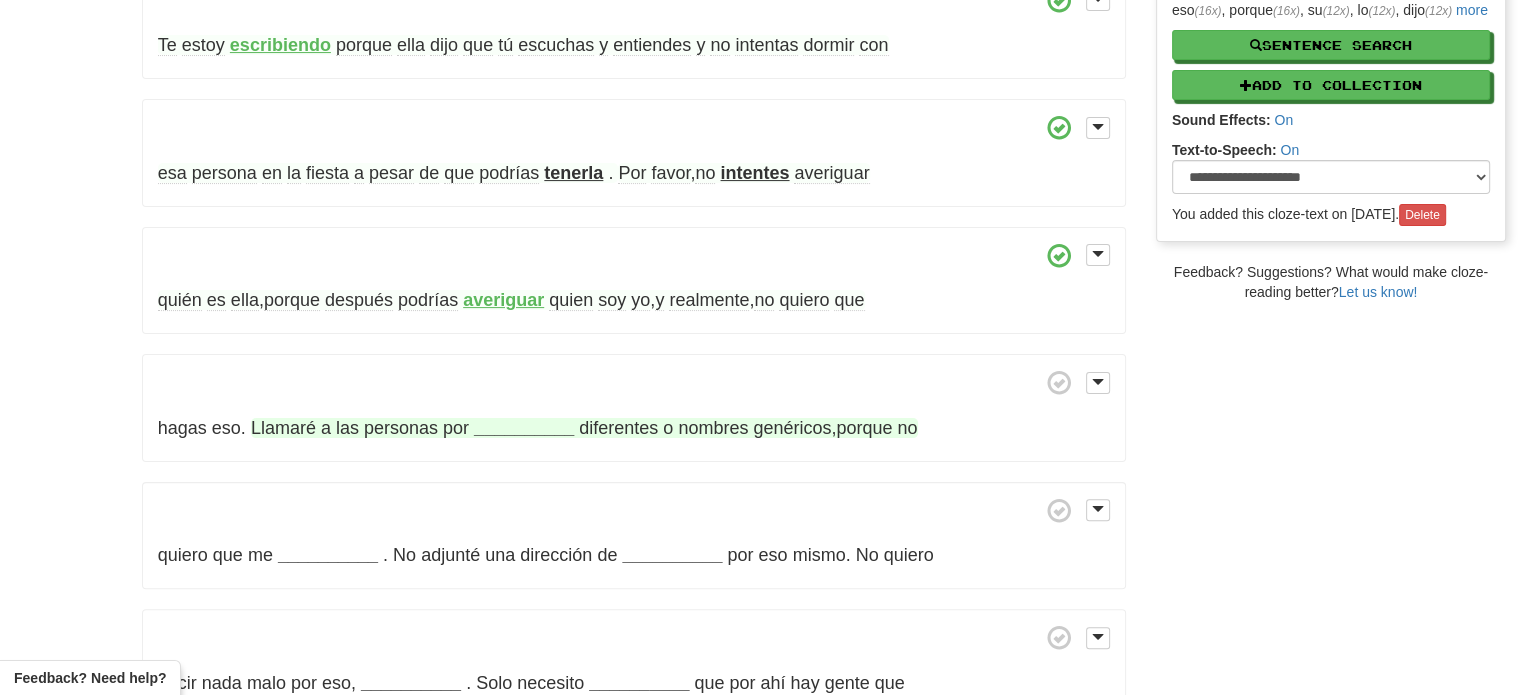 click on "__________" at bounding box center [524, 428] 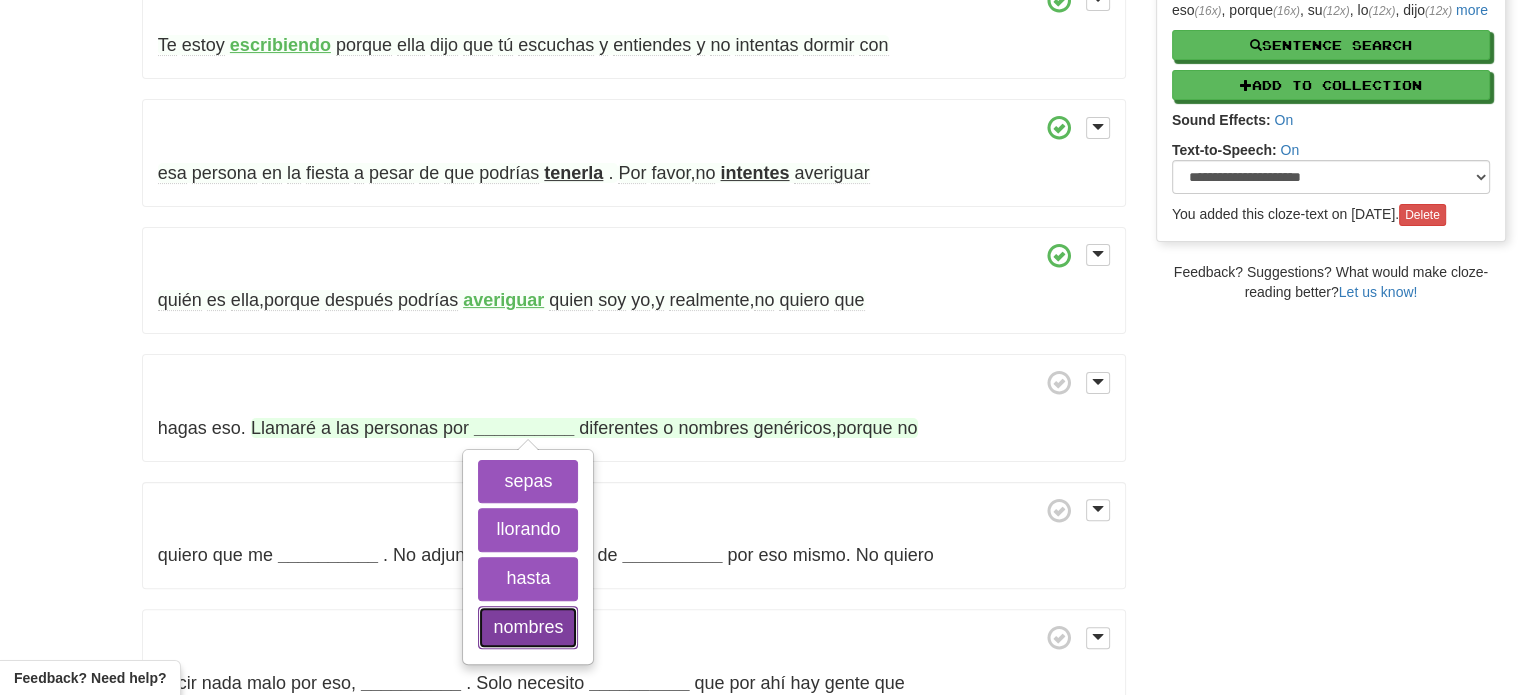 click on "nombres" at bounding box center [528, 628] 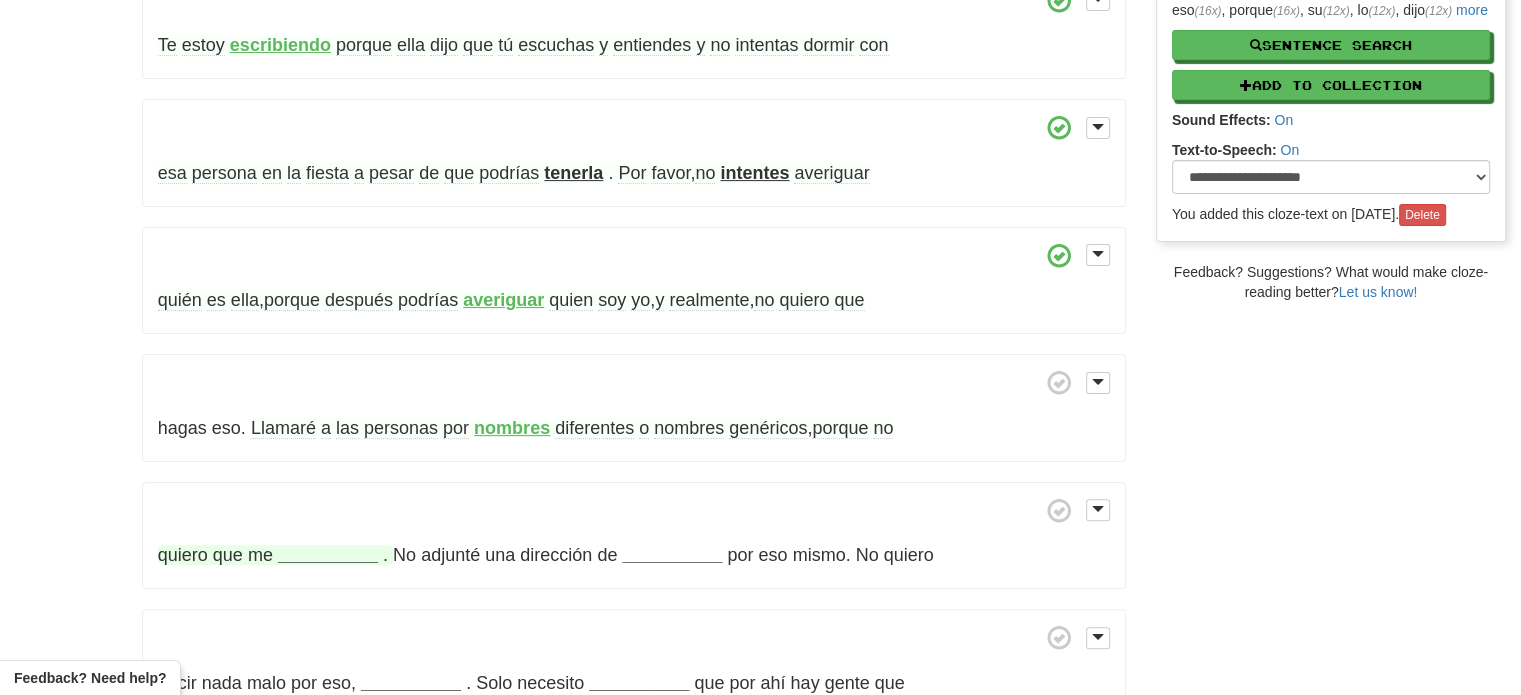 click on "__________" at bounding box center (328, 555) 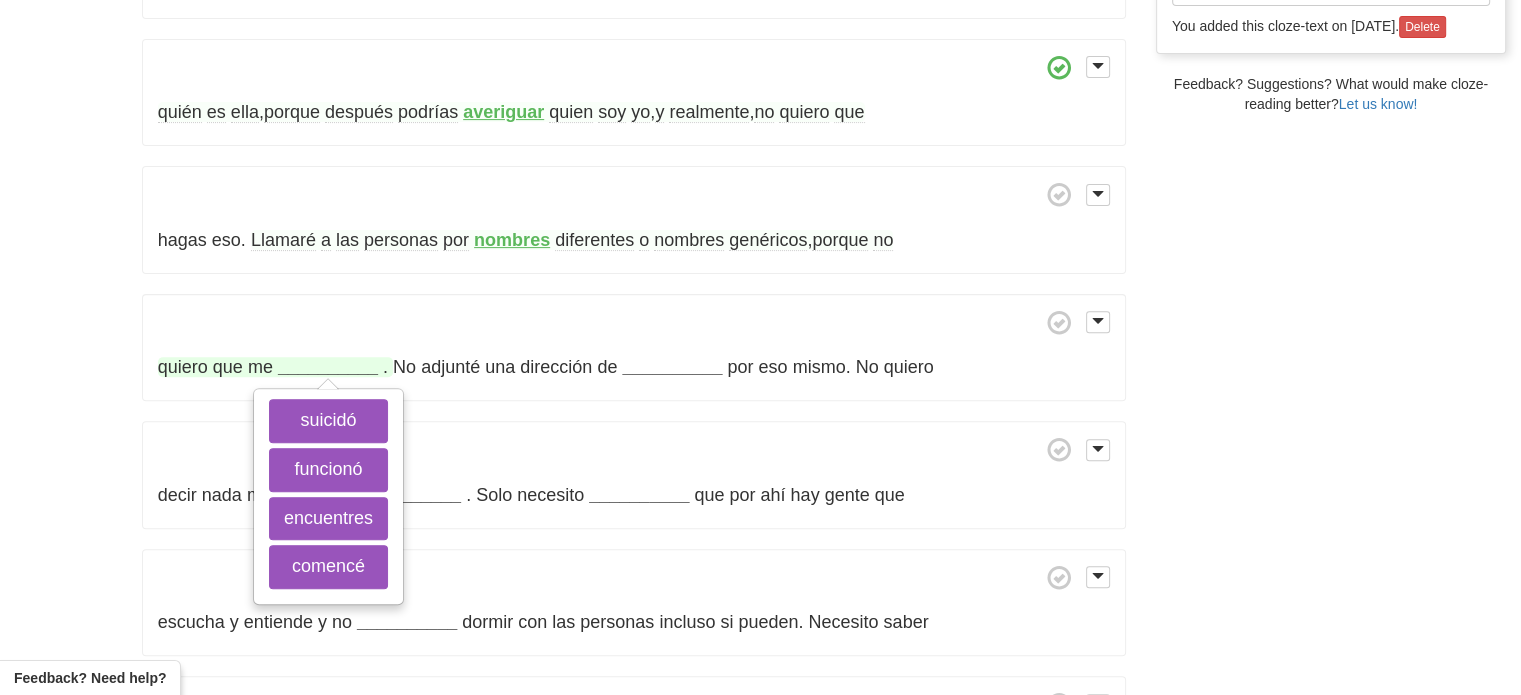 scroll, scrollTop: 658, scrollLeft: 0, axis: vertical 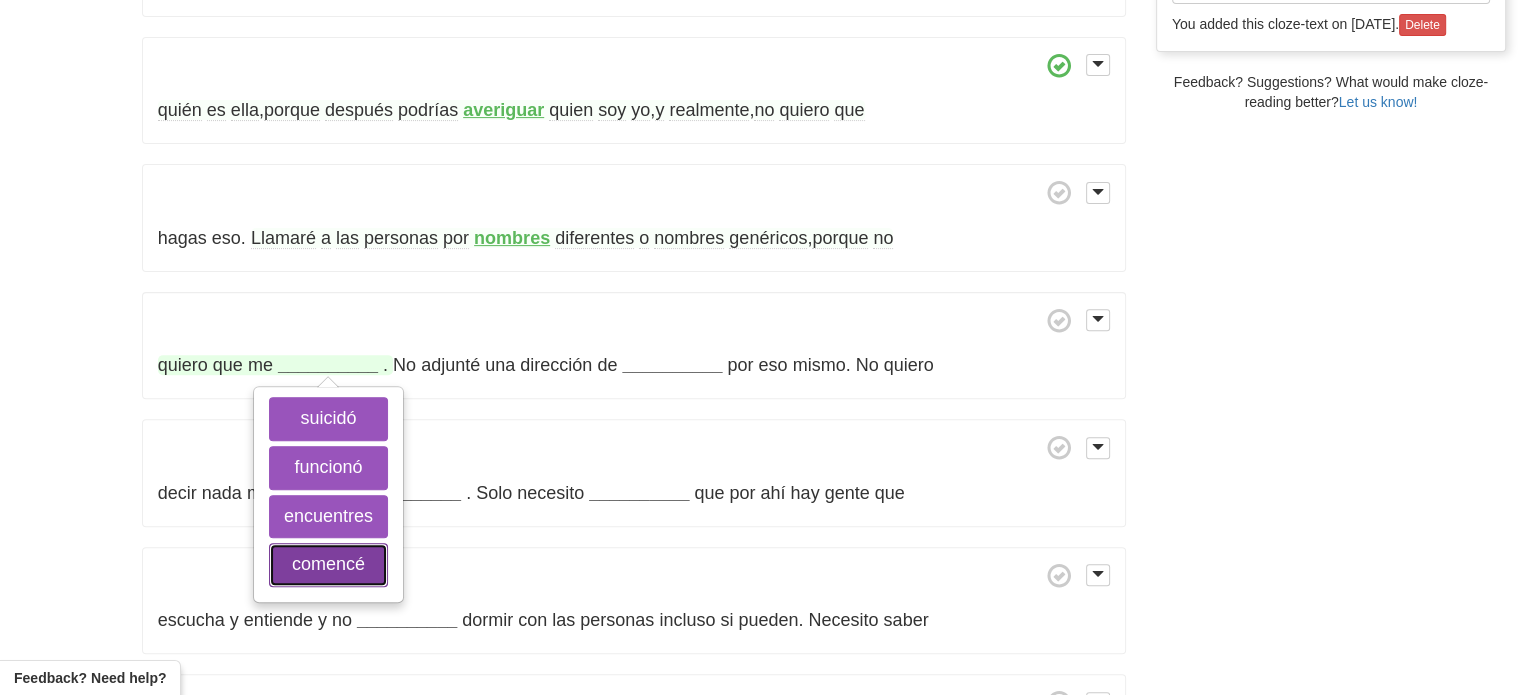 click on "comencé" at bounding box center [328, 565] 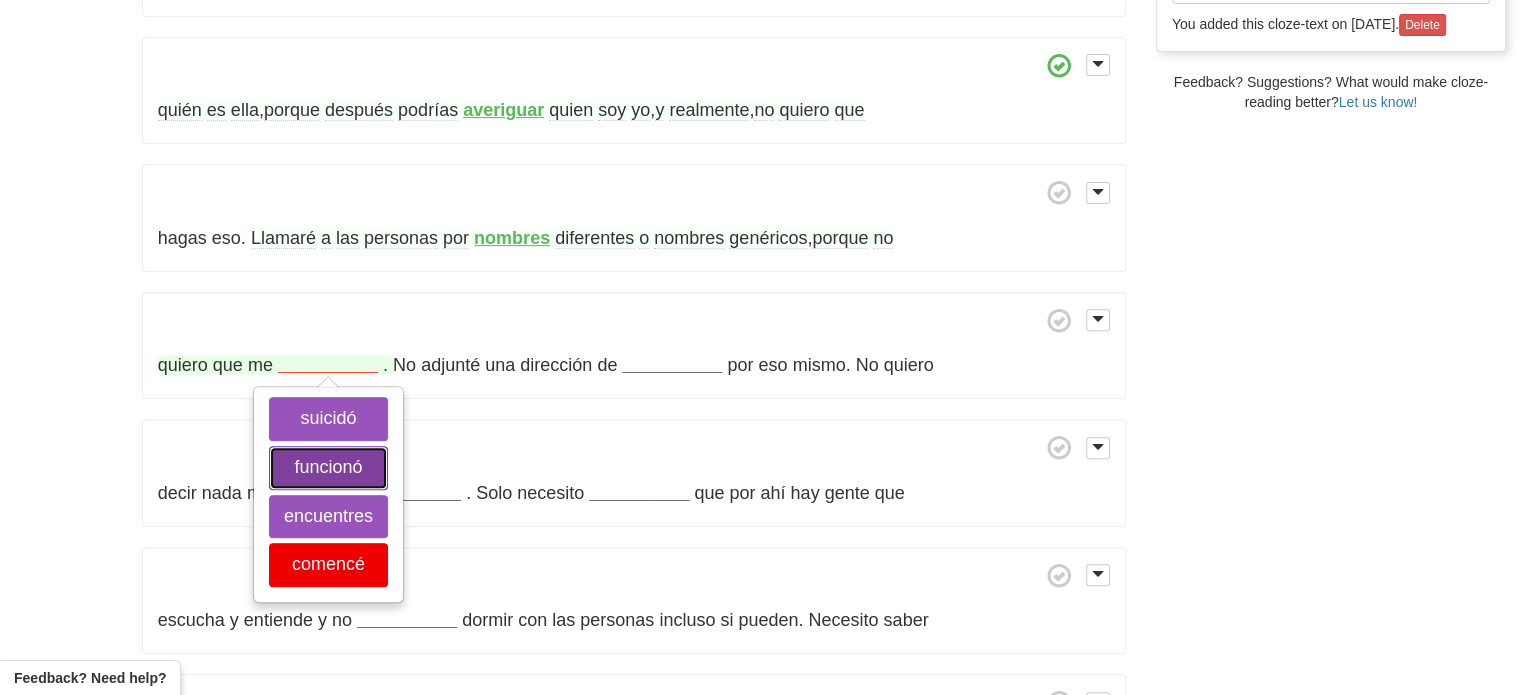 click on "funcionó" at bounding box center (328, 468) 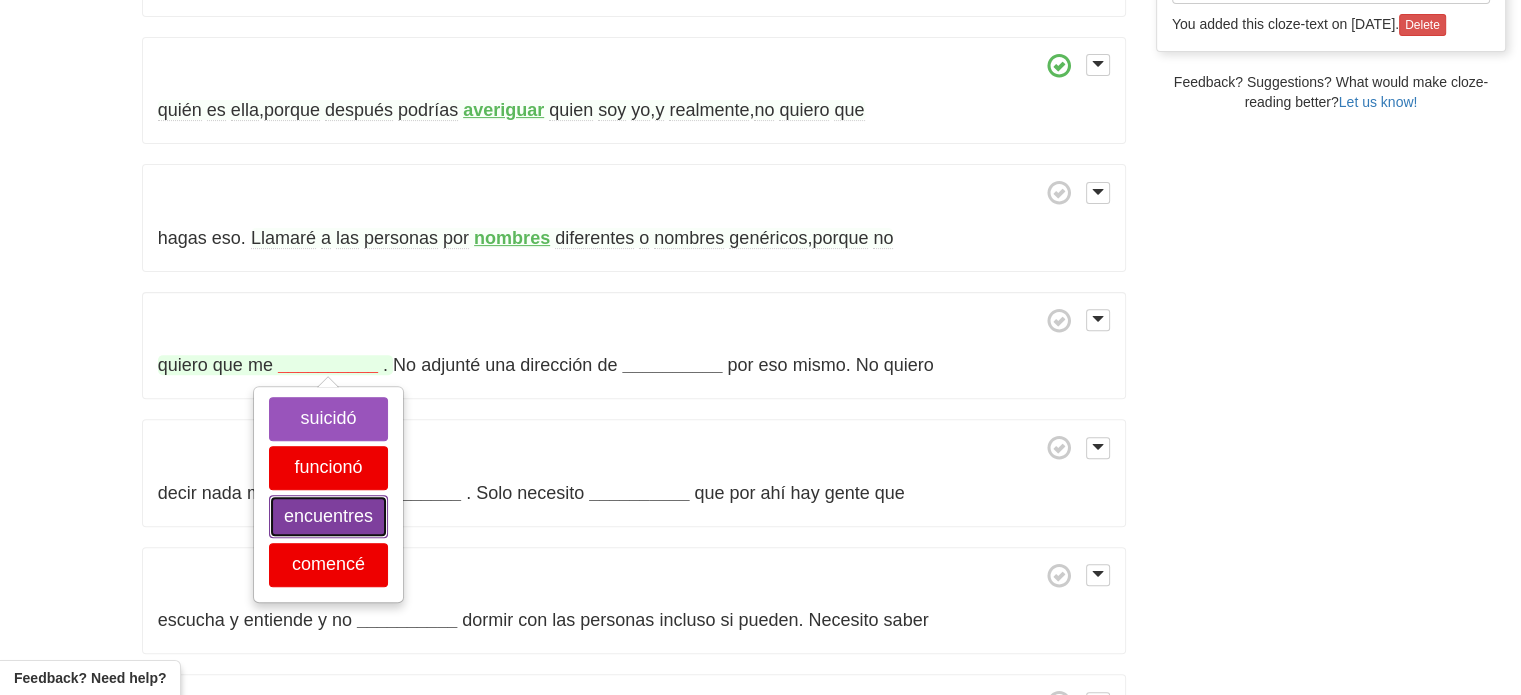 click on "encuentres" at bounding box center [328, 517] 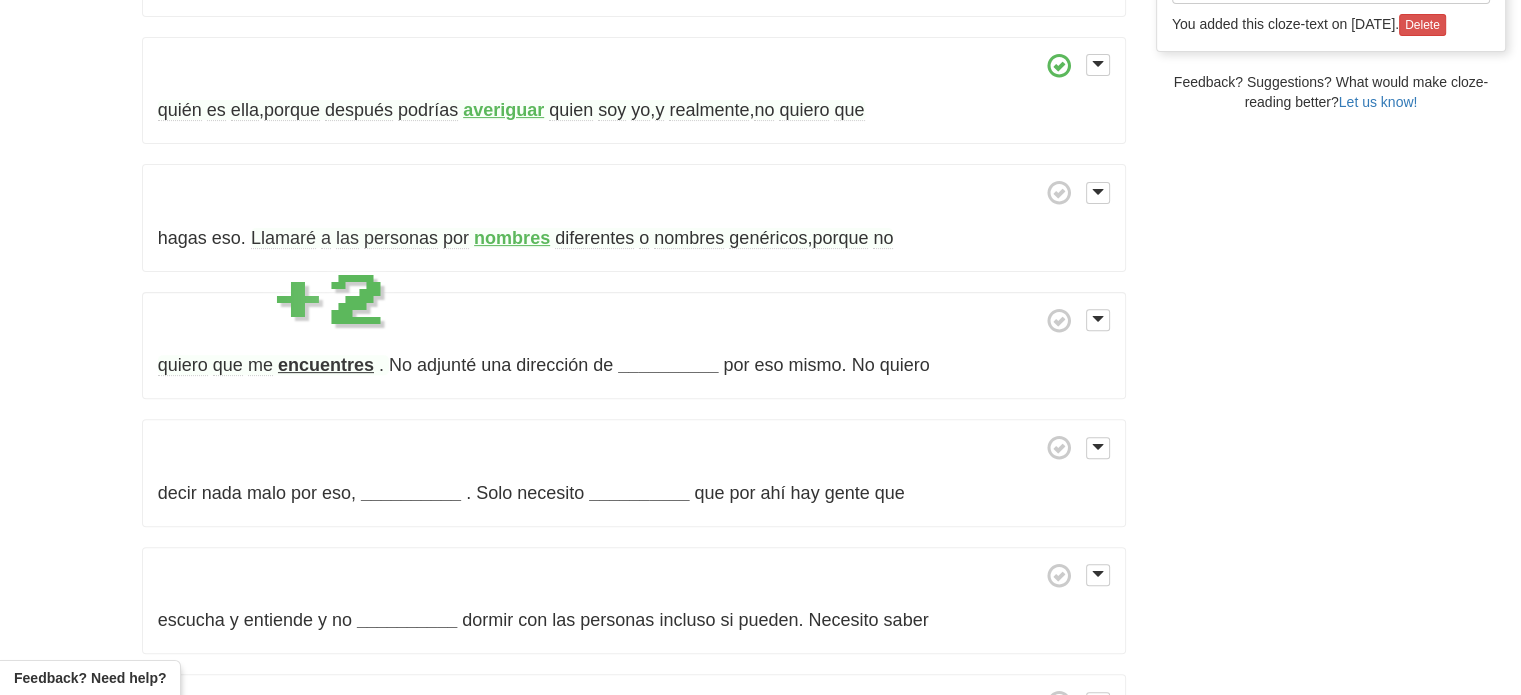 click on "encuentres" at bounding box center (326, 365) 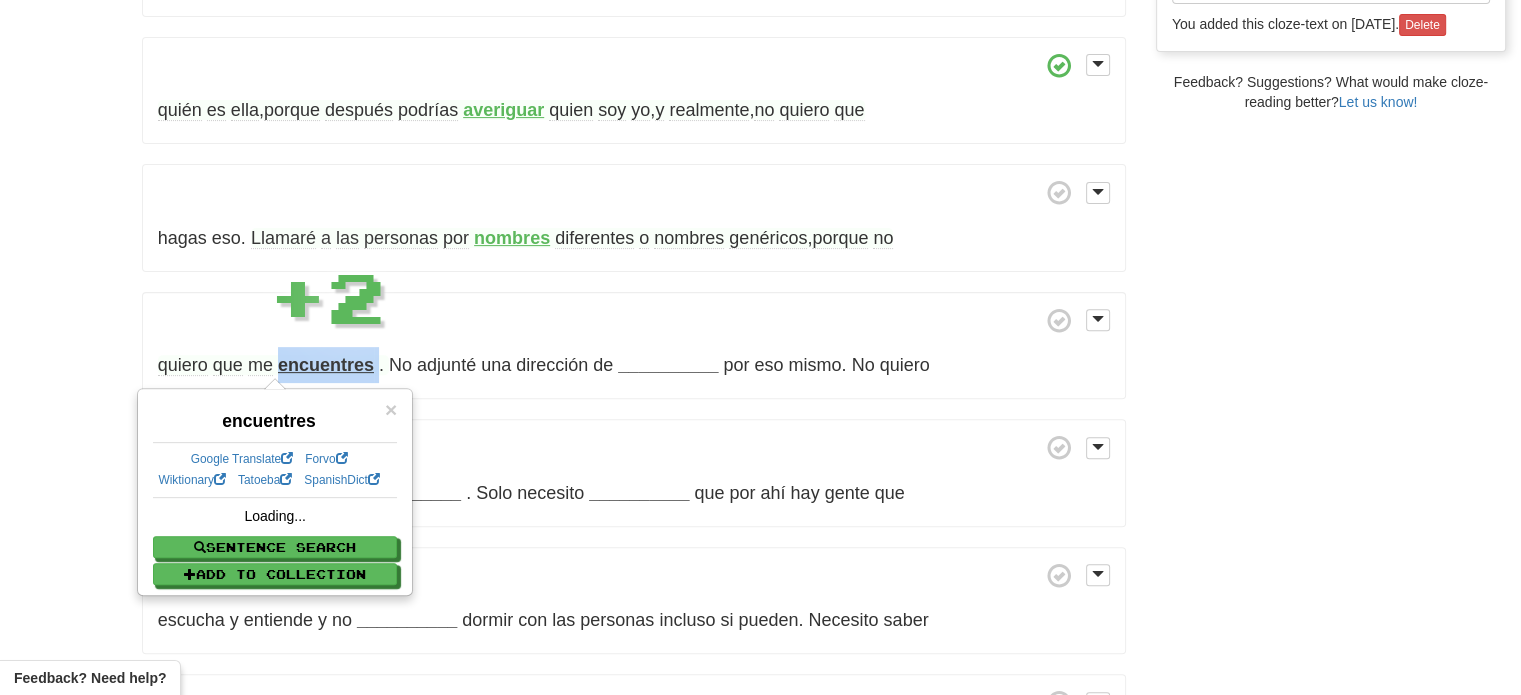 click on "encuentres" at bounding box center [326, 365] 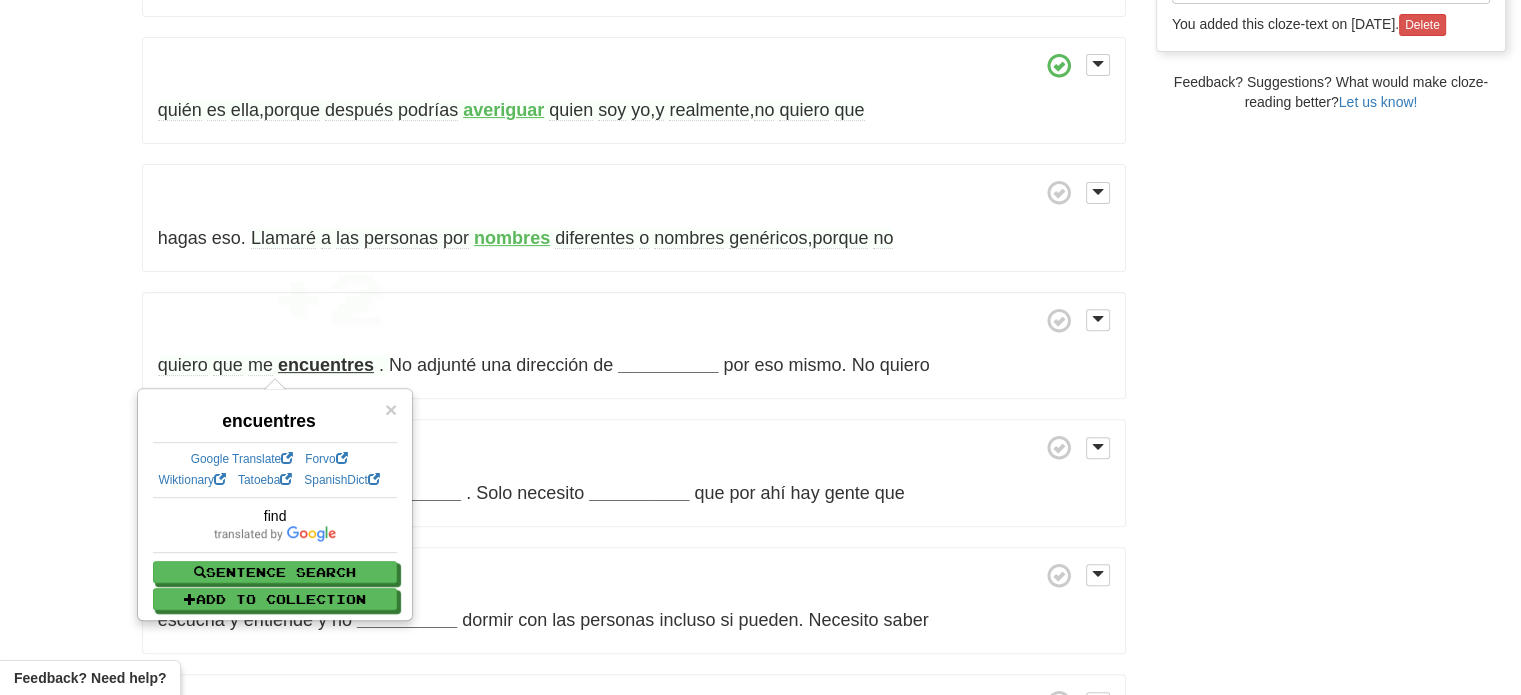 click on "quiero   que   me
encuentres
.
No   adjunté   una   dirección   de
__________
por   eso   mismo .
No quiero" at bounding box center [634, 346] 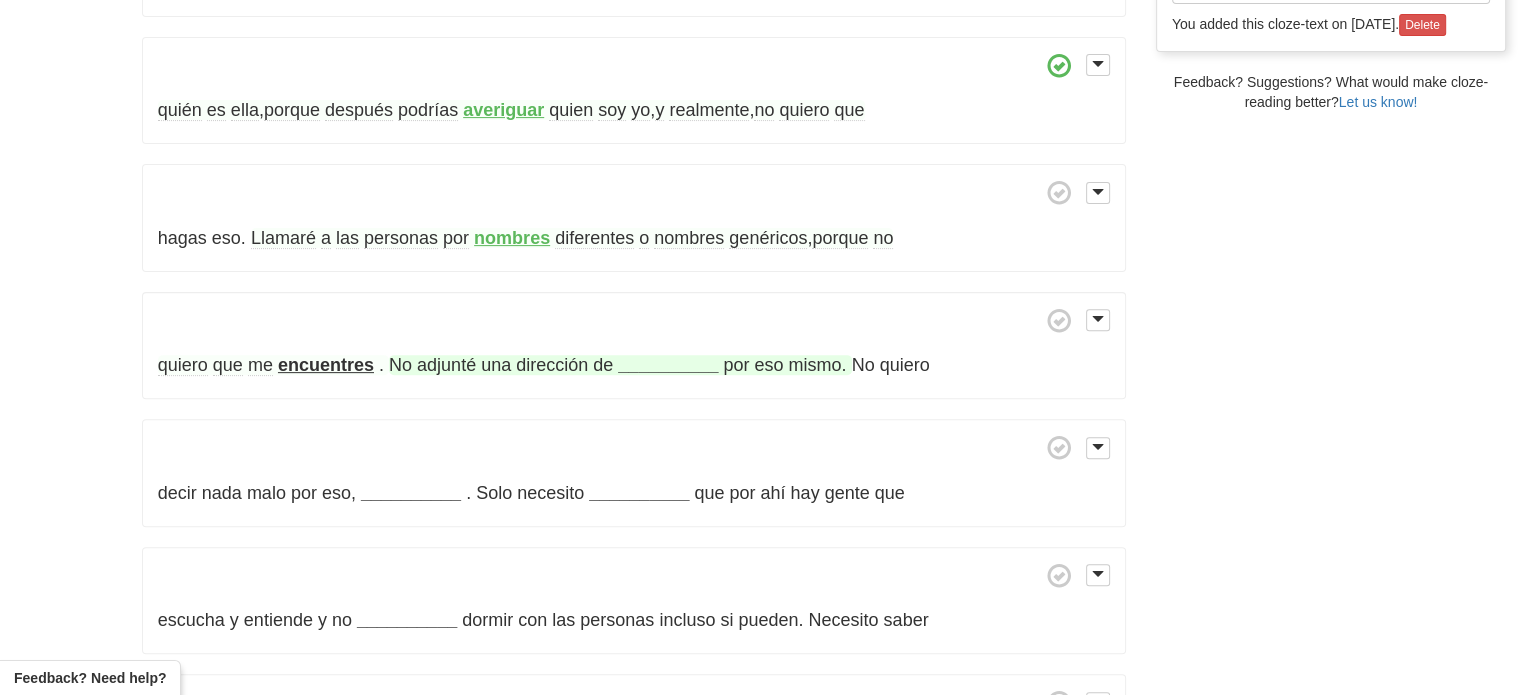 click on "adjunté" at bounding box center [446, 365] 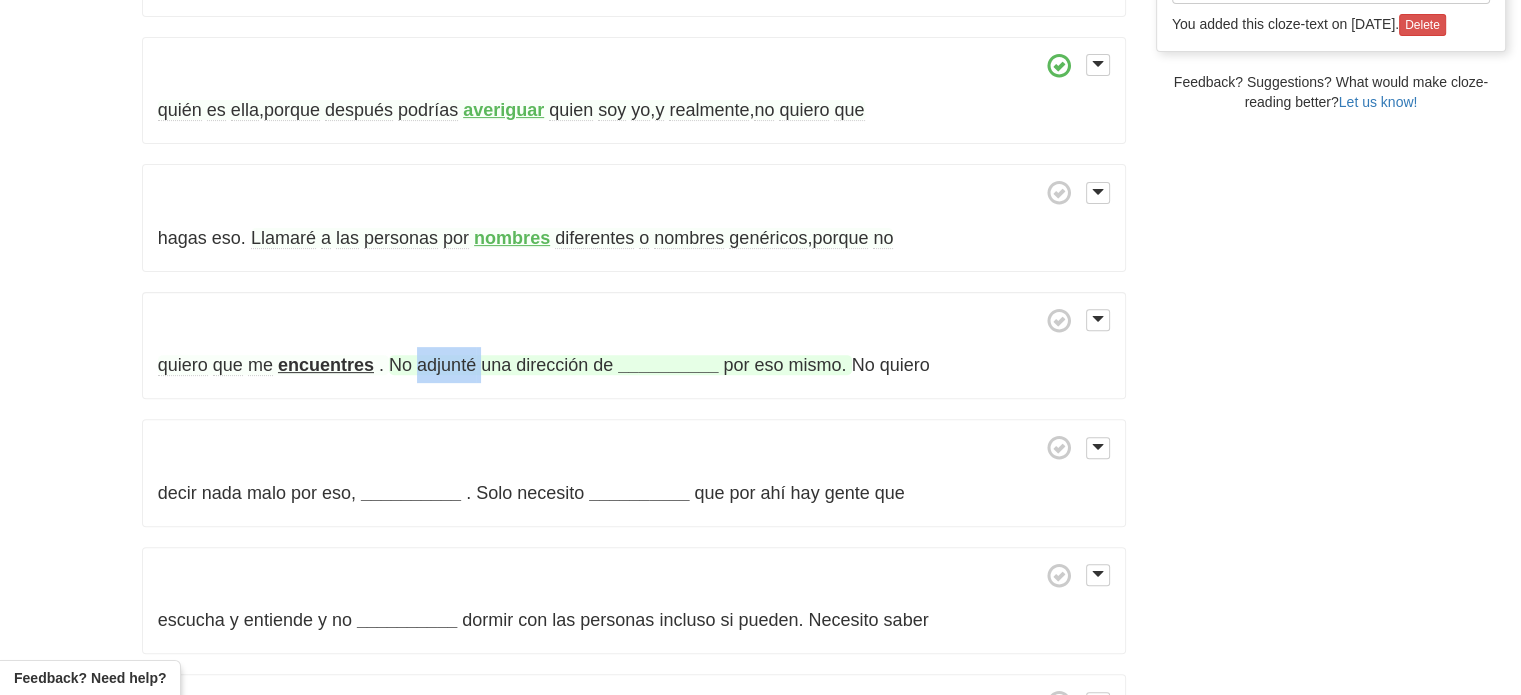 click on "adjunté" at bounding box center [446, 365] 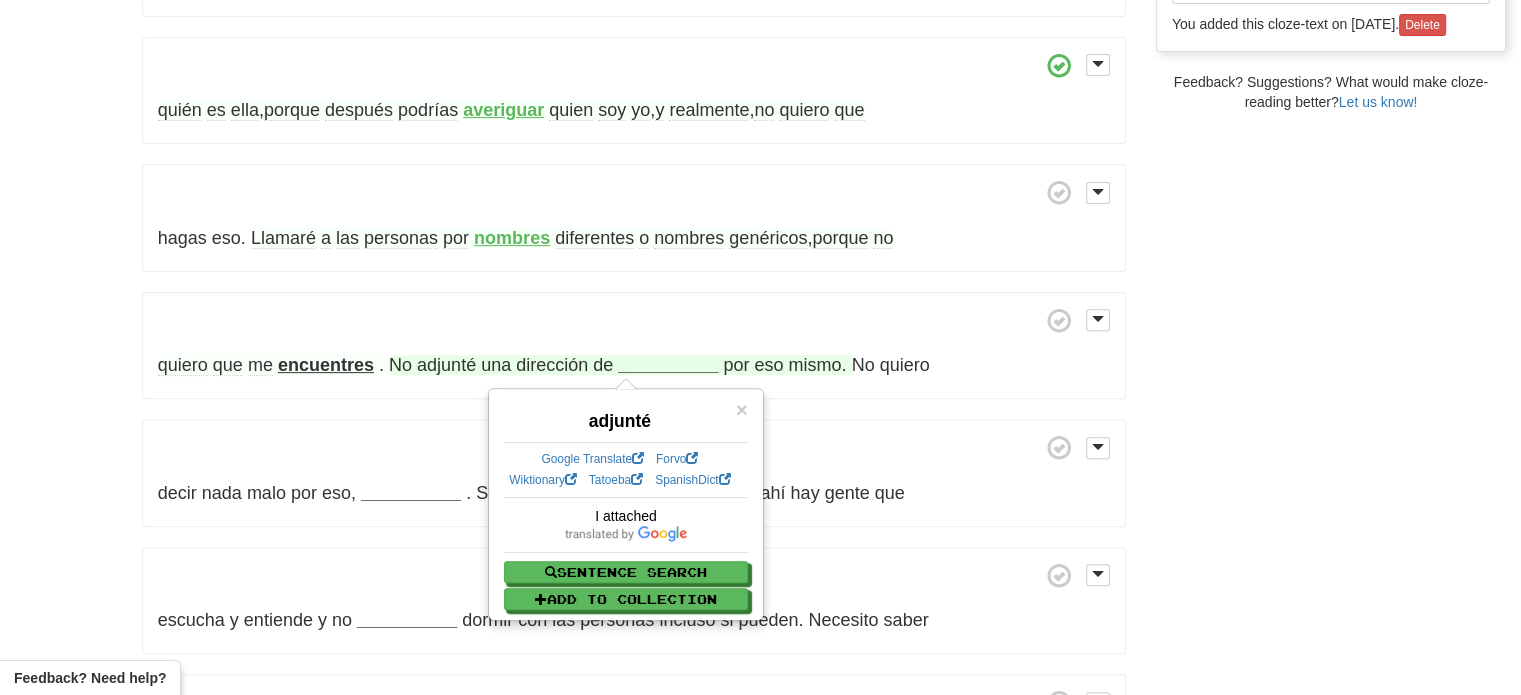 click on "quiero   que   me
encuentres
.
No   adjunté   una   dirección   de
__________
por   eso   mismo .
No quiero" at bounding box center (634, 346) 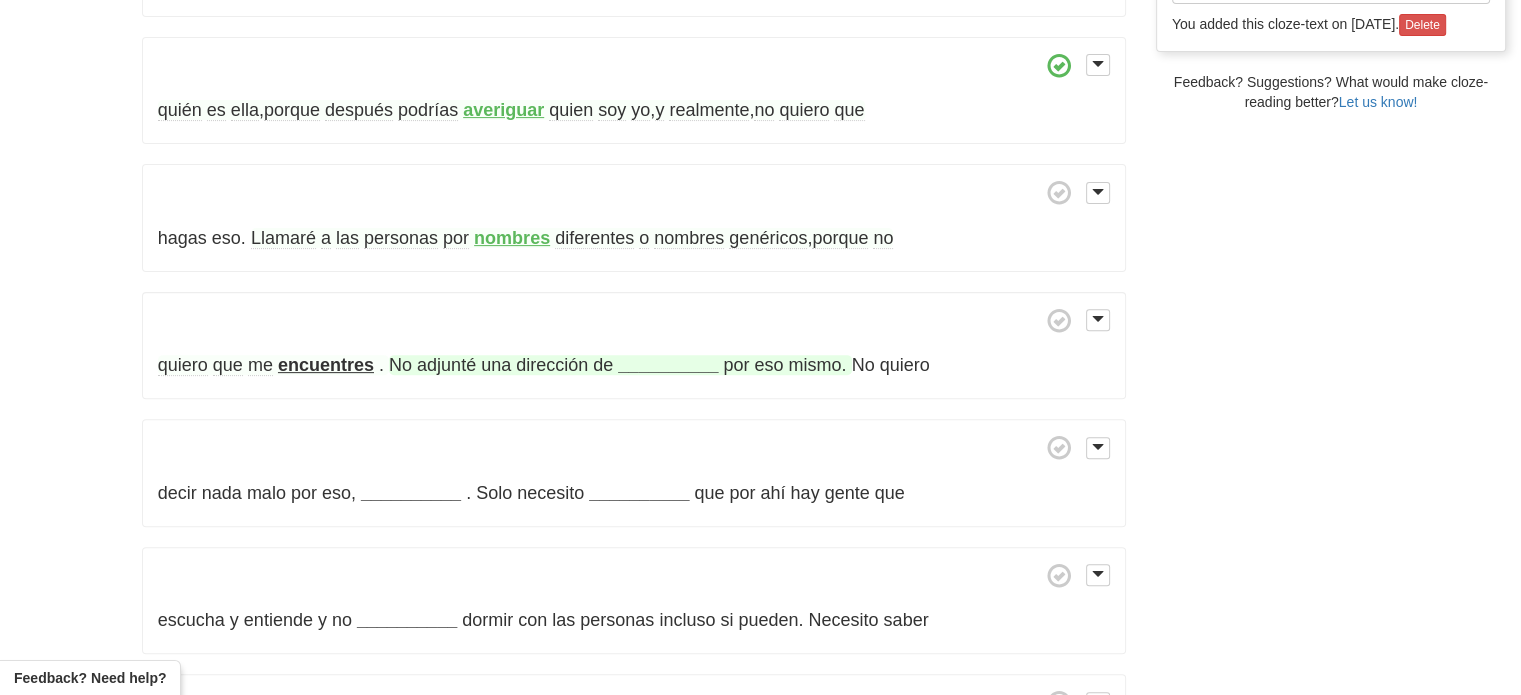 click on "__________" at bounding box center (668, 365) 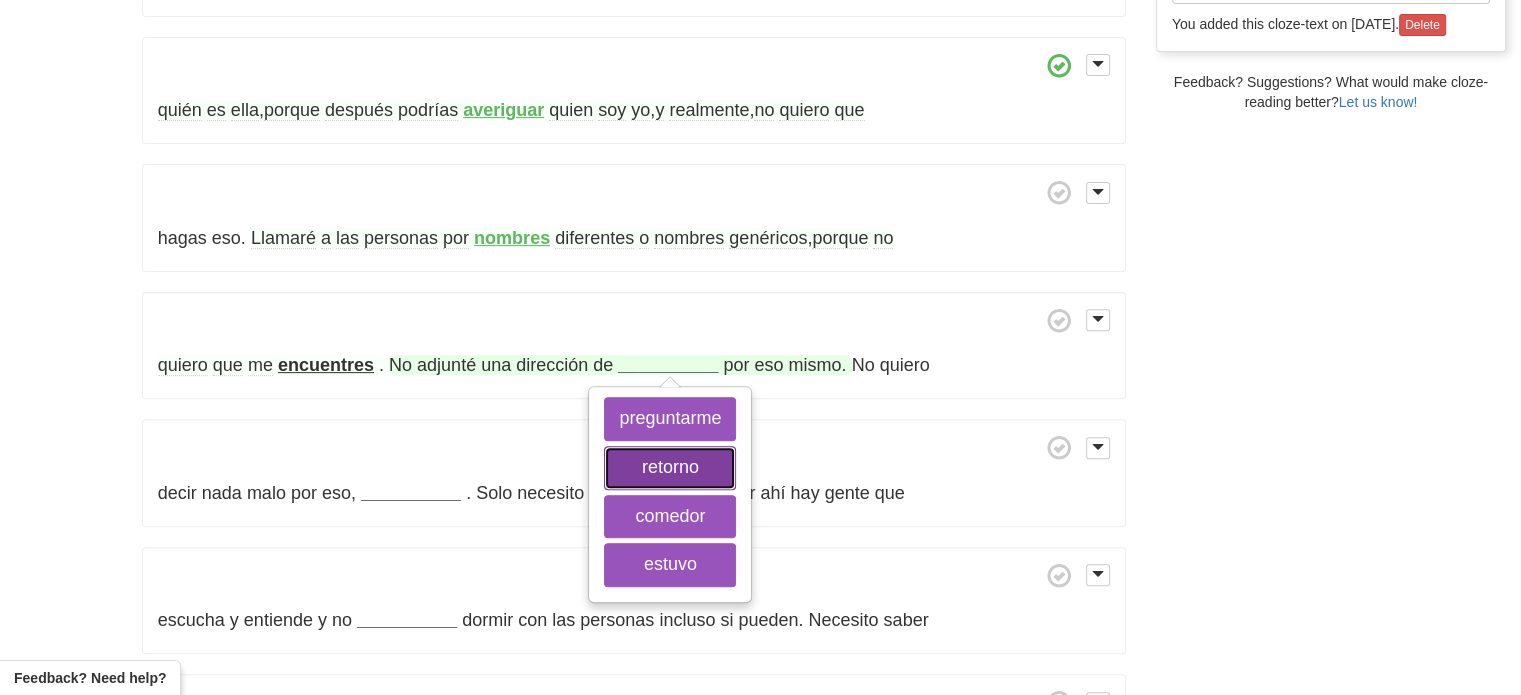 click on "retorno" at bounding box center (670, 468) 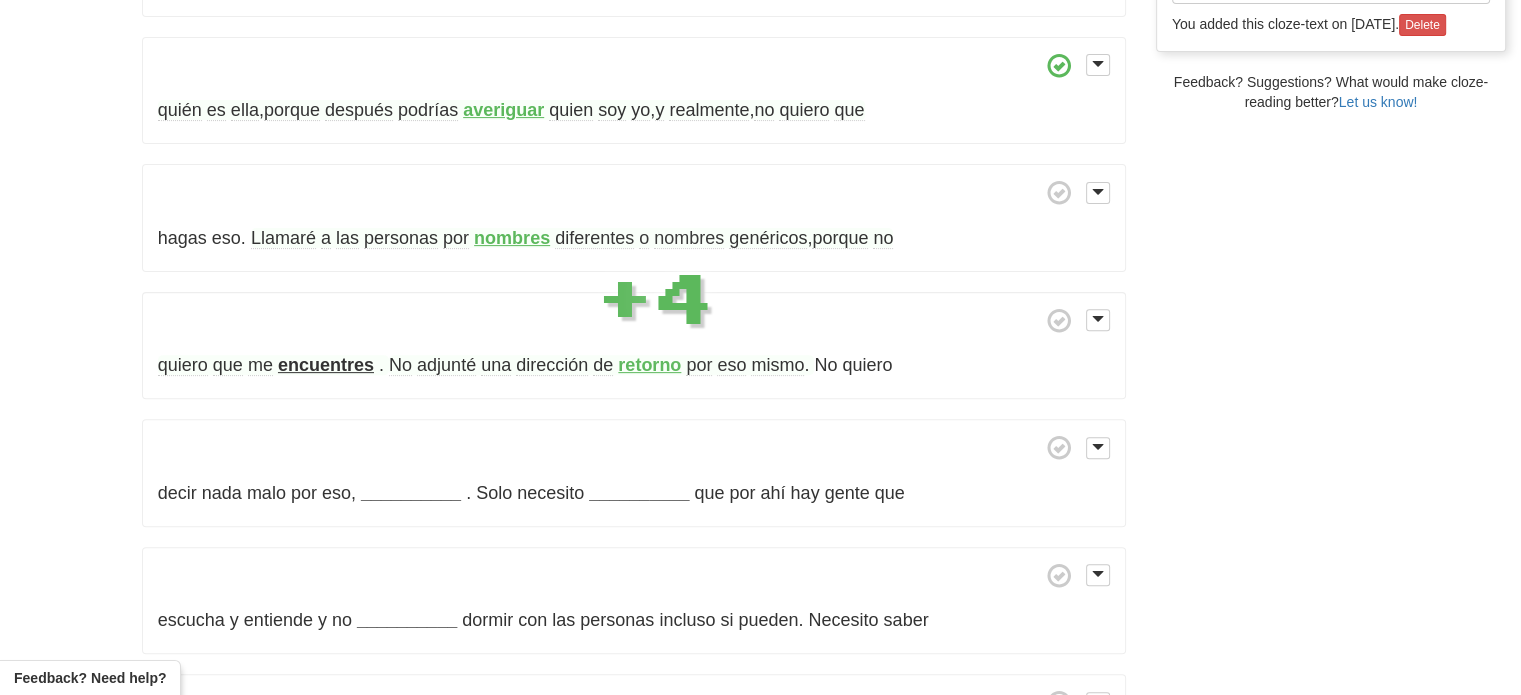 click on "mismo" at bounding box center [777, 365] 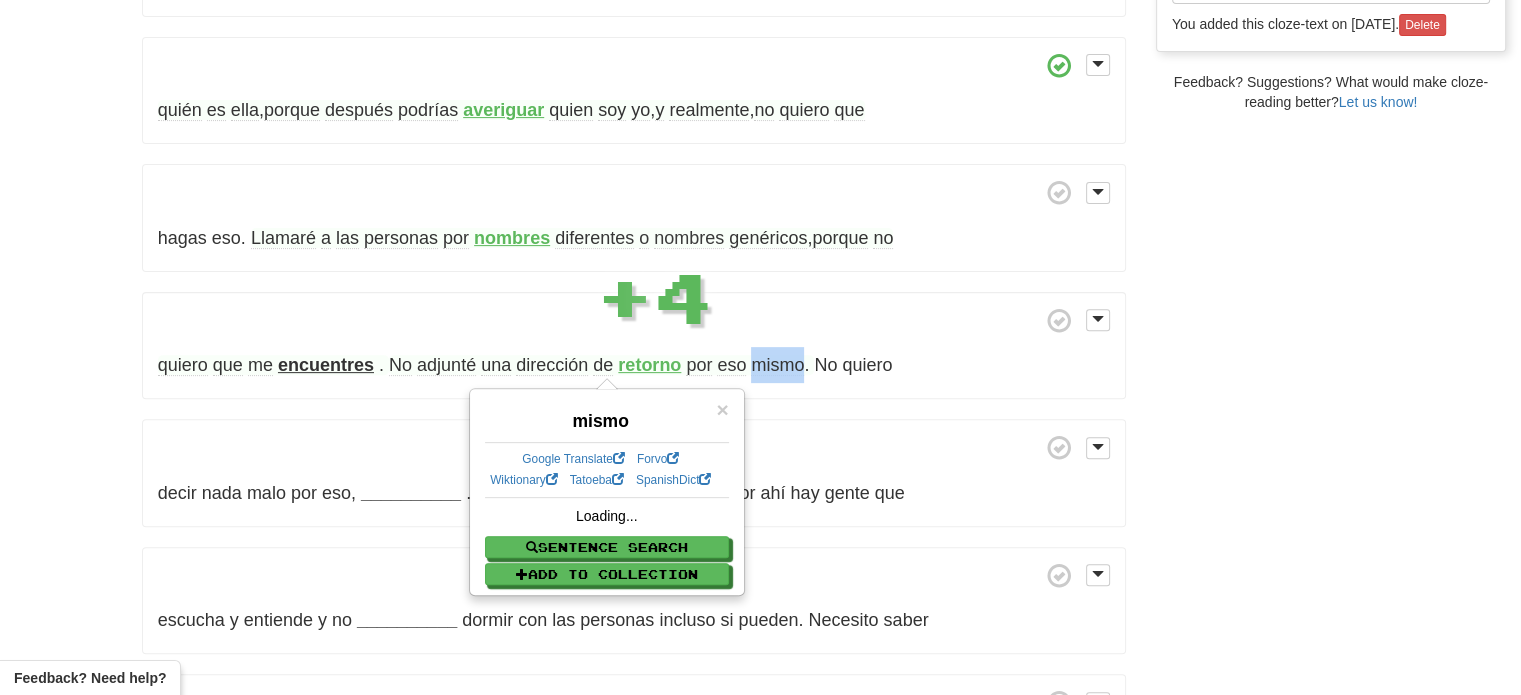 click on "mismo" at bounding box center [777, 365] 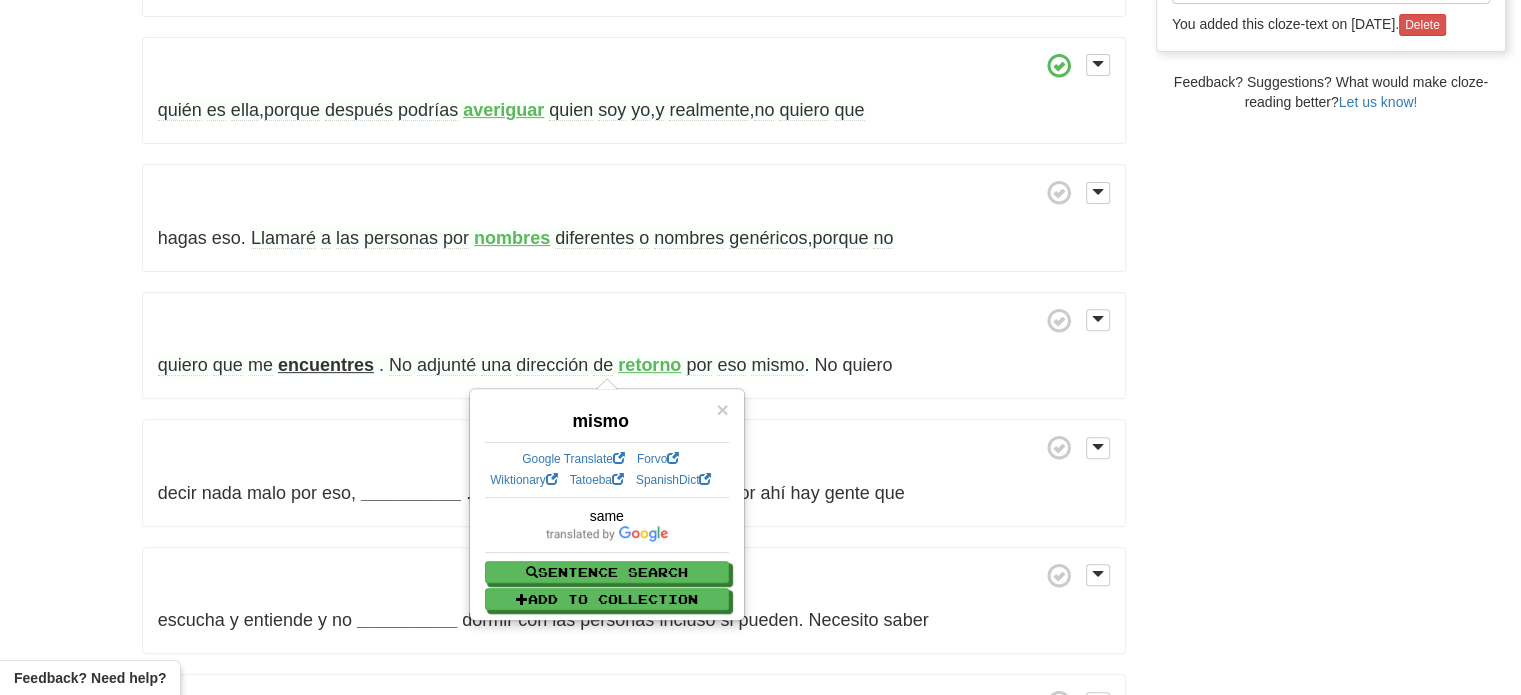 click at bounding box center [634, 320] 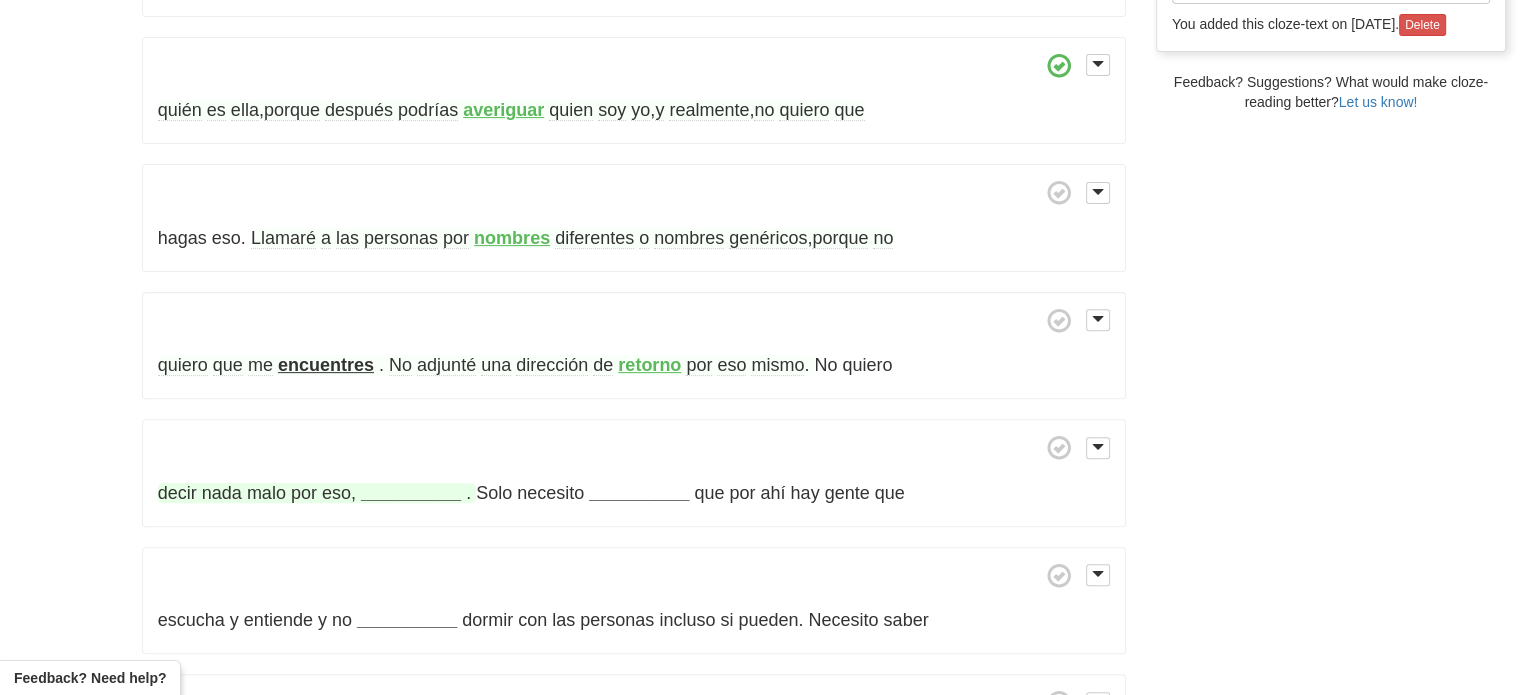 click on "decir" at bounding box center (177, 493) 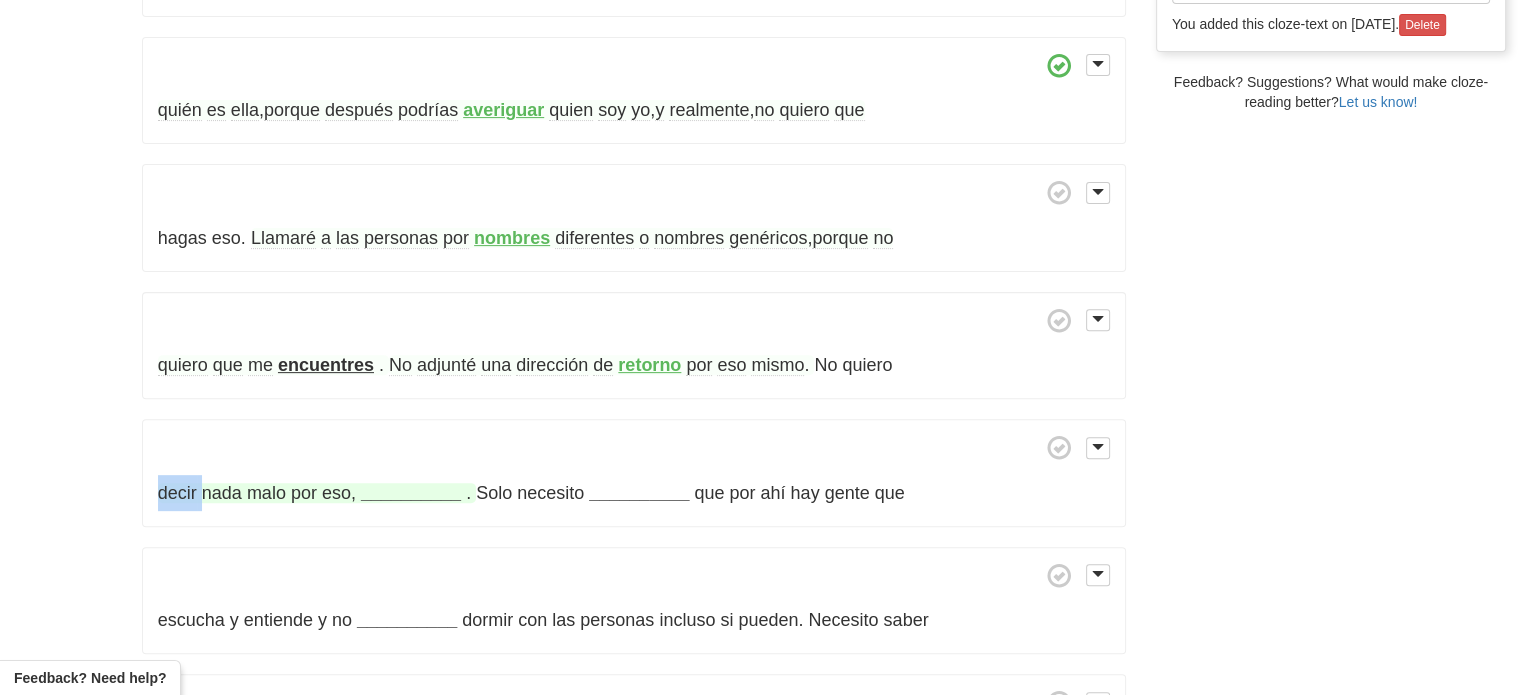click on "decir" at bounding box center (177, 493) 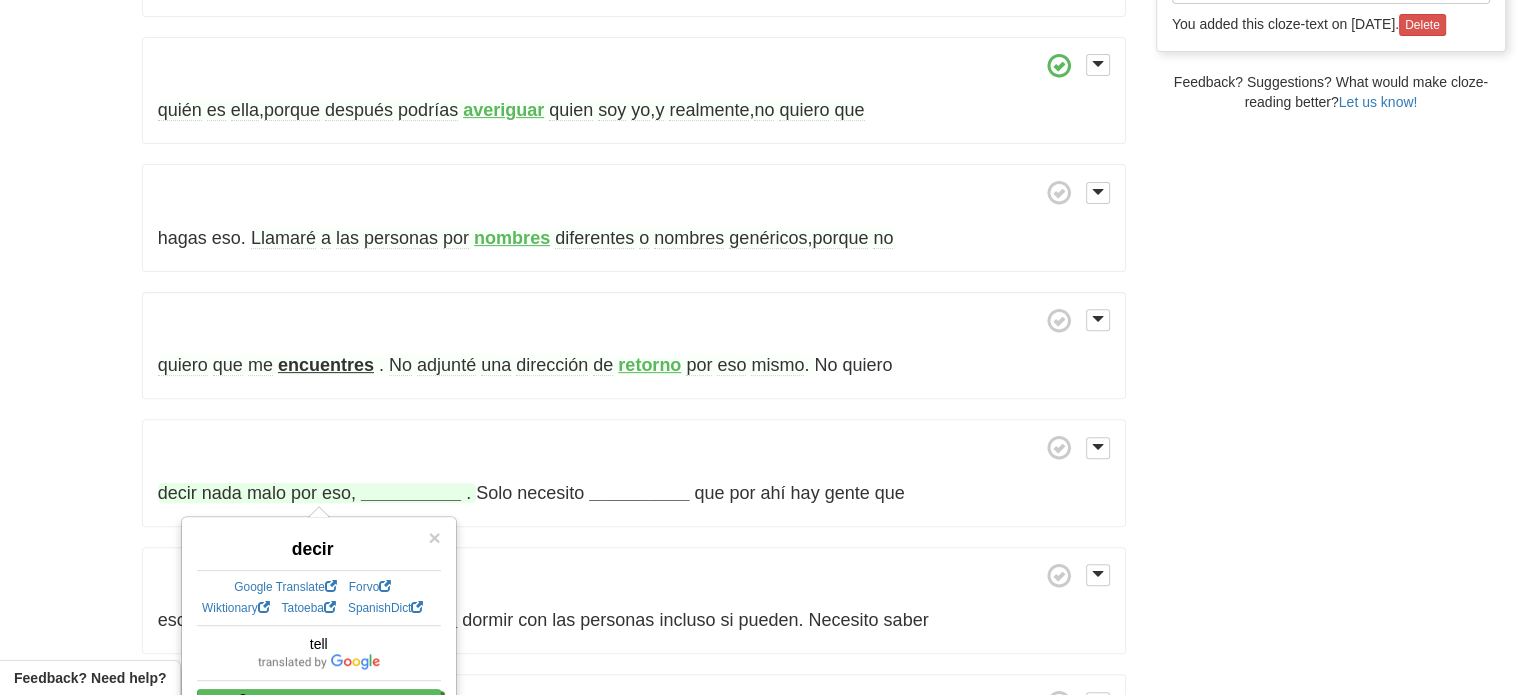 click at bounding box center (634, 447) 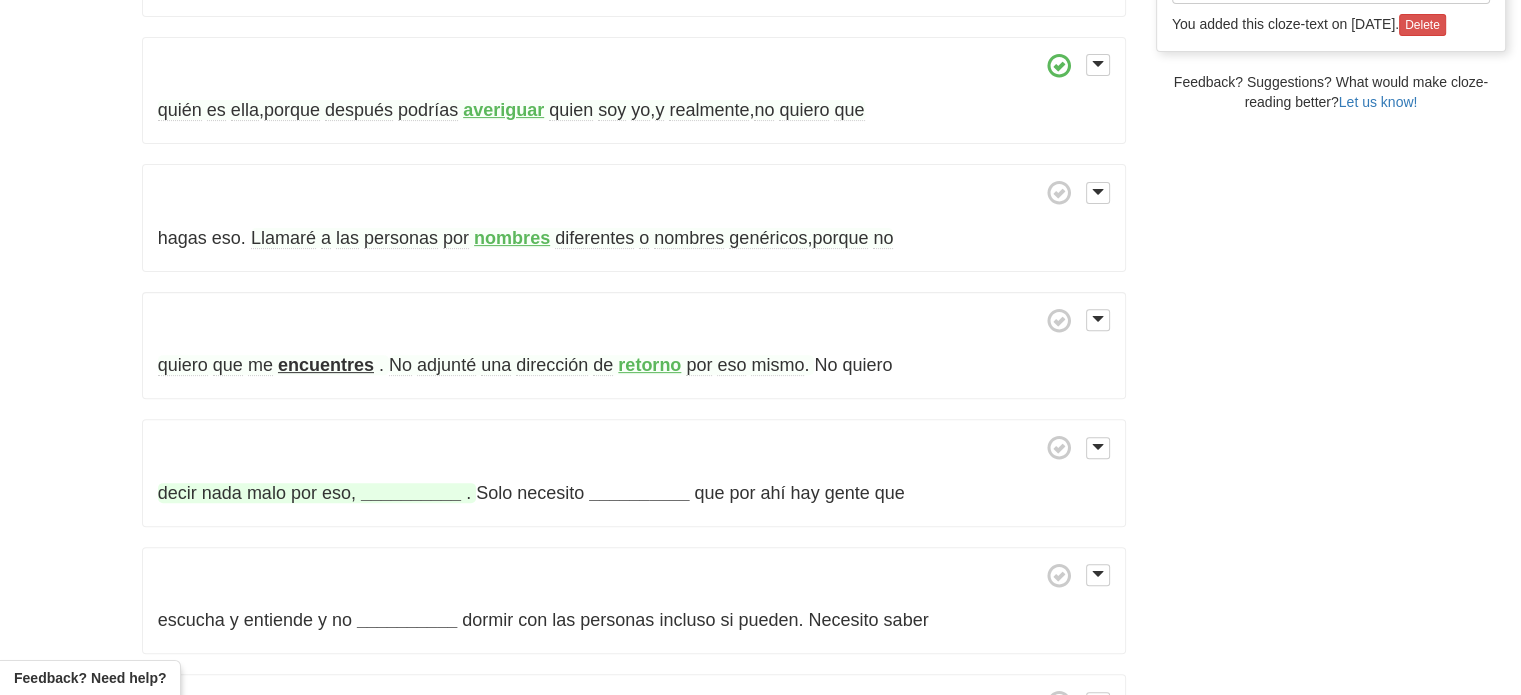 click on "__________" at bounding box center [411, 493] 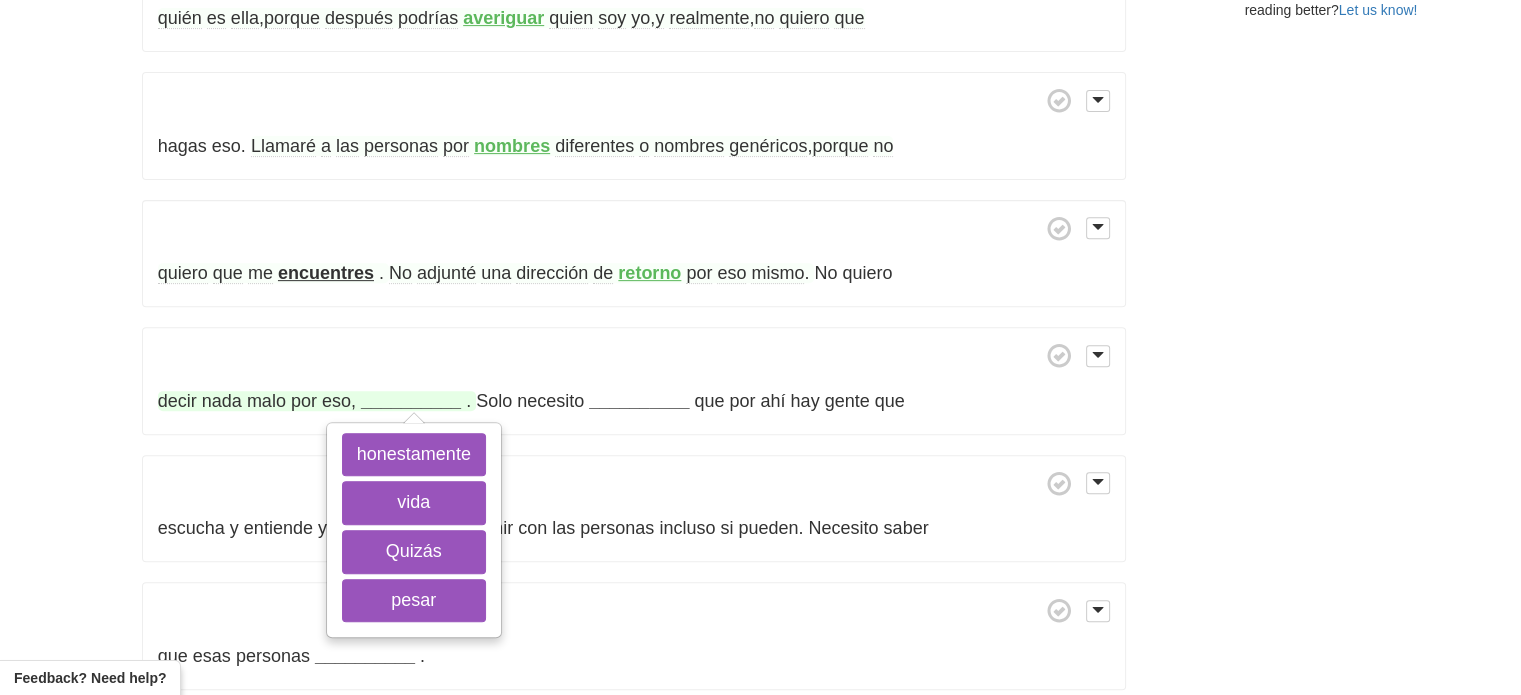 scroll, scrollTop: 751, scrollLeft: 0, axis: vertical 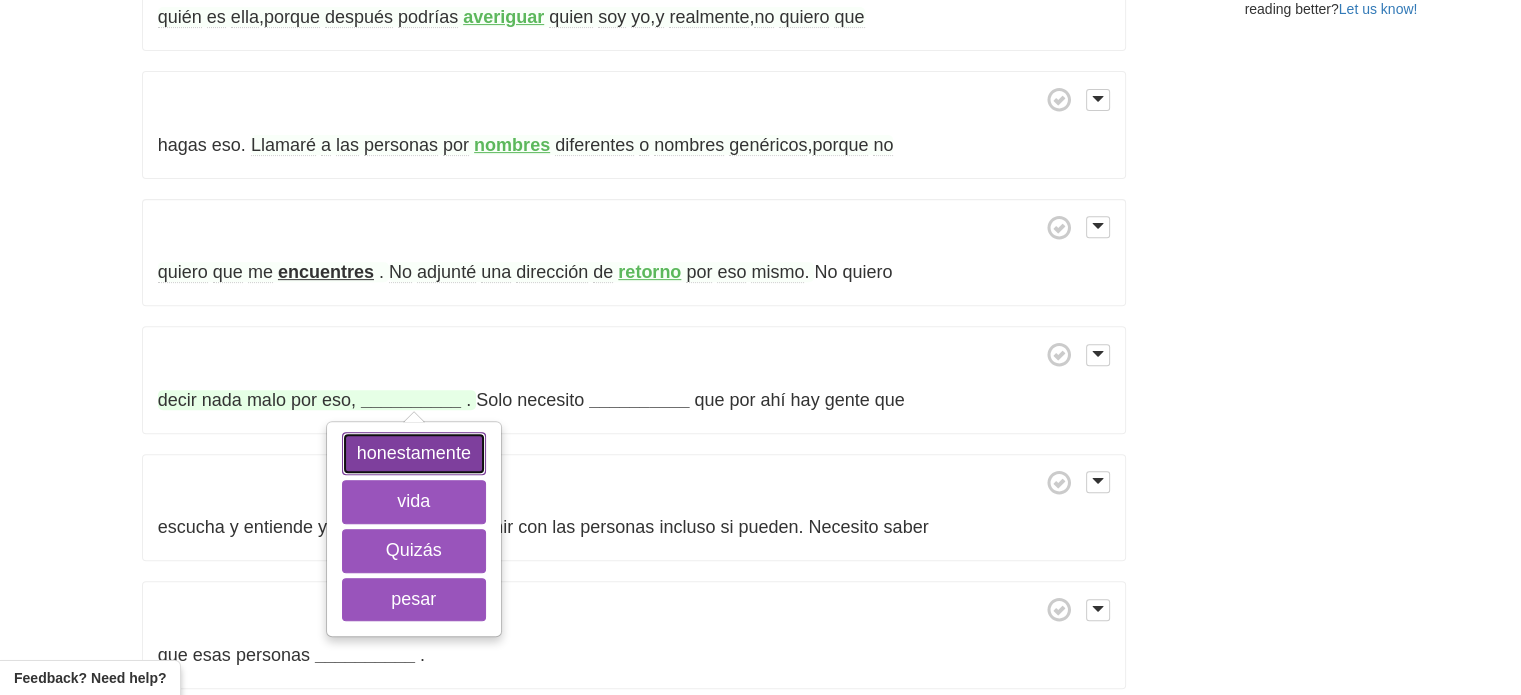 click on "honestamente" at bounding box center [414, 454] 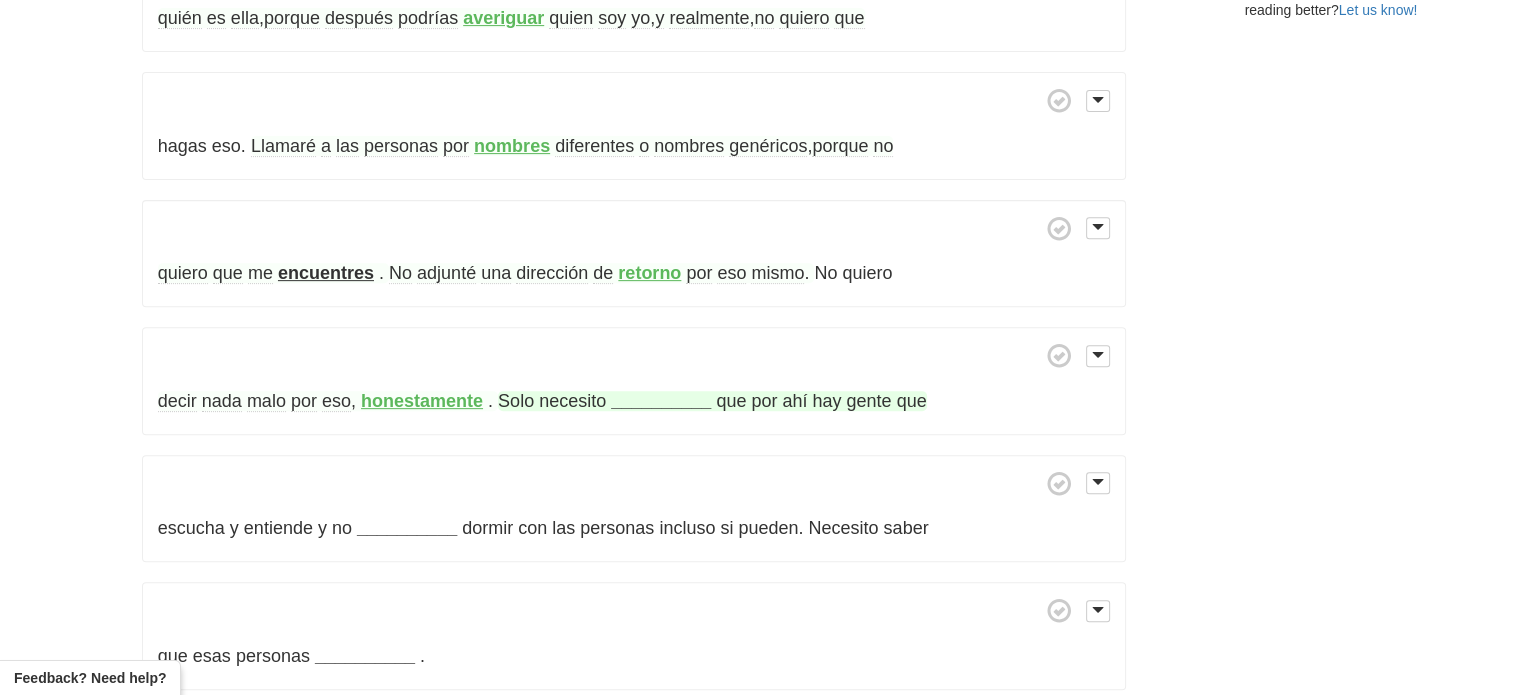 scroll, scrollTop: 751, scrollLeft: 0, axis: vertical 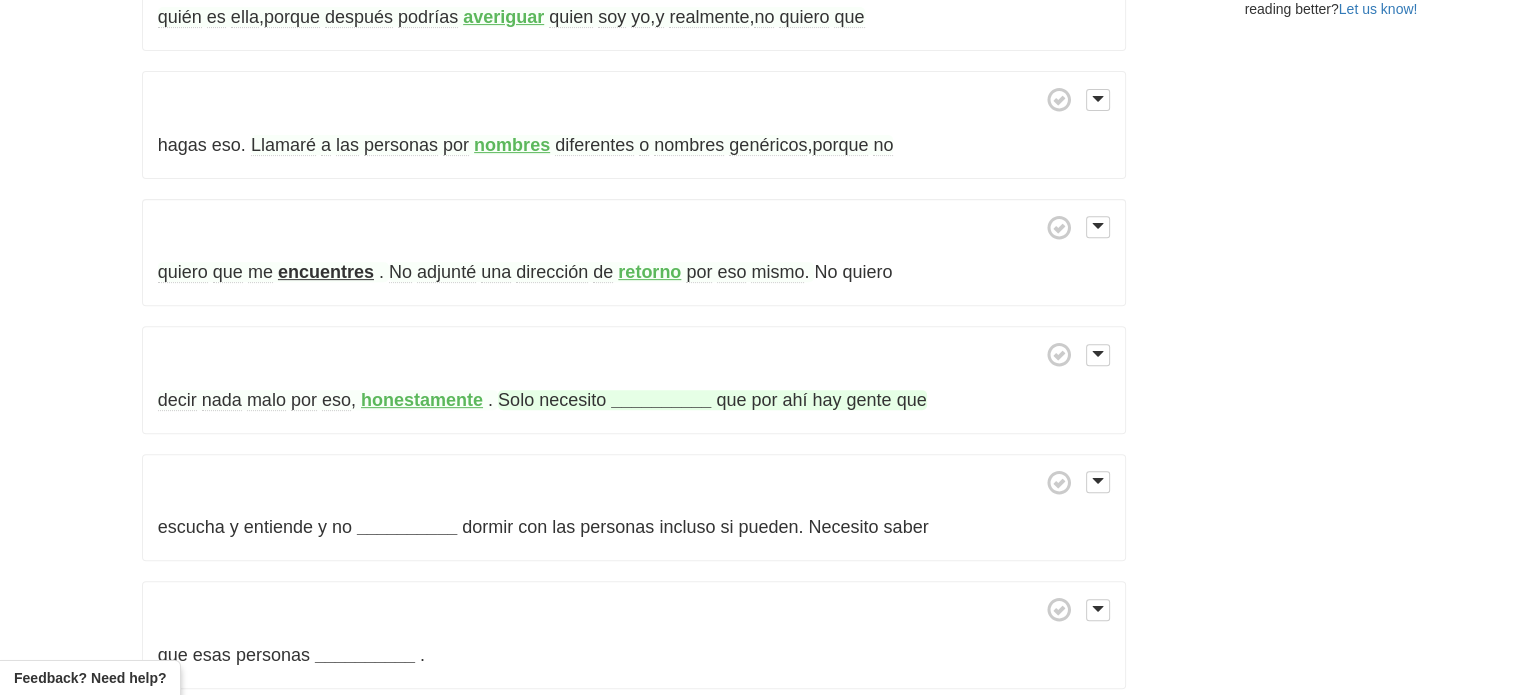 click on "__________" at bounding box center [661, 400] 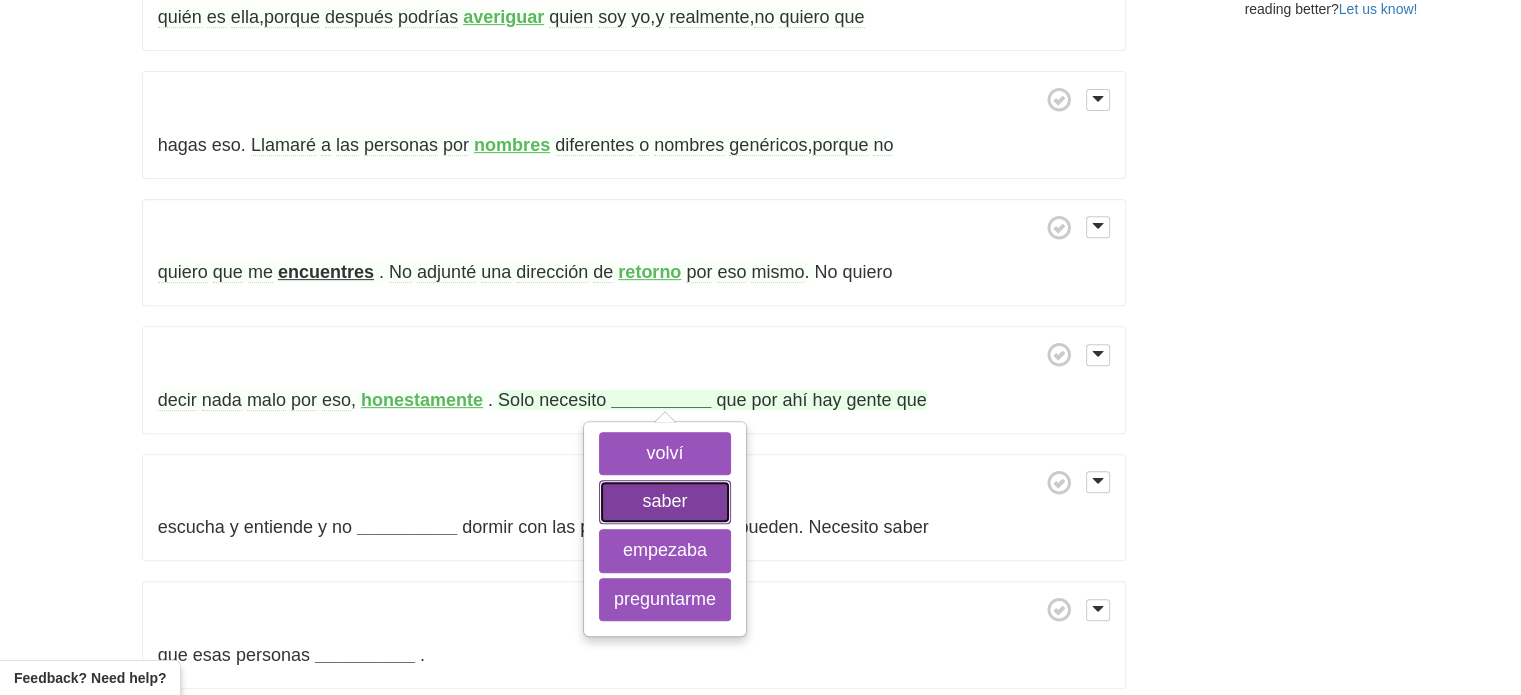 click on "saber" at bounding box center (665, 502) 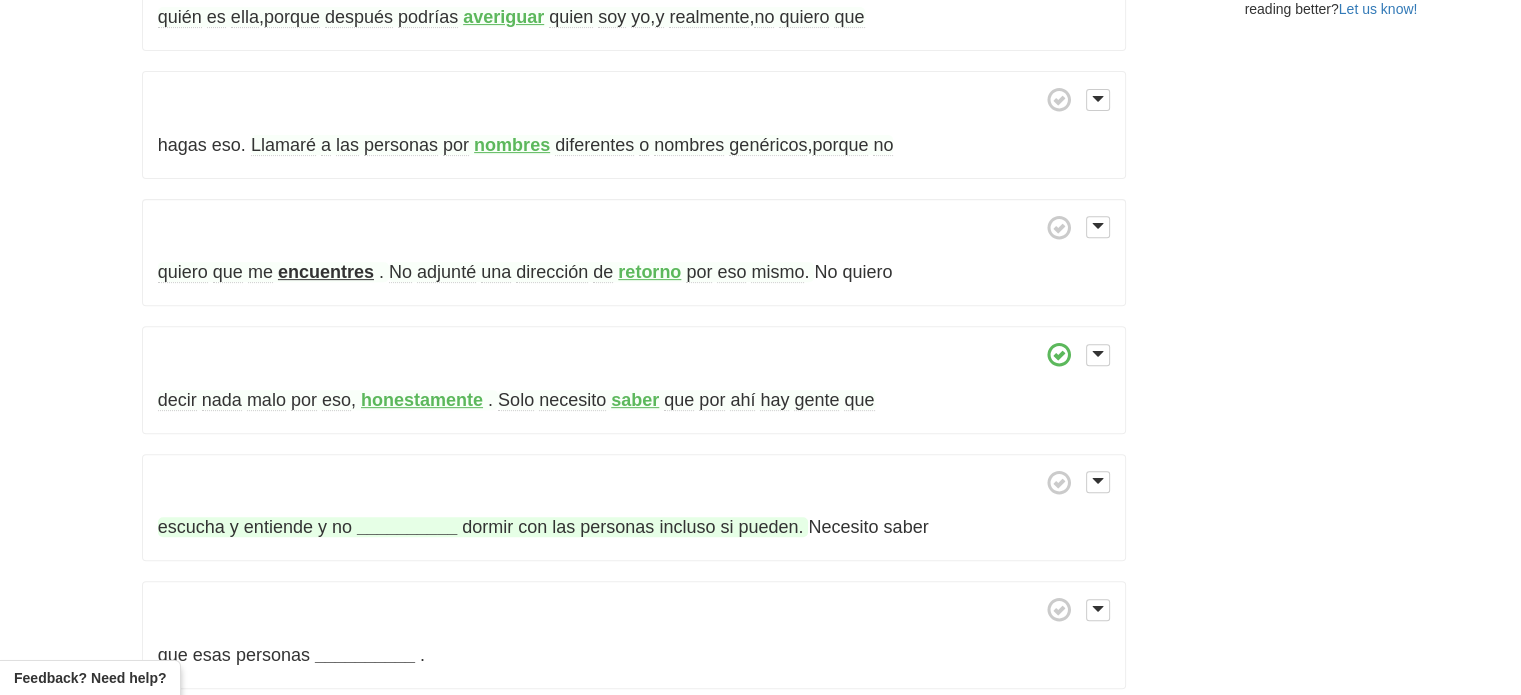 click on "__________" at bounding box center (407, 527) 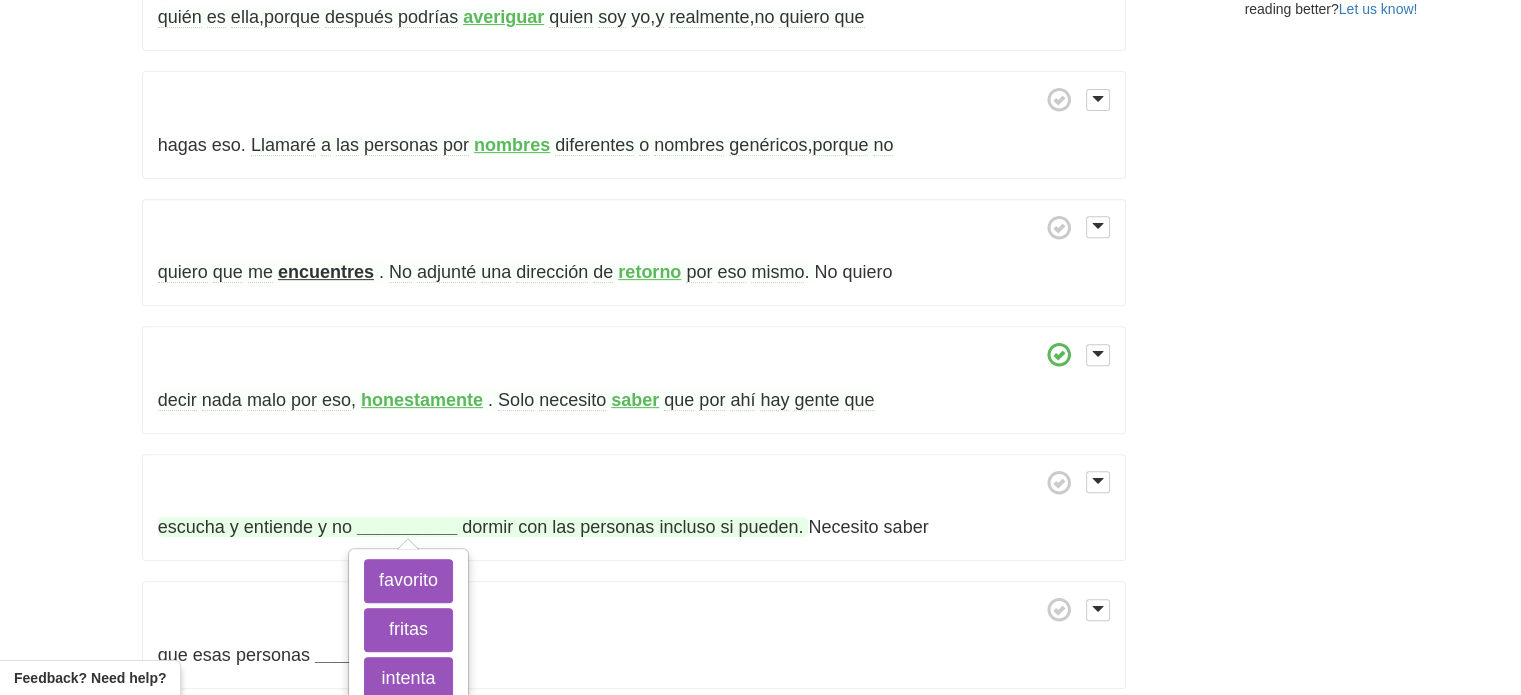 scroll, scrollTop: 864, scrollLeft: 0, axis: vertical 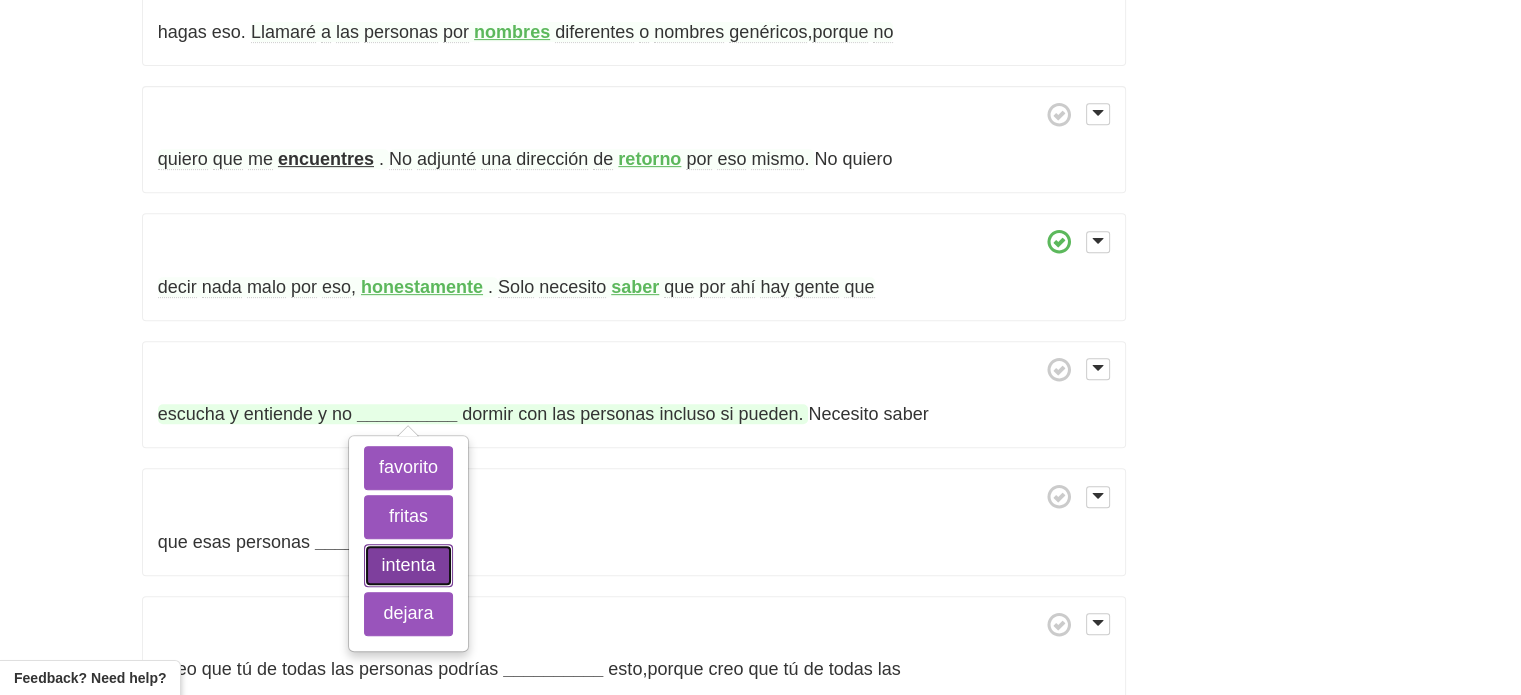 click on "intenta" at bounding box center (408, 566) 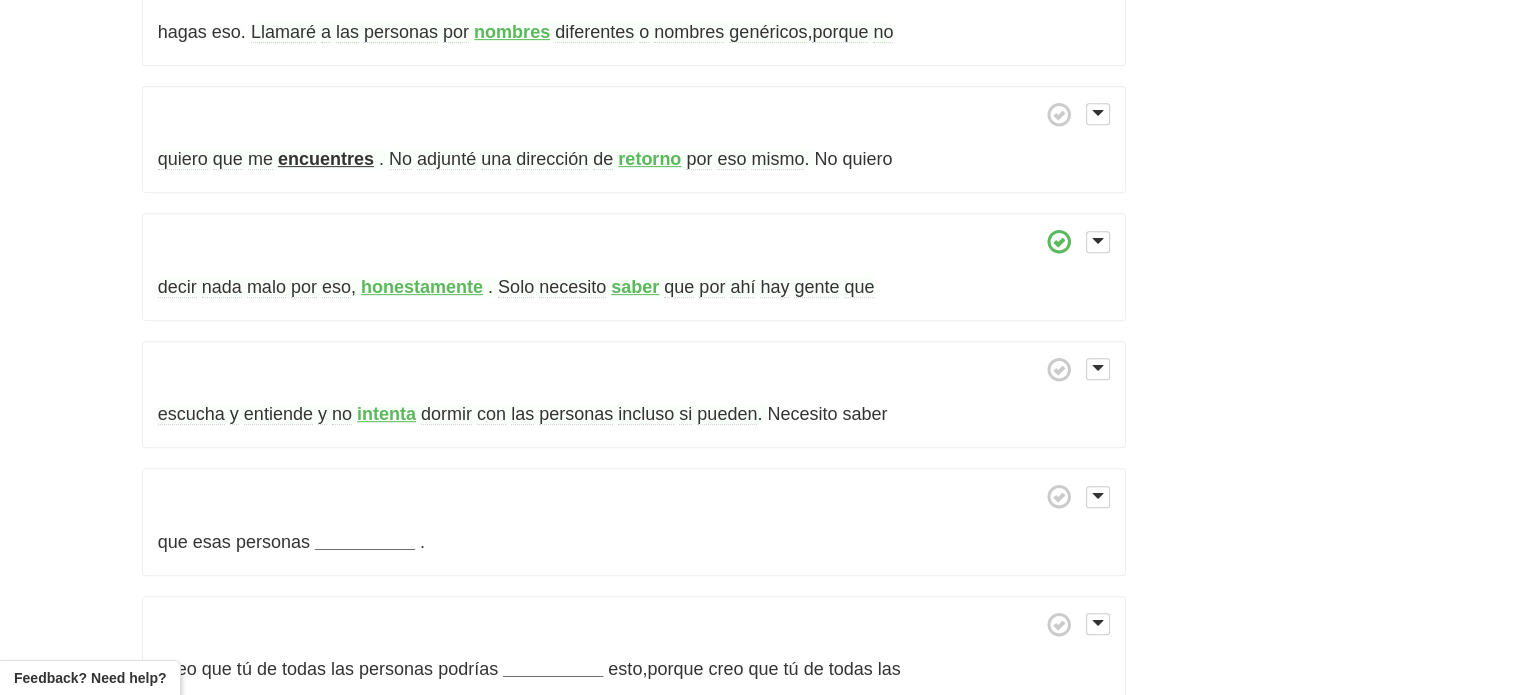click on "incluso" at bounding box center (646, 414) 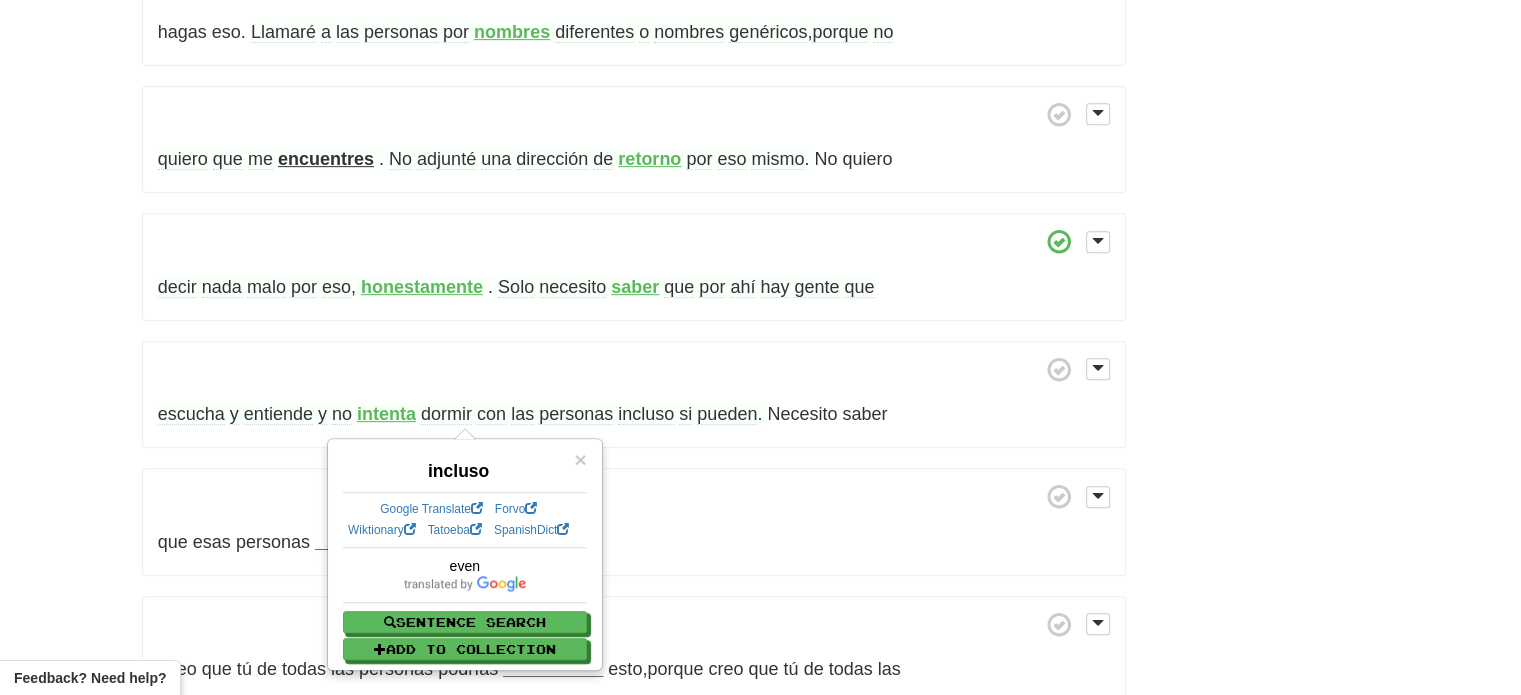 click on "pueden" at bounding box center (727, 414) 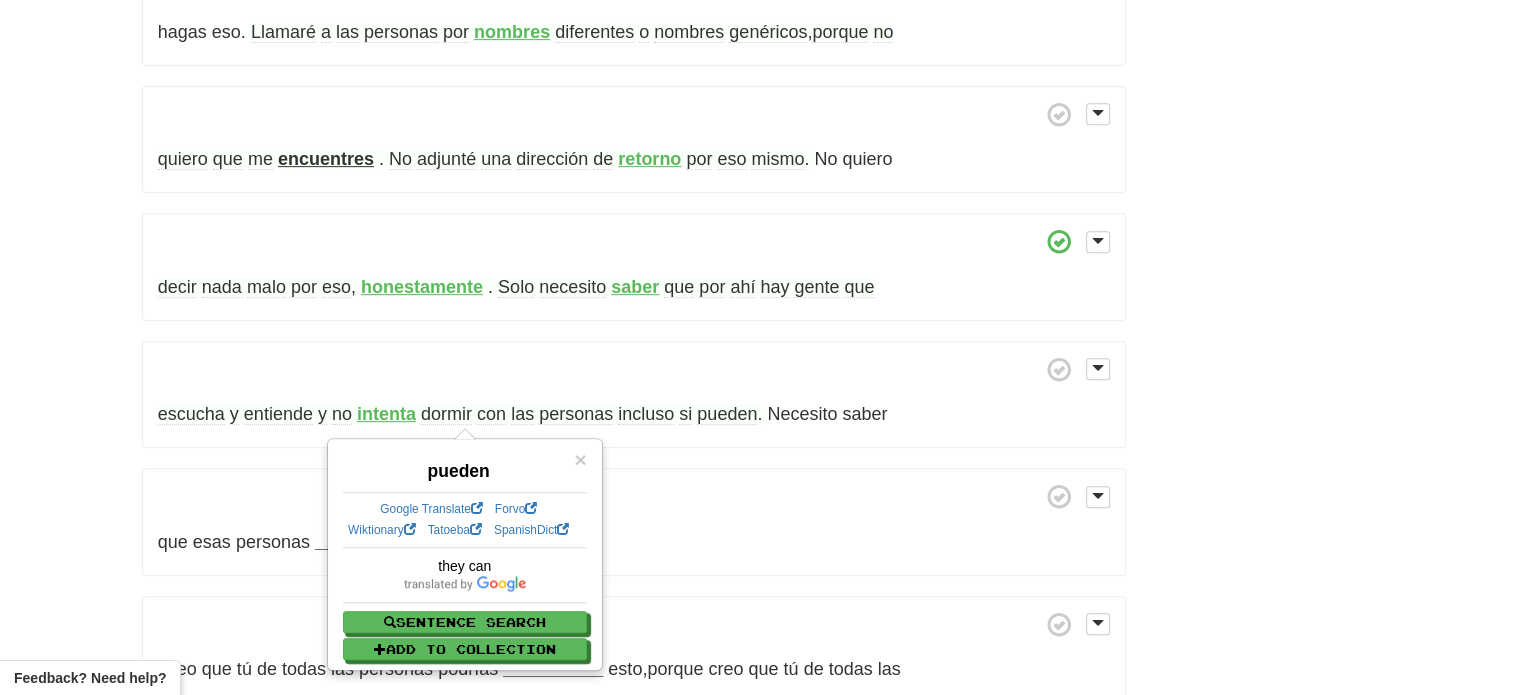 click at bounding box center (634, 369) 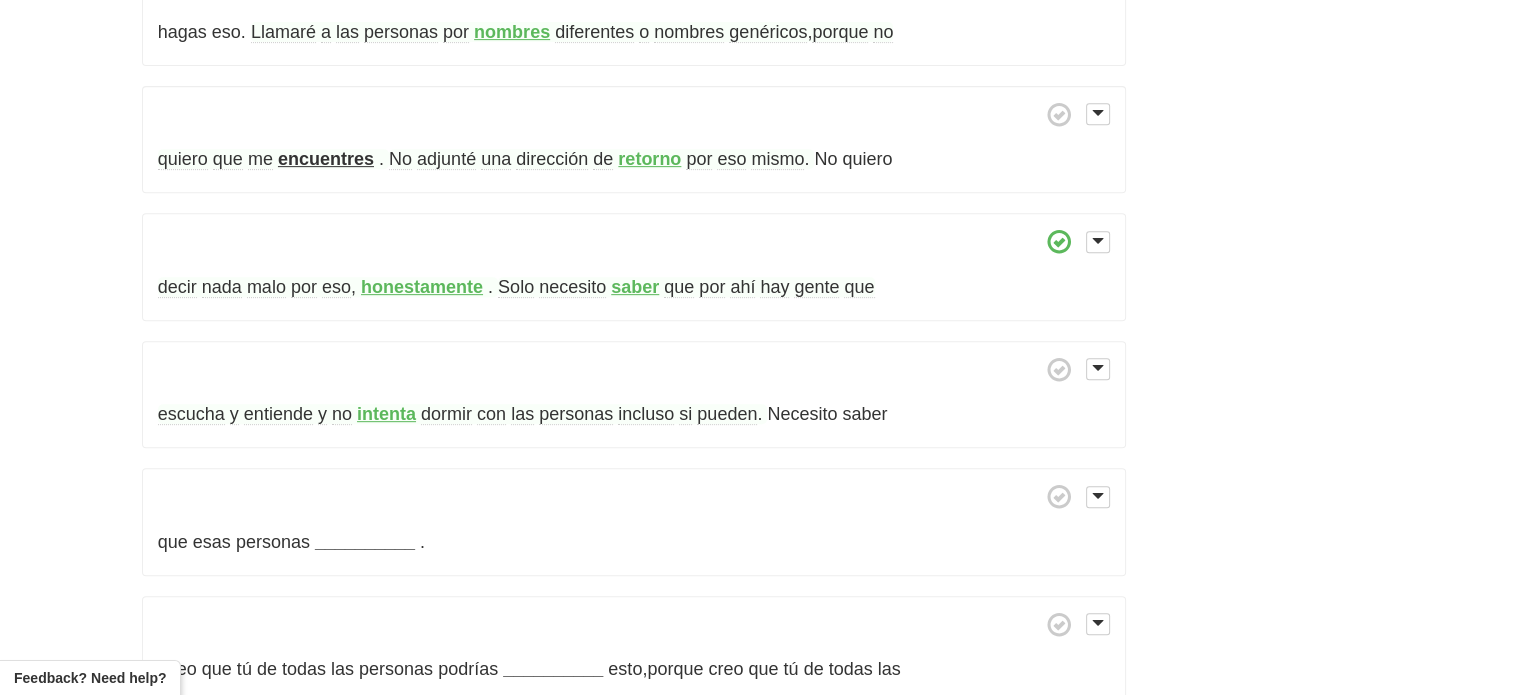 click on "que   esas   personas
__________
." at bounding box center [634, 522] 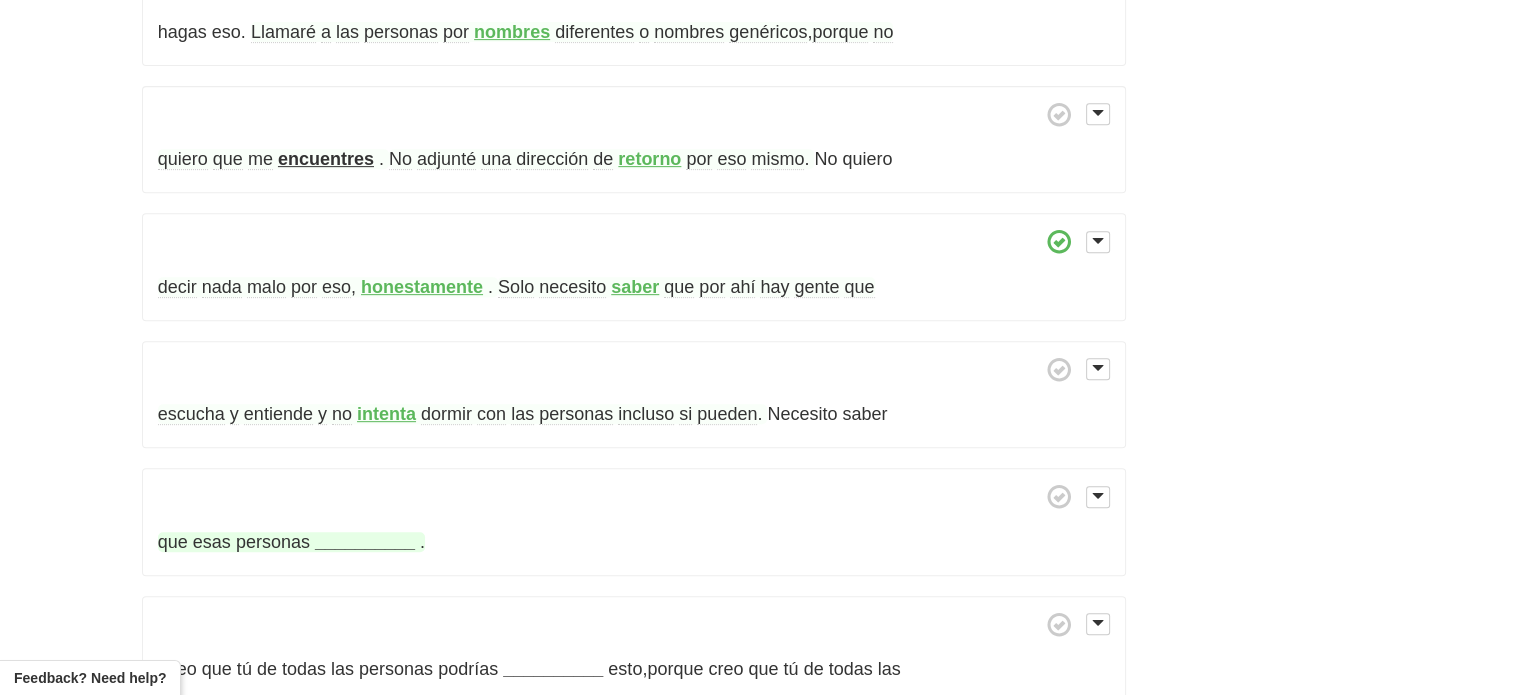 click on "__________" at bounding box center [365, 542] 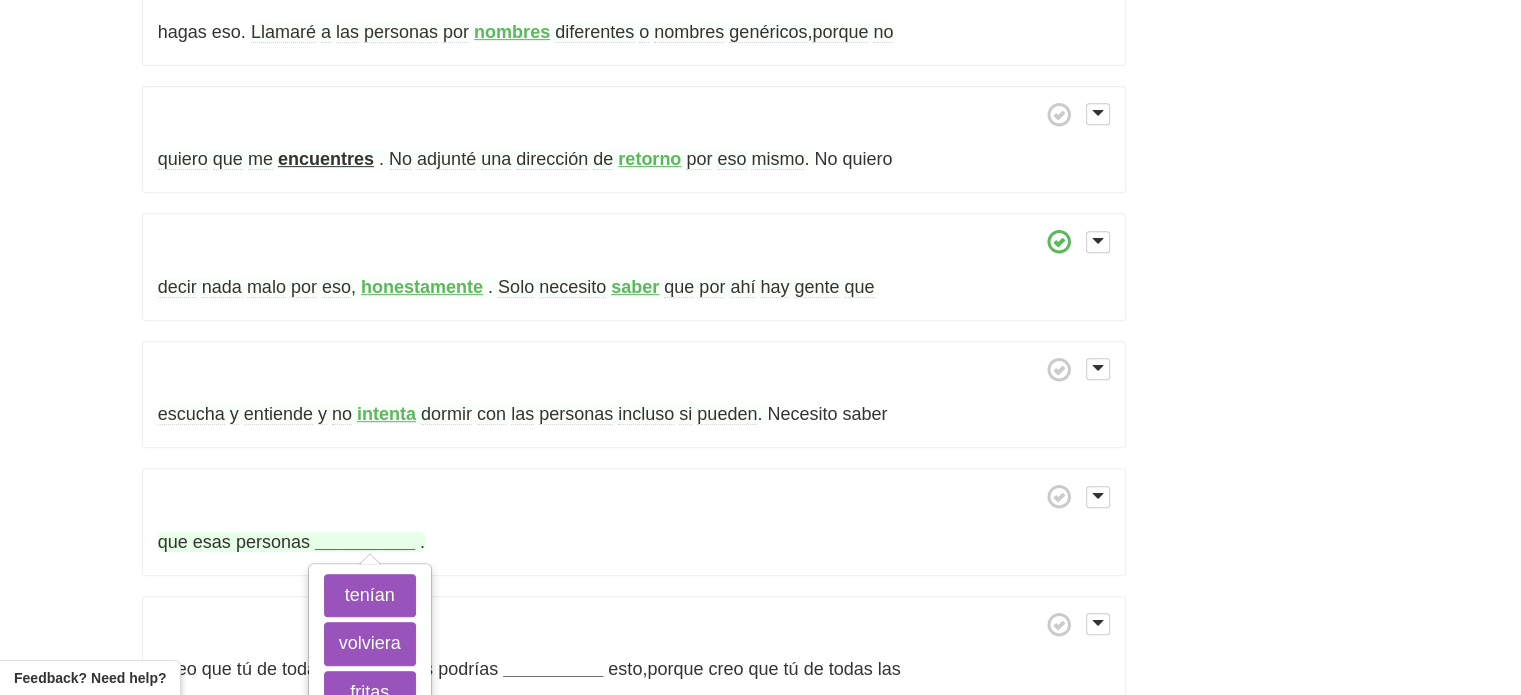 scroll, scrollTop: 1076, scrollLeft: 0, axis: vertical 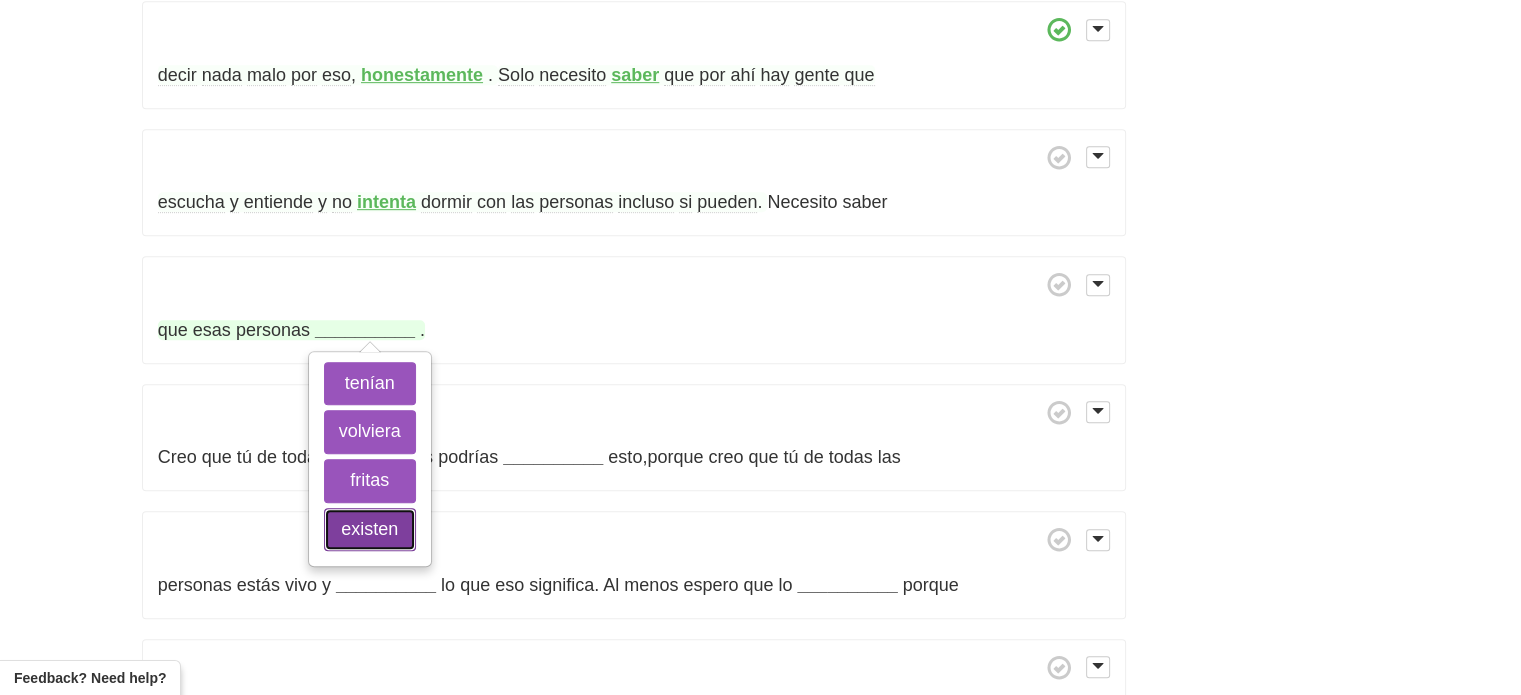click on "existen" at bounding box center [370, 530] 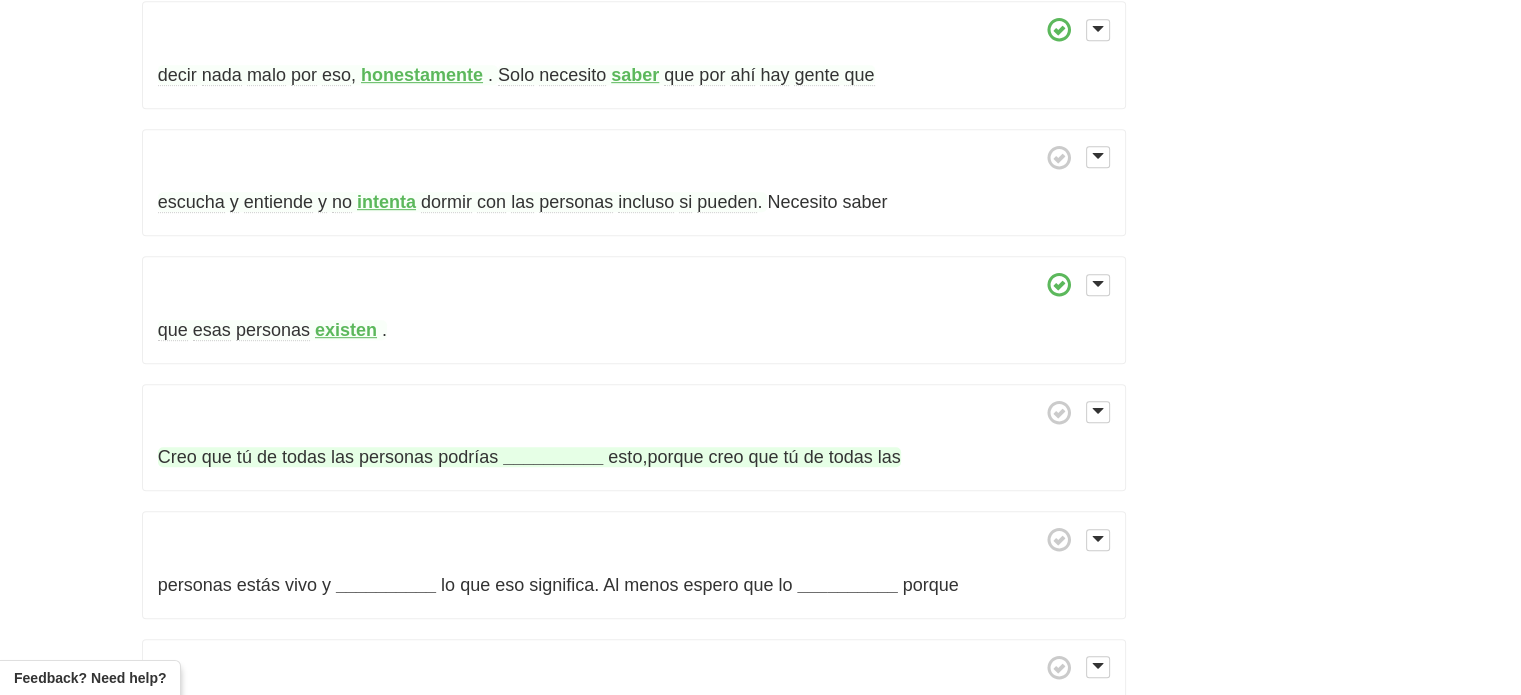 click on "__________" at bounding box center (553, 457) 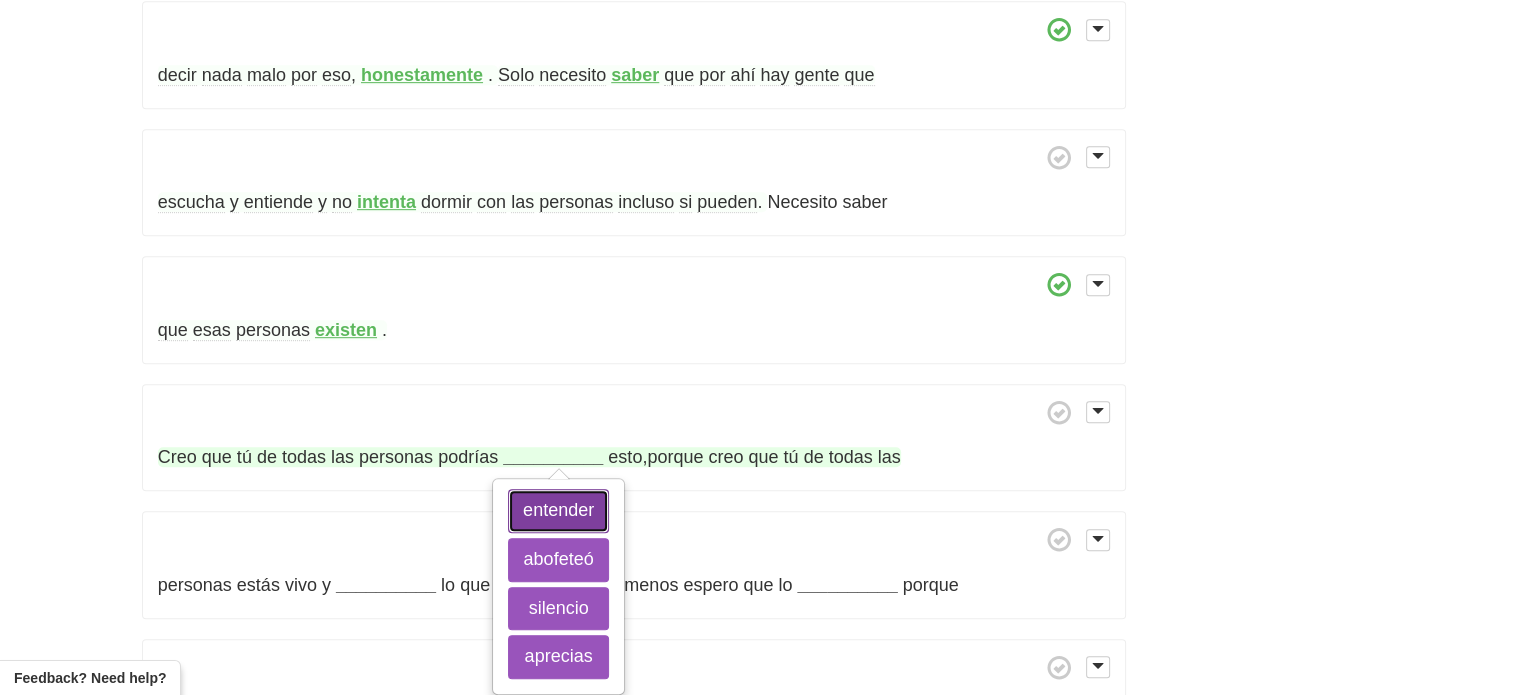click on "entender" at bounding box center [558, 511] 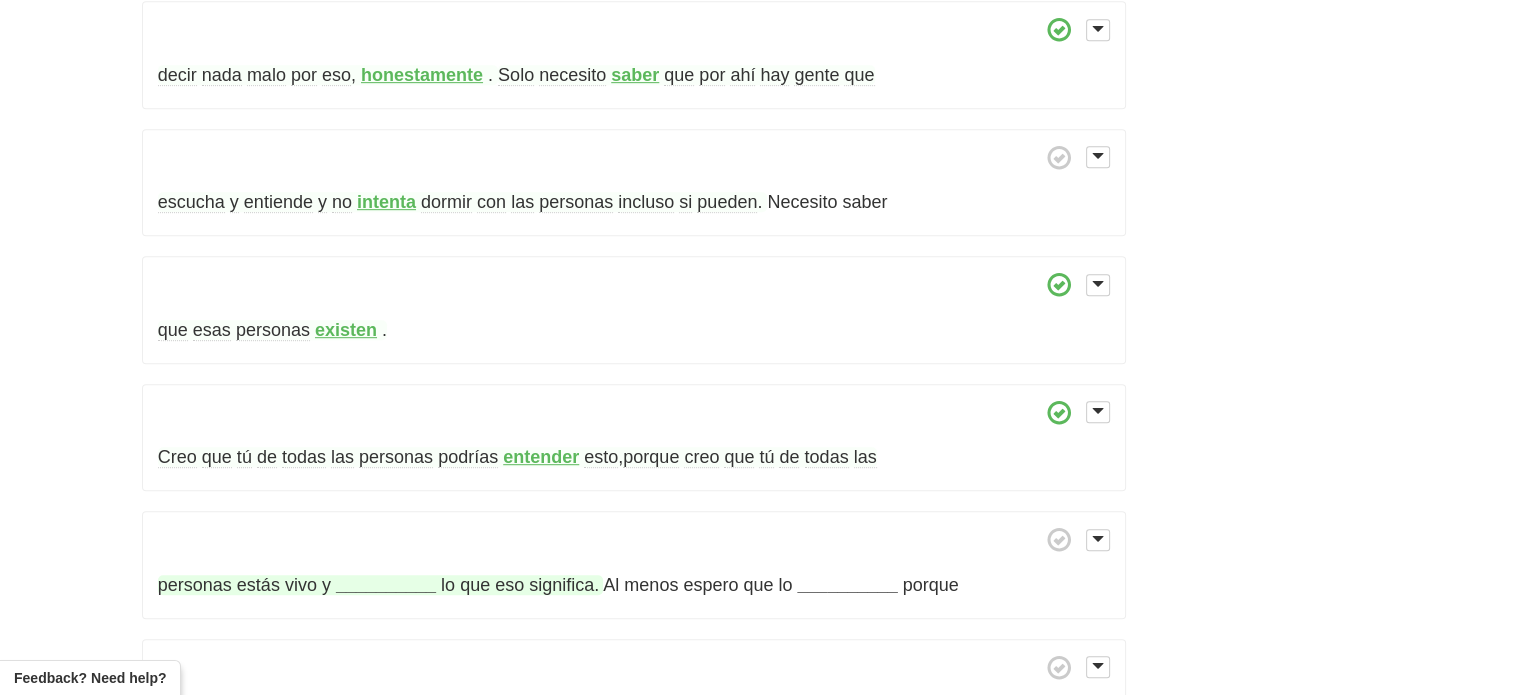 click on "__________" at bounding box center (386, 585) 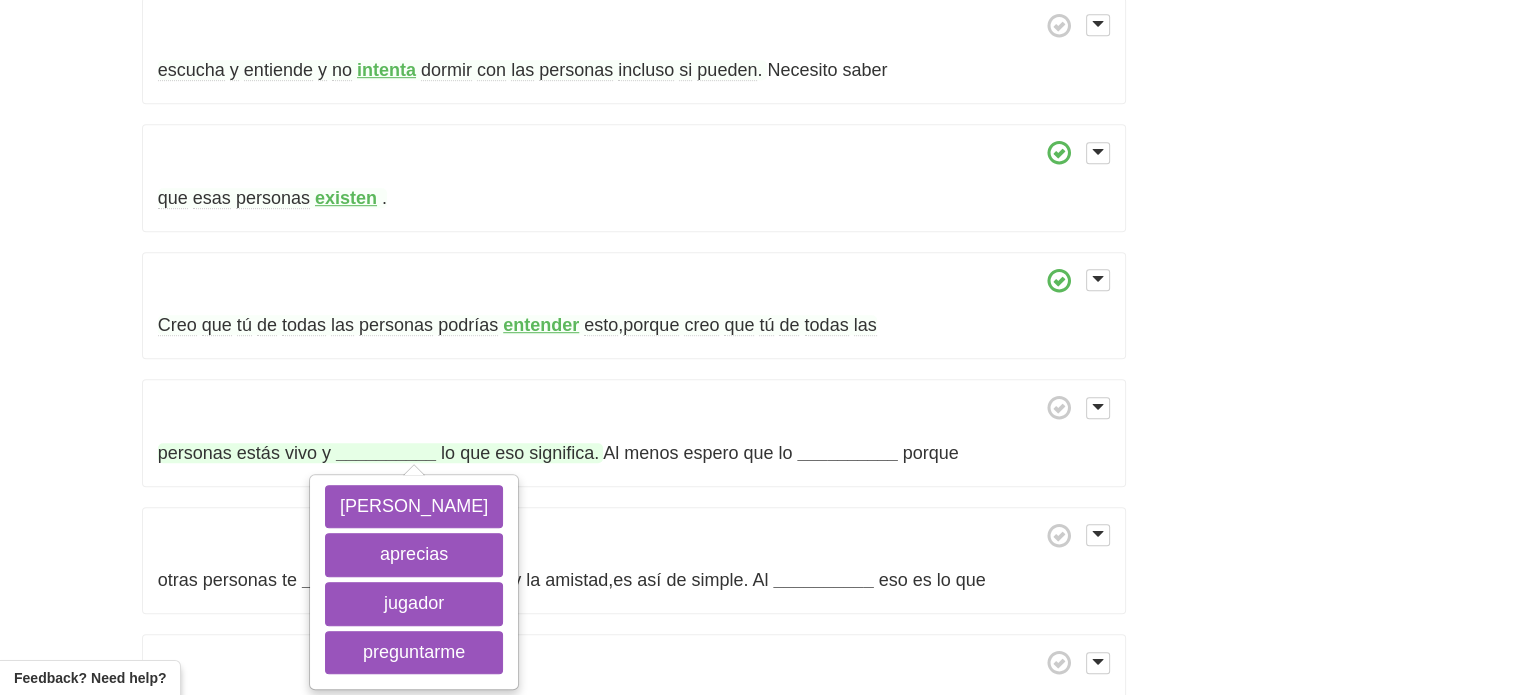 scroll, scrollTop: 1211, scrollLeft: 0, axis: vertical 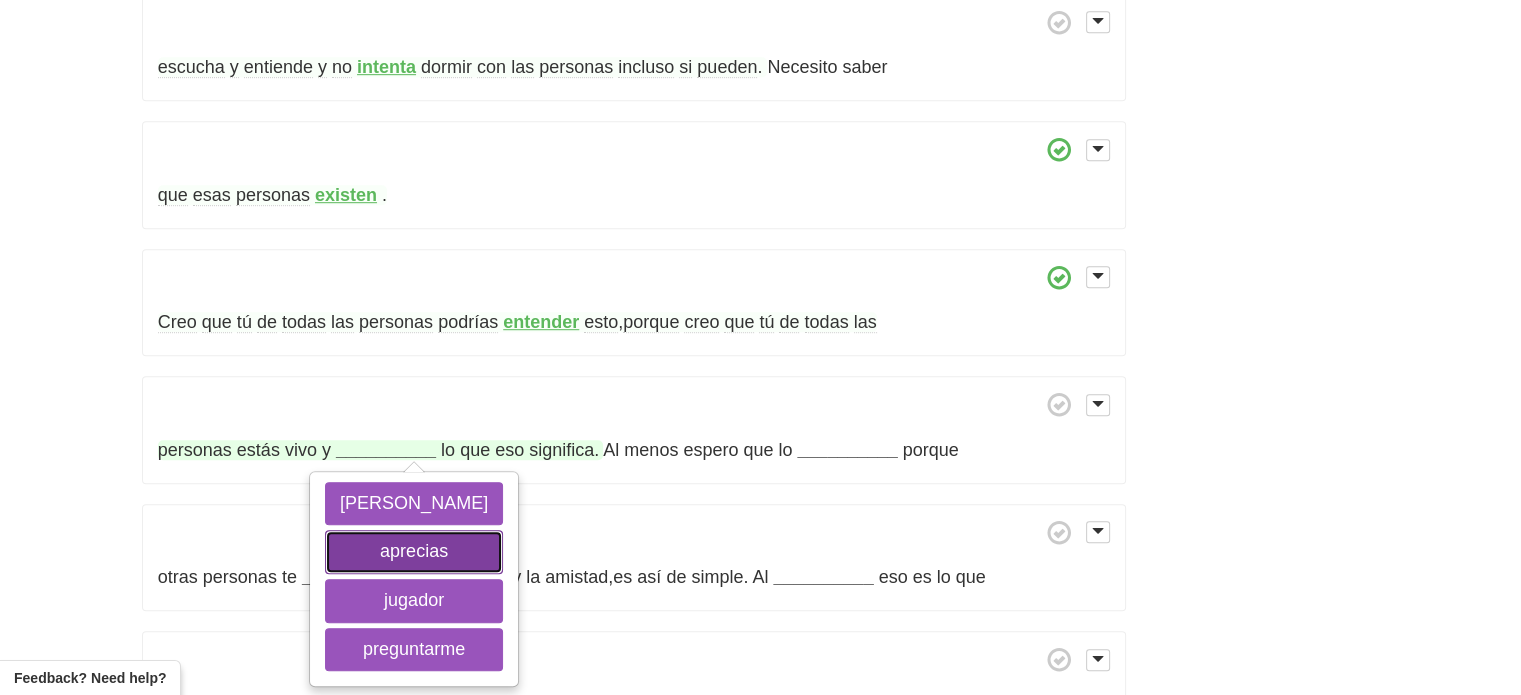 click on "aprecias" at bounding box center (414, 552) 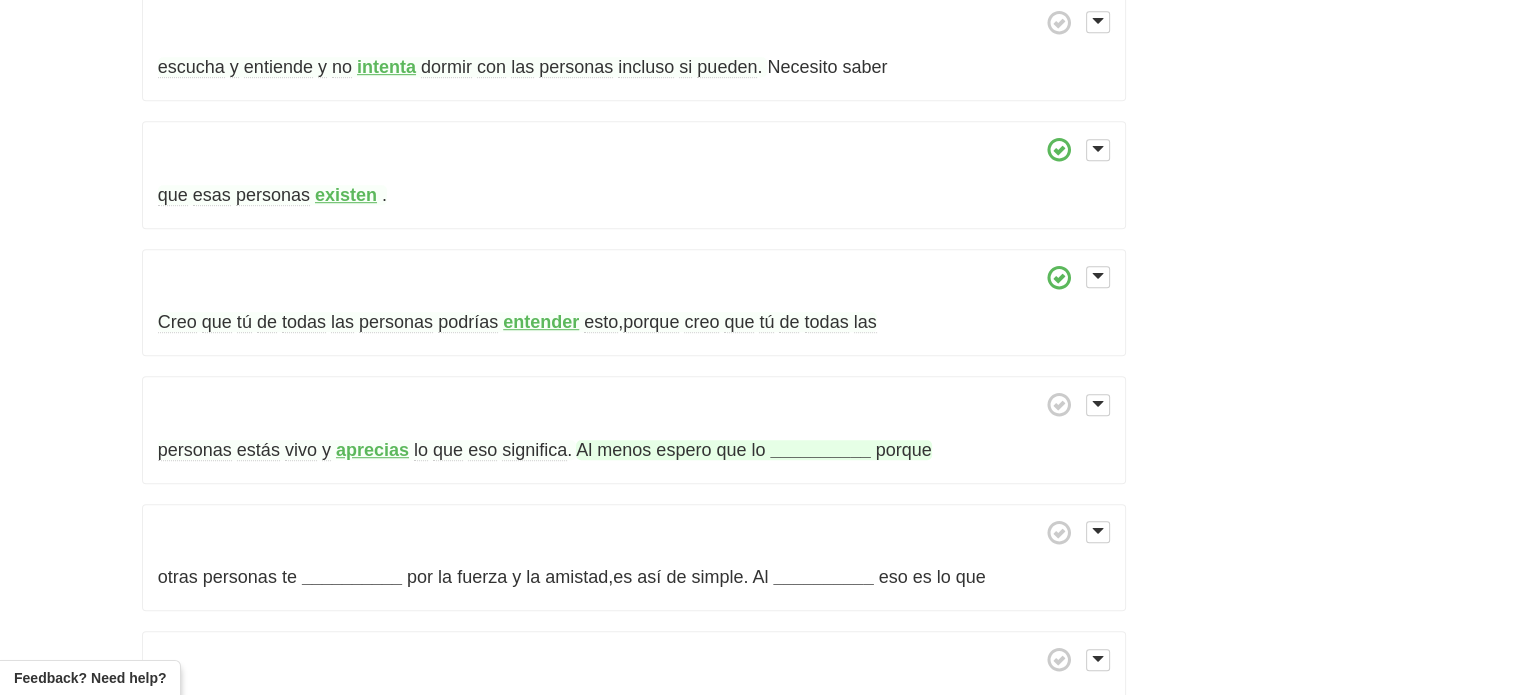 click on "menos" at bounding box center (624, 450) 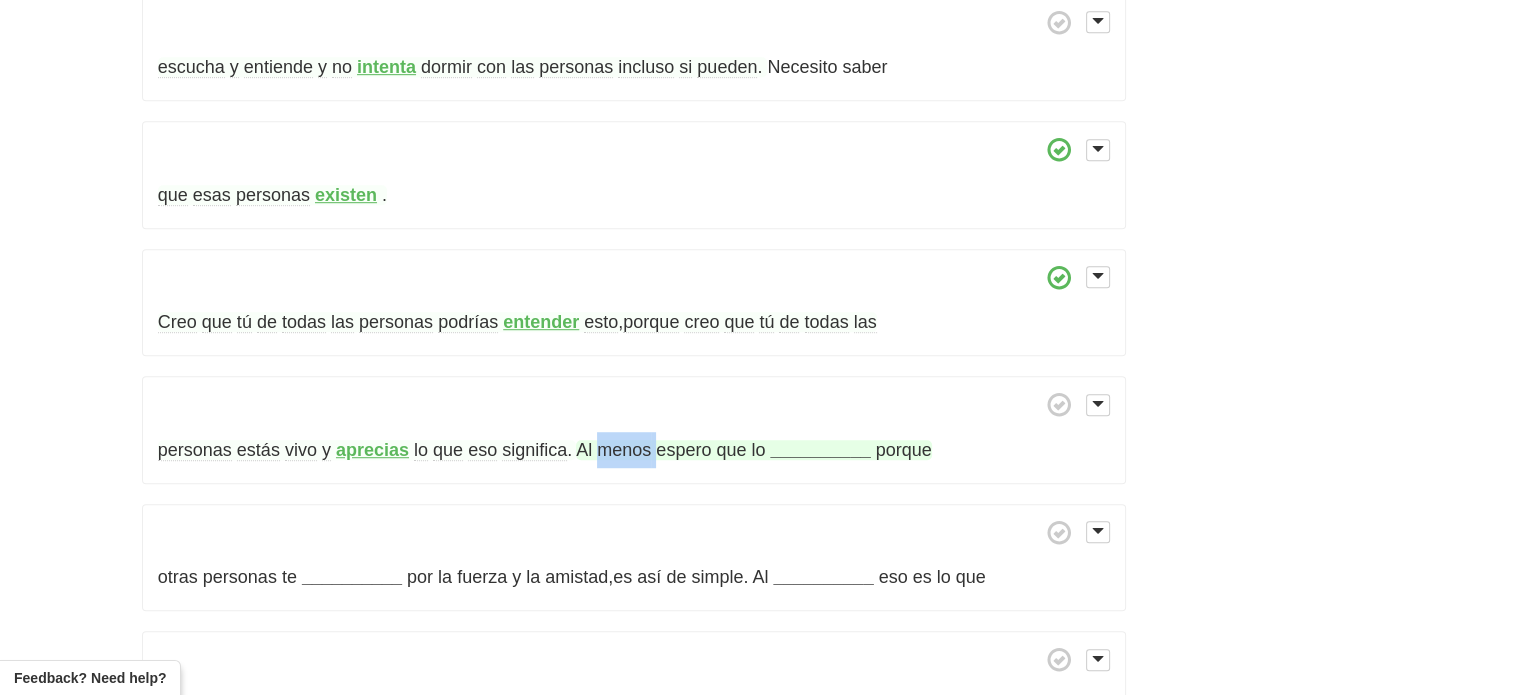 click on "menos" at bounding box center (624, 450) 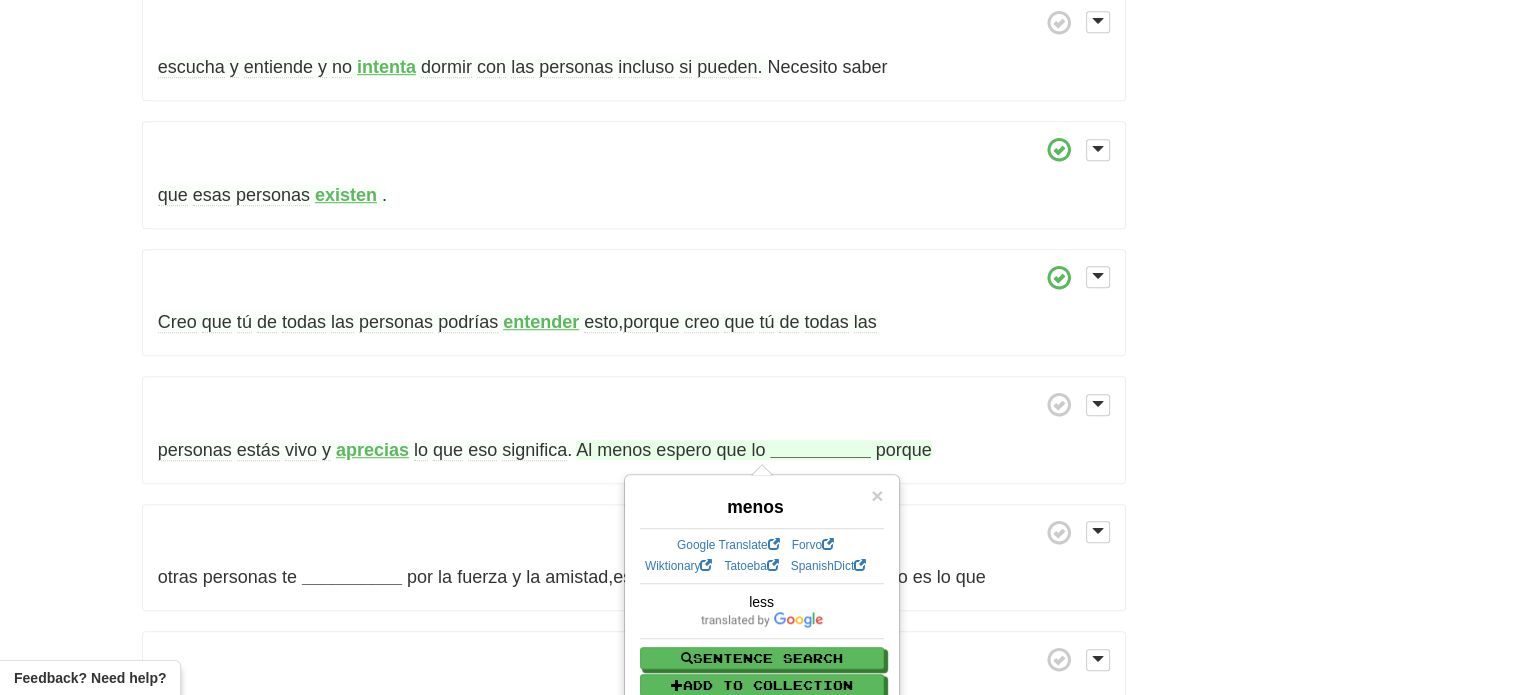 click at bounding box center (634, 404) 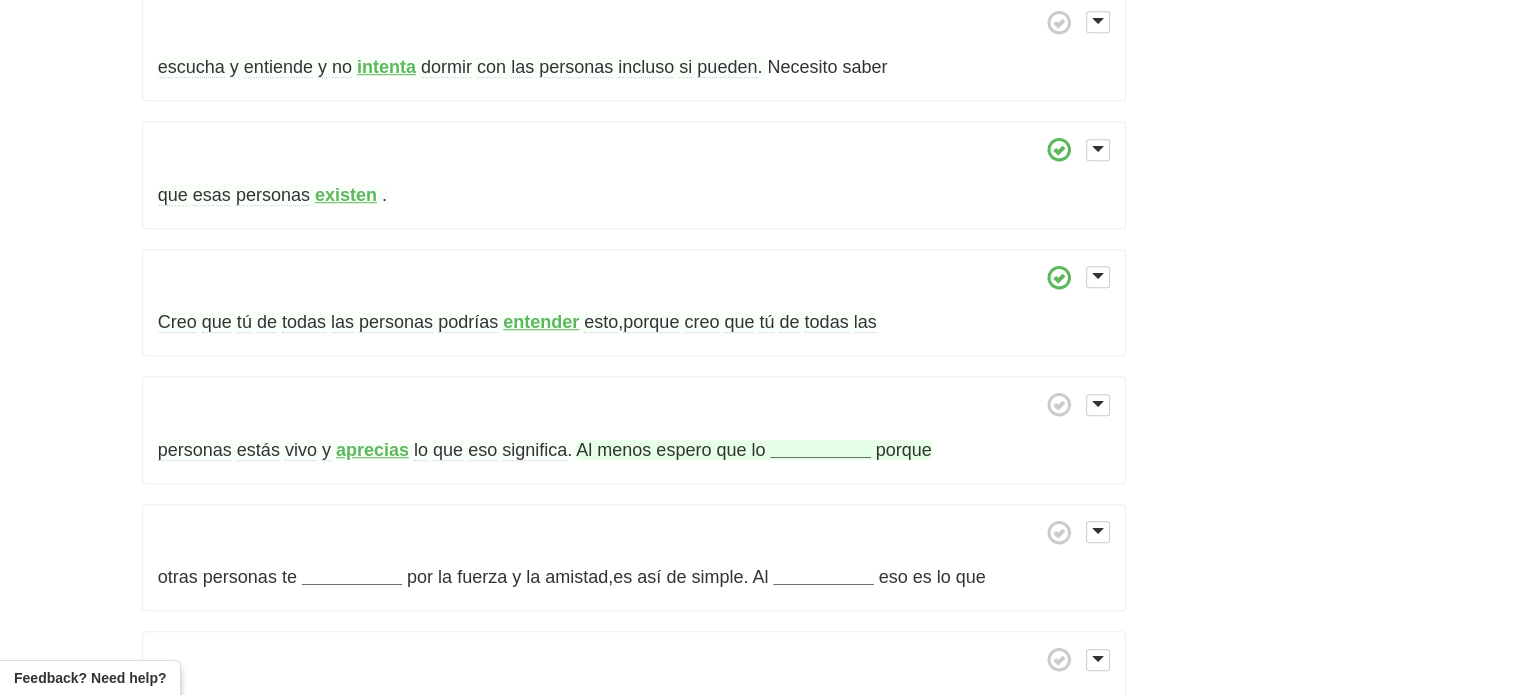 click on "Al" at bounding box center [584, 450] 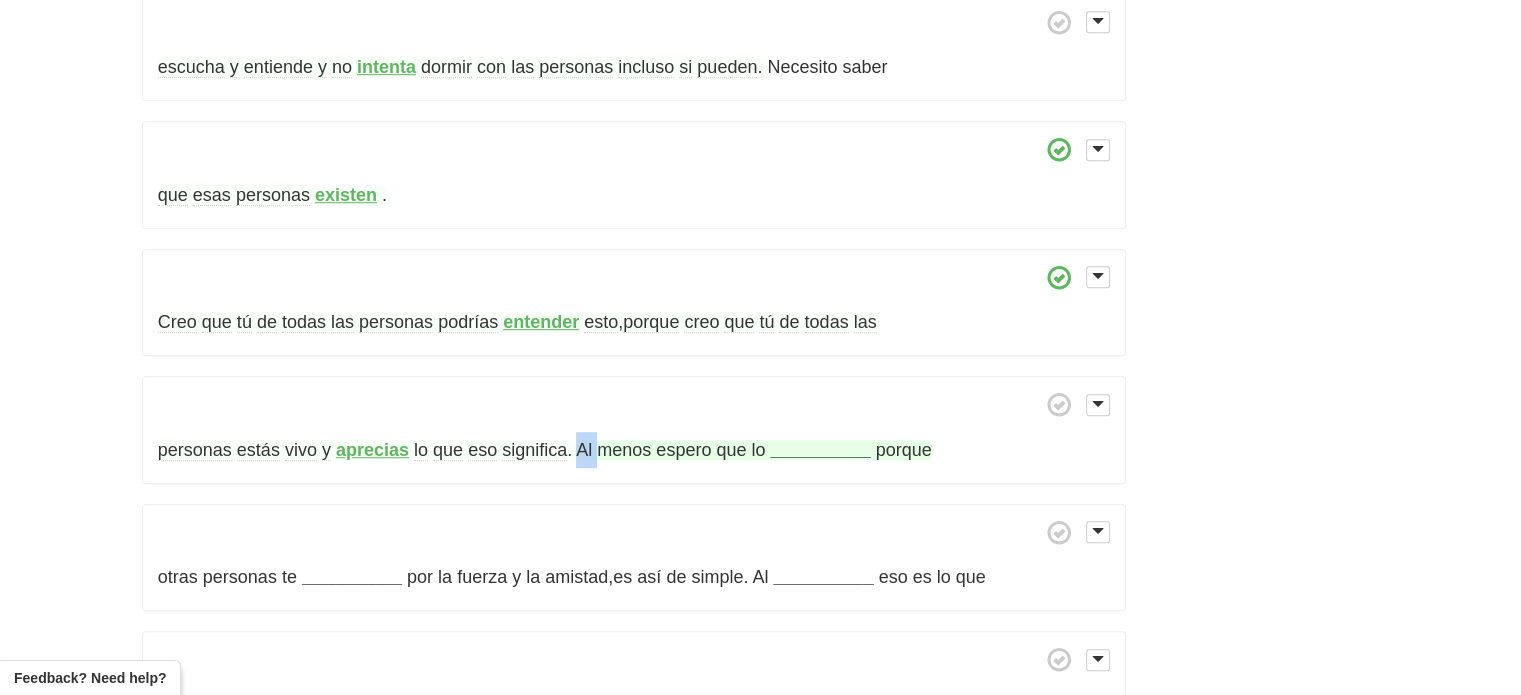 click on "Al" at bounding box center (584, 450) 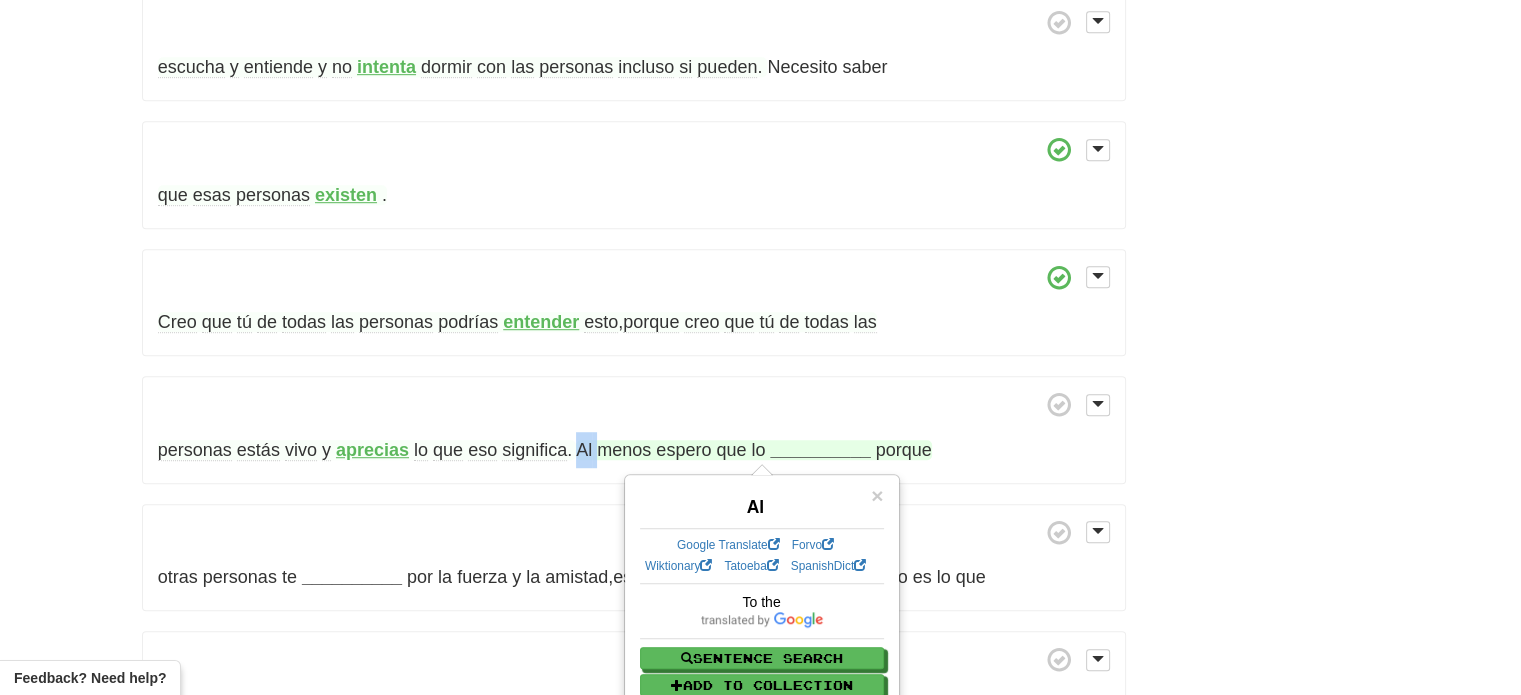 click on "Al" at bounding box center [584, 450] 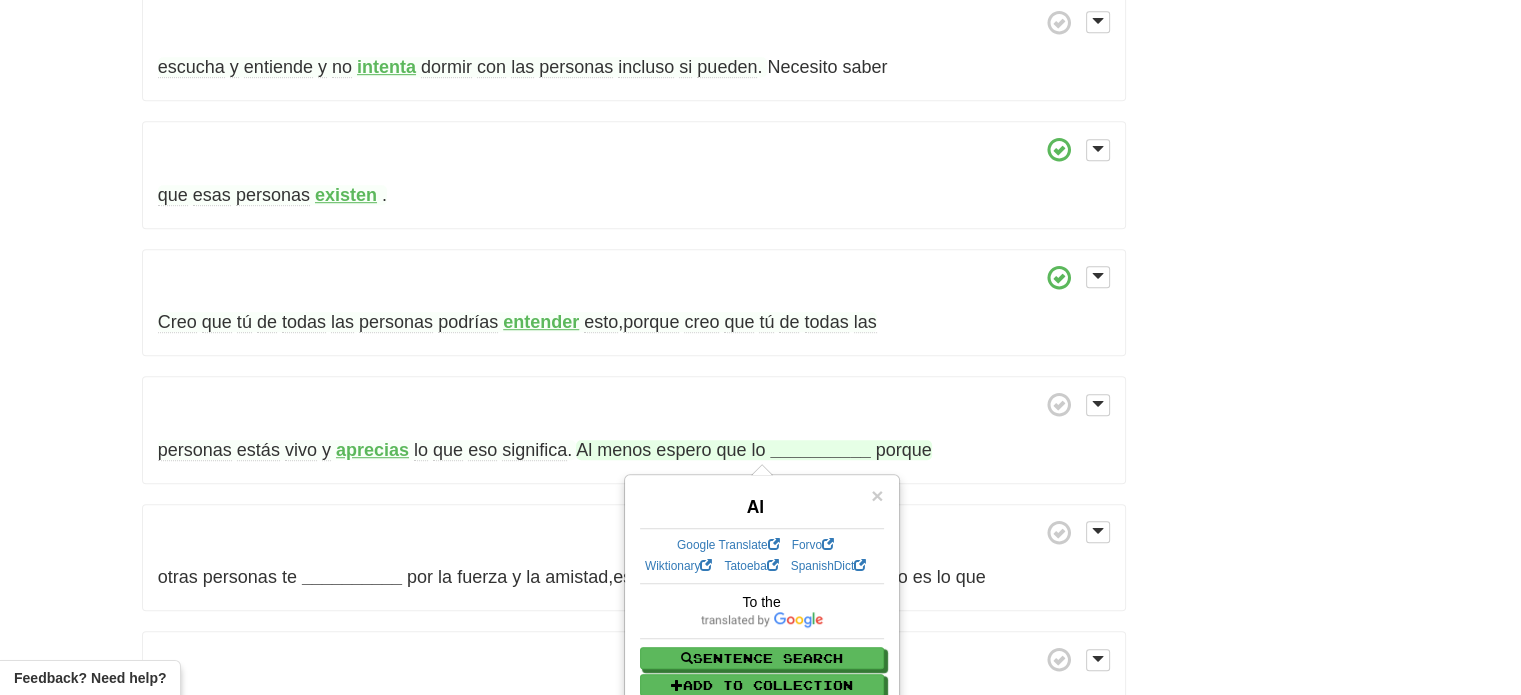 click on "espero" at bounding box center [683, 450] 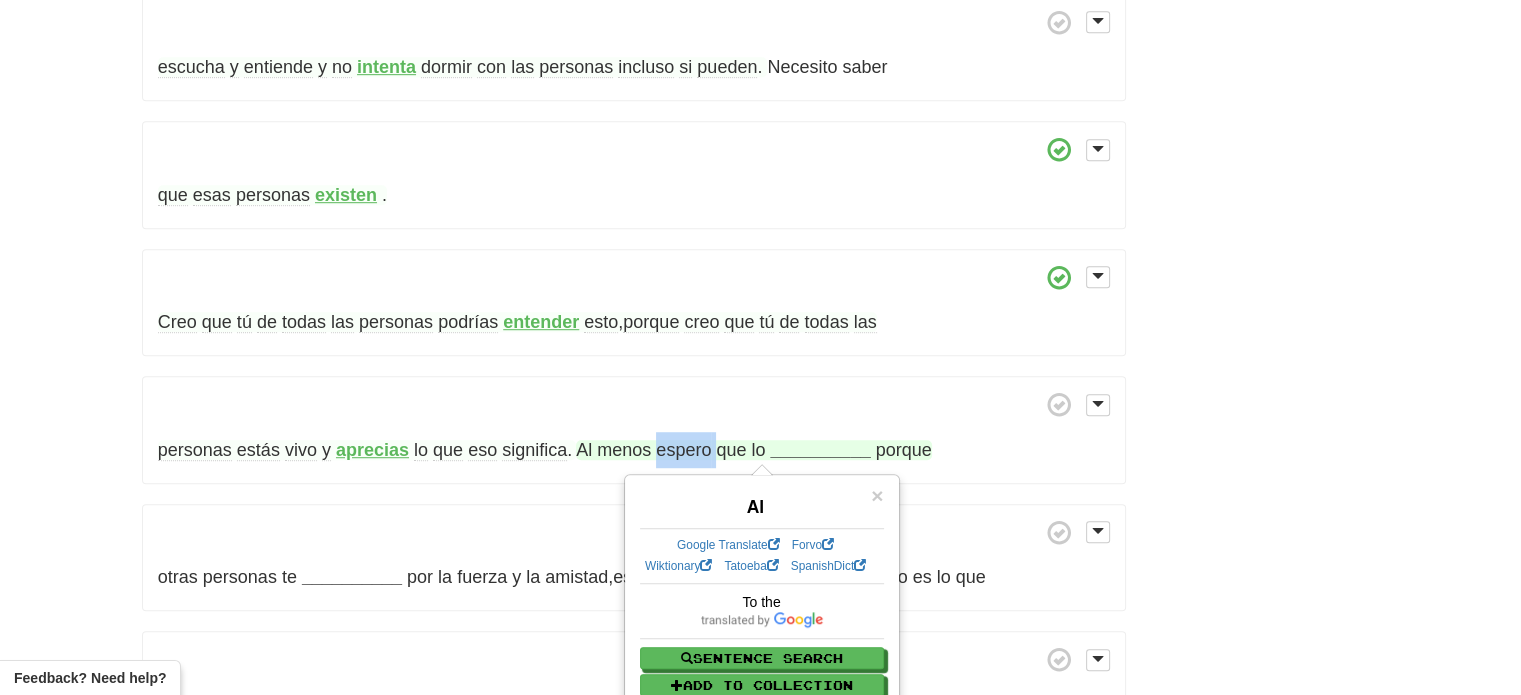 click on "espero" at bounding box center [683, 450] 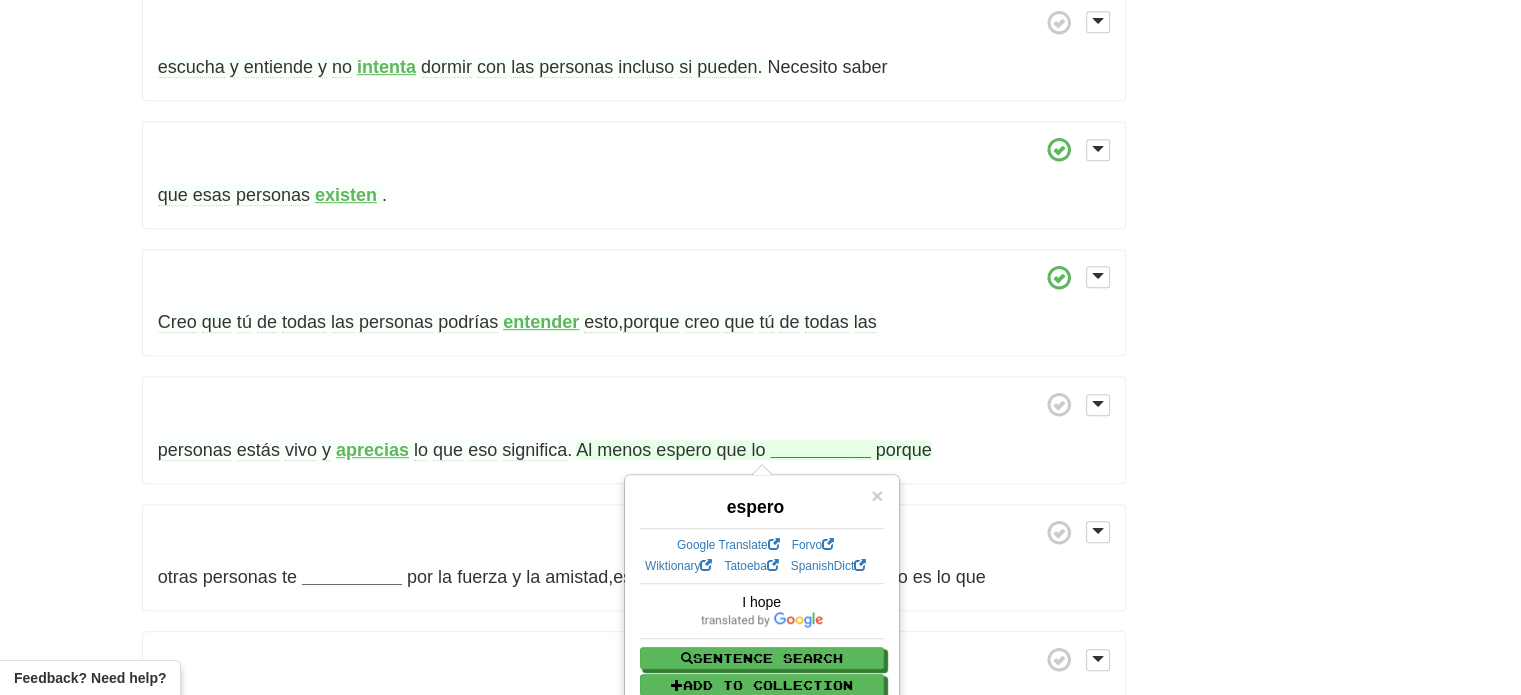 click at bounding box center [634, 404] 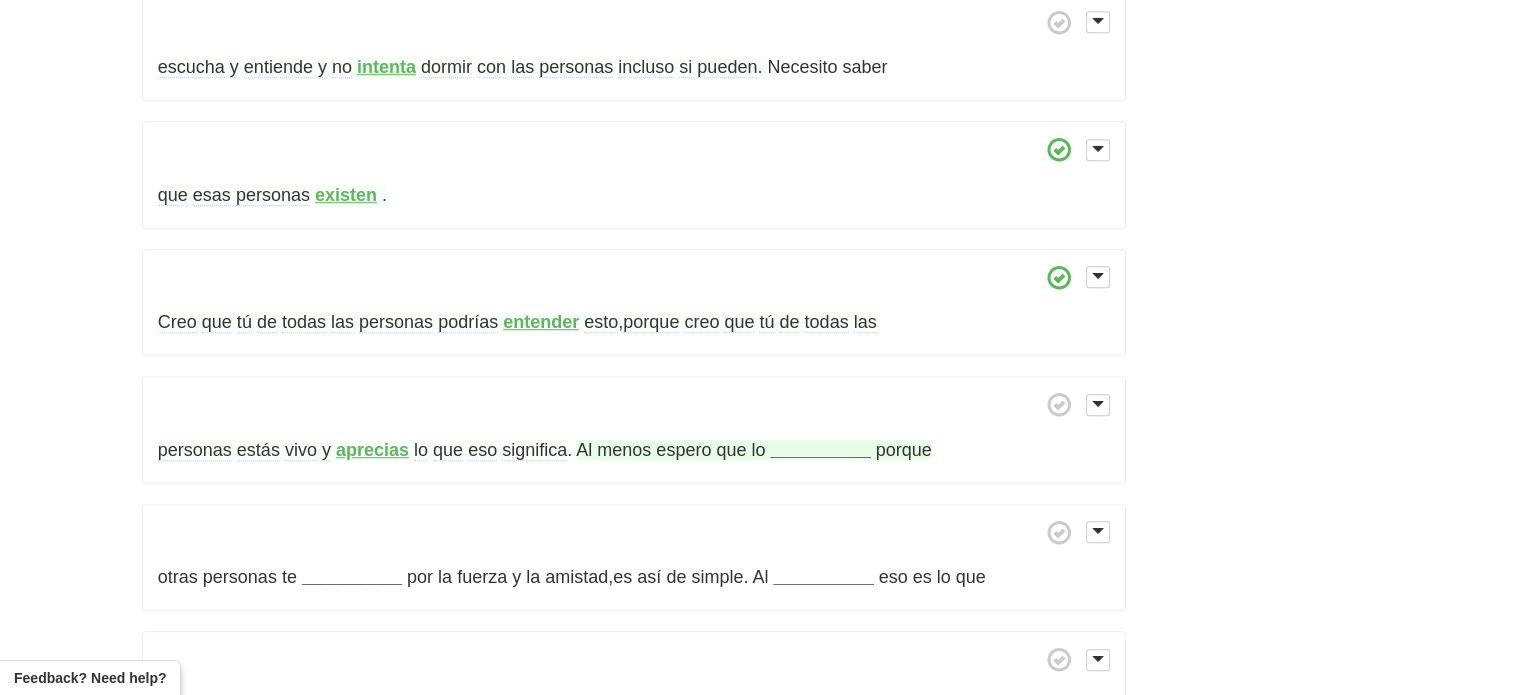 click on "__________" at bounding box center (820, 450) 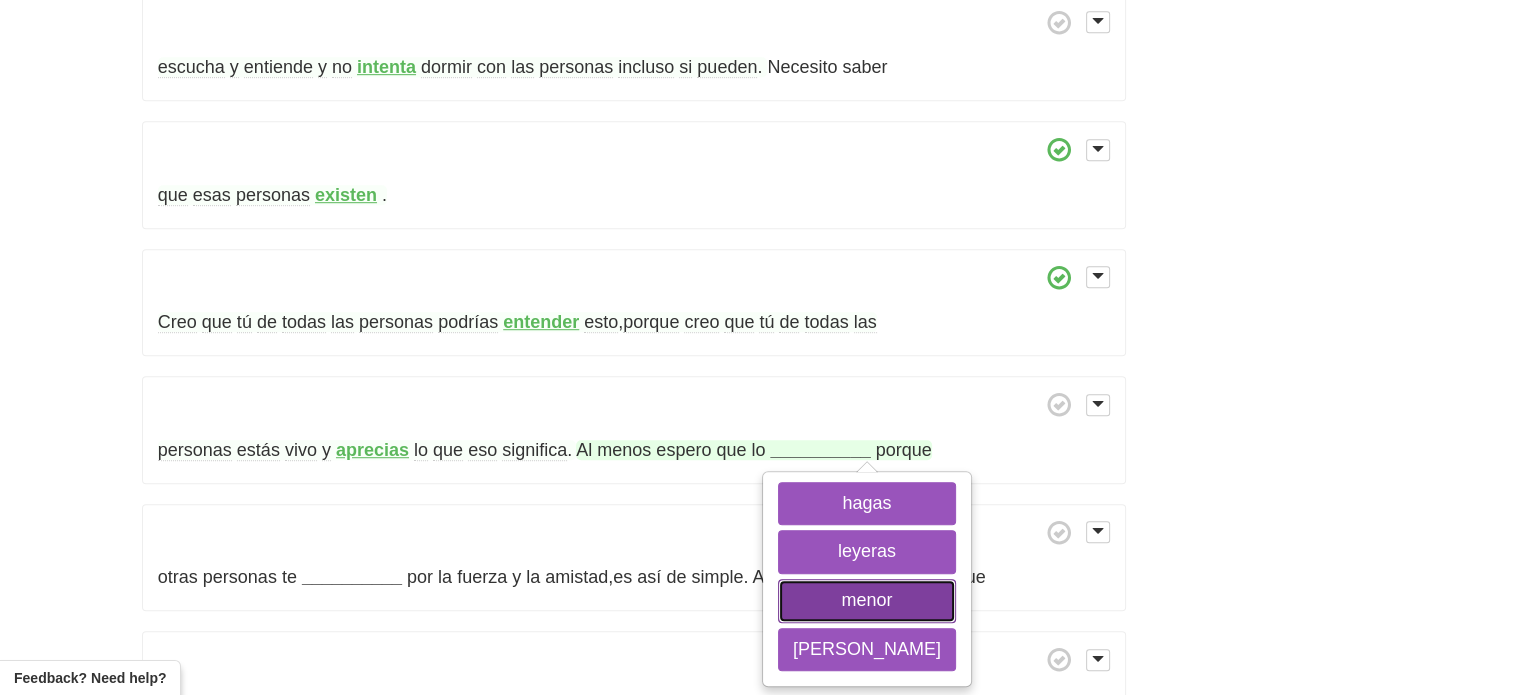 click on "menor" at bounding box center (867, 601) 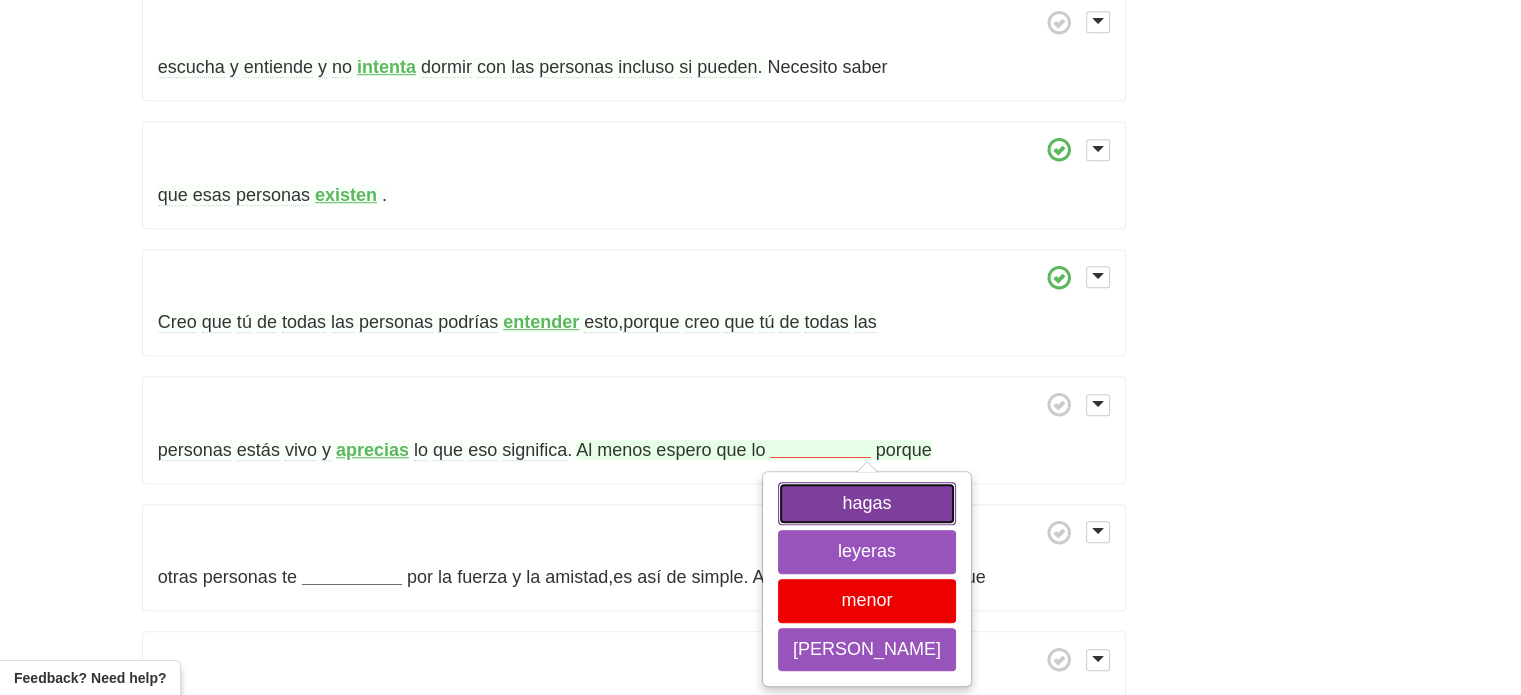 click on "hagas" at bounding box center (867, 504) 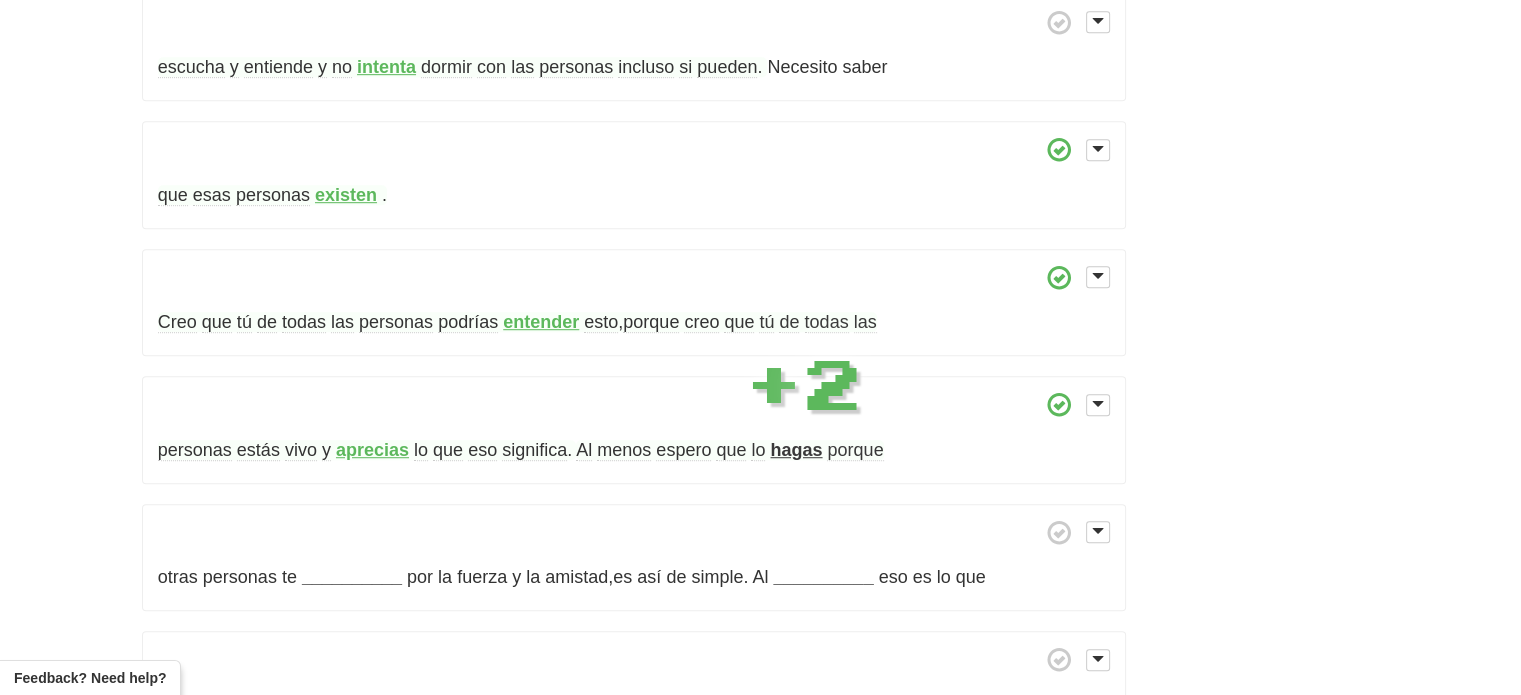 click on "hagas" at bounding box center [796, 450] 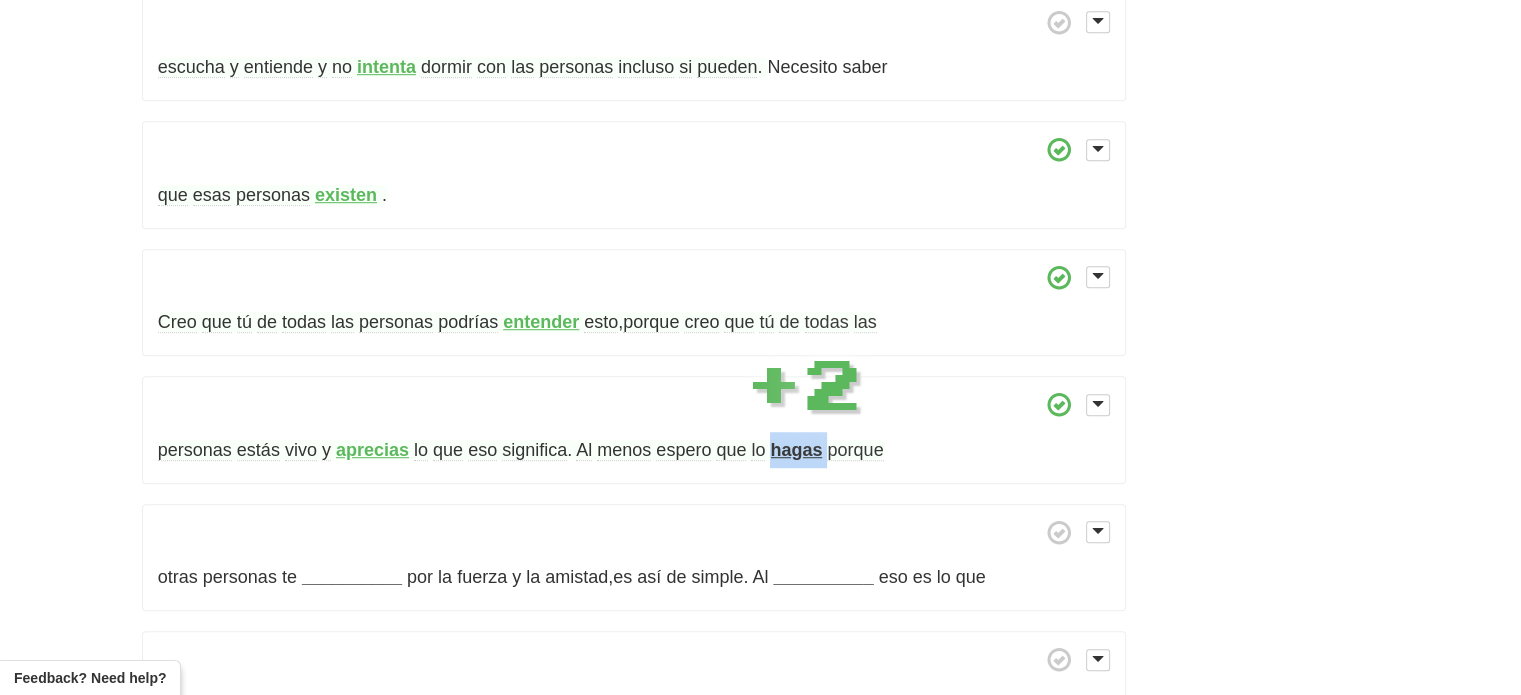 click on "hagas" at bounding box center [796, 450] 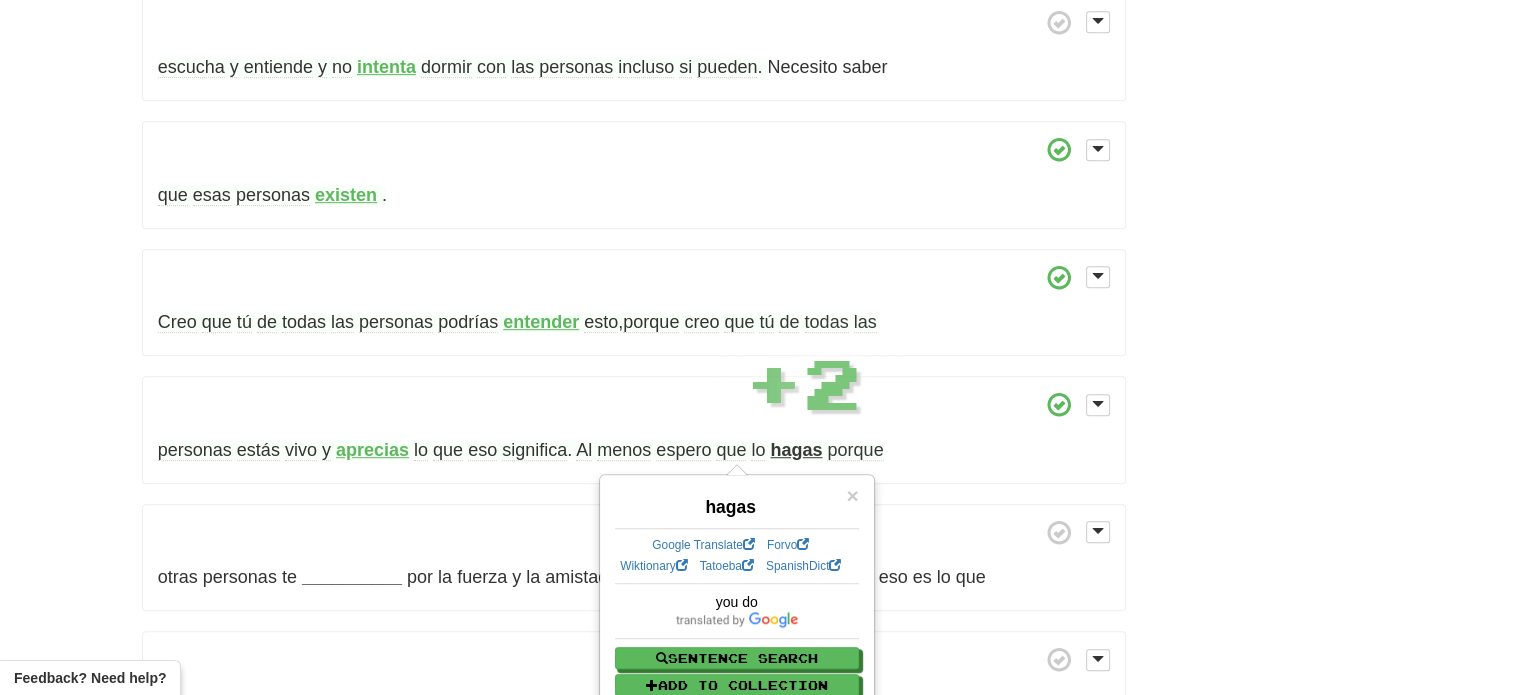 click at bounding box center (634, 404) 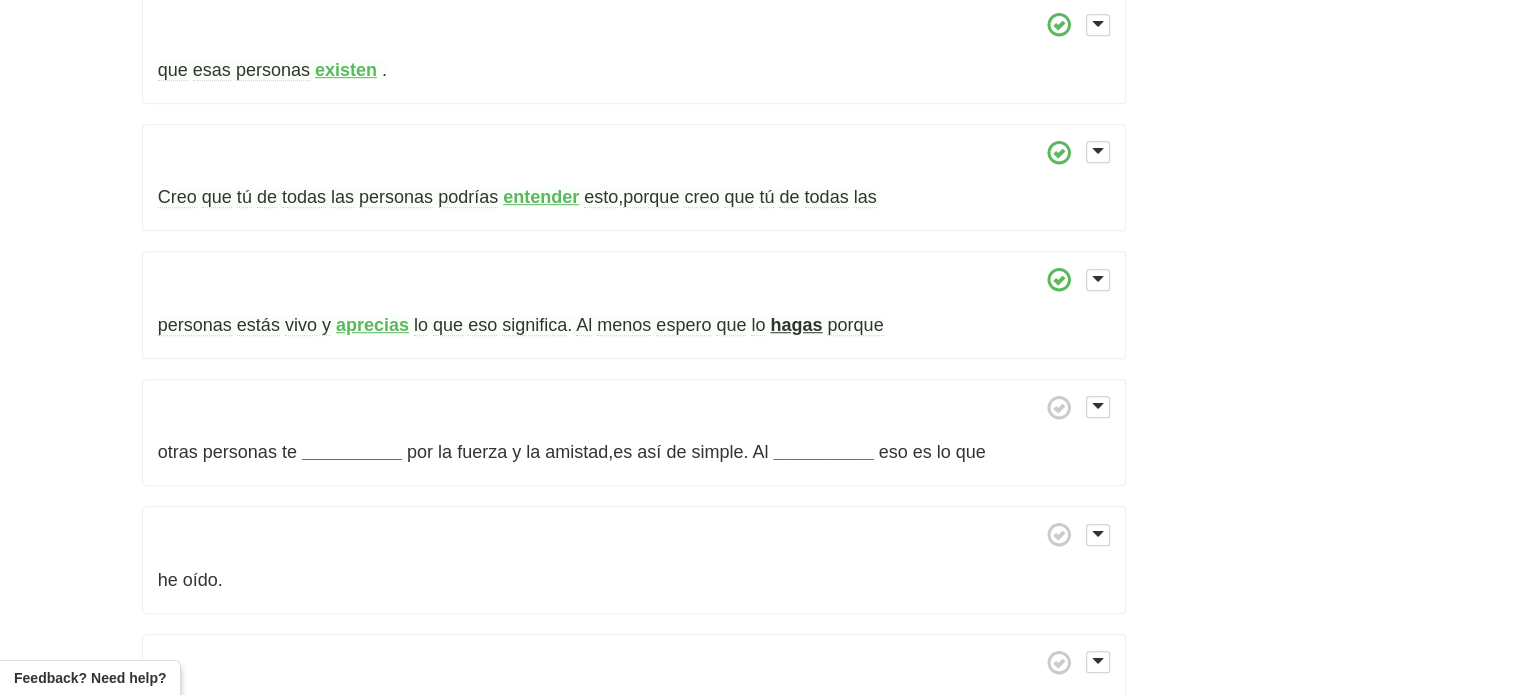 scroll, scrollTop: 1340, scrollLeft: 0, axis: vertical 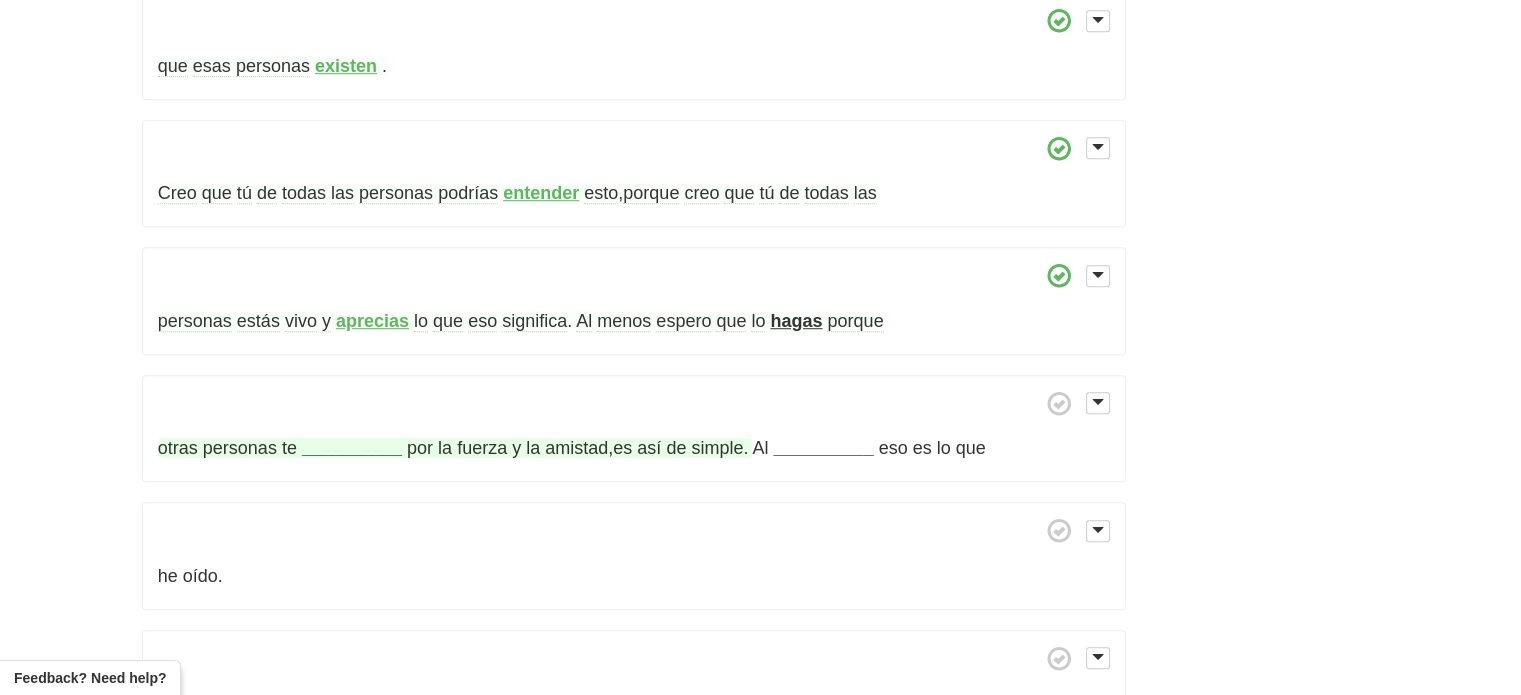 click on "__________" at bounding box center (352, 448) 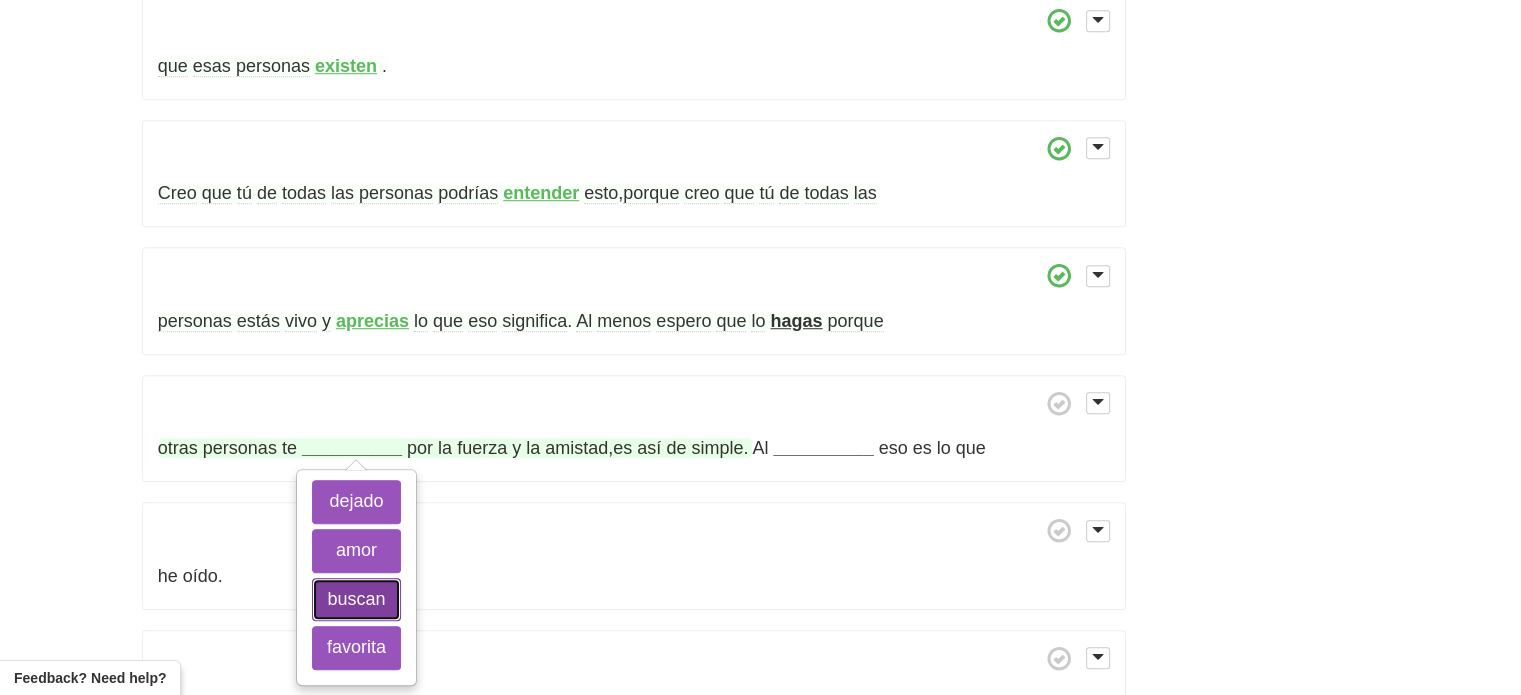 click on "buscan" at bounding box center (356, 600) 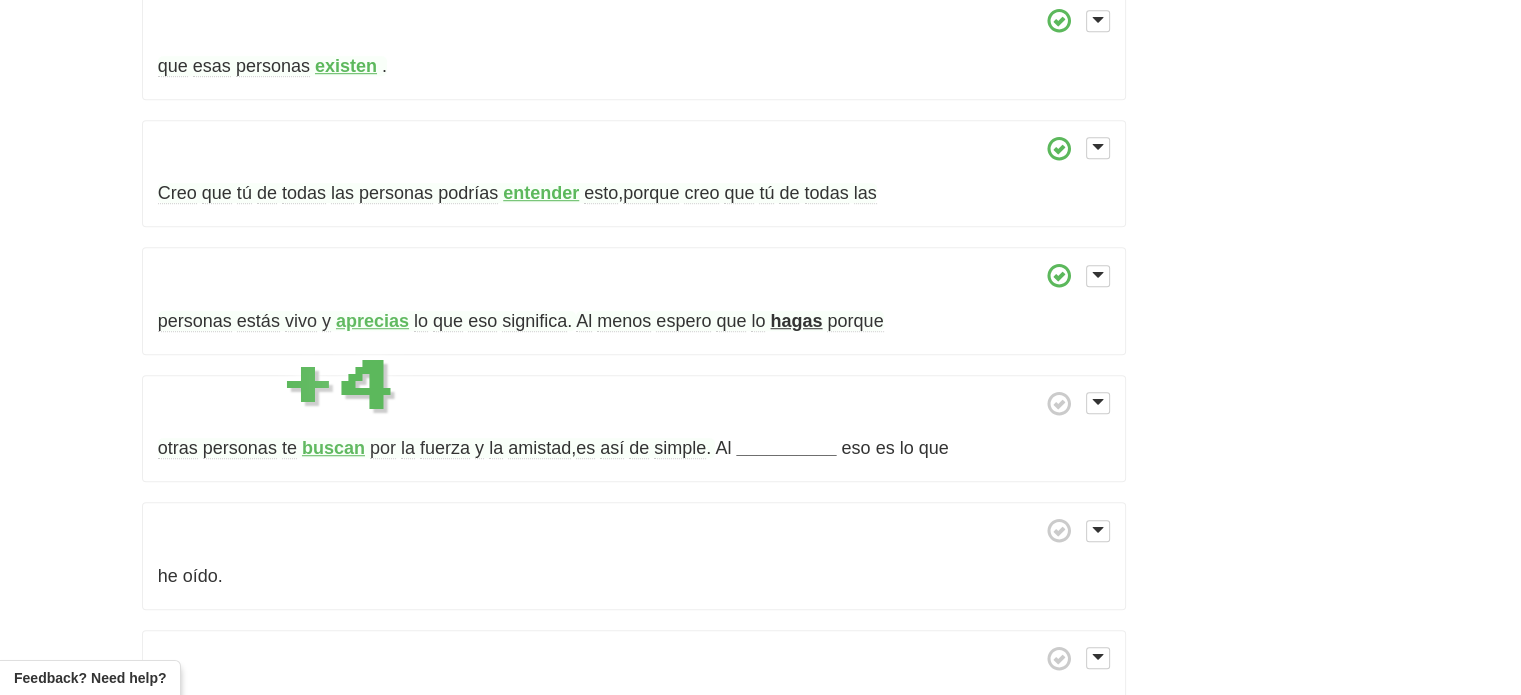 click on "fuerza" at bounding box center [445, 448] 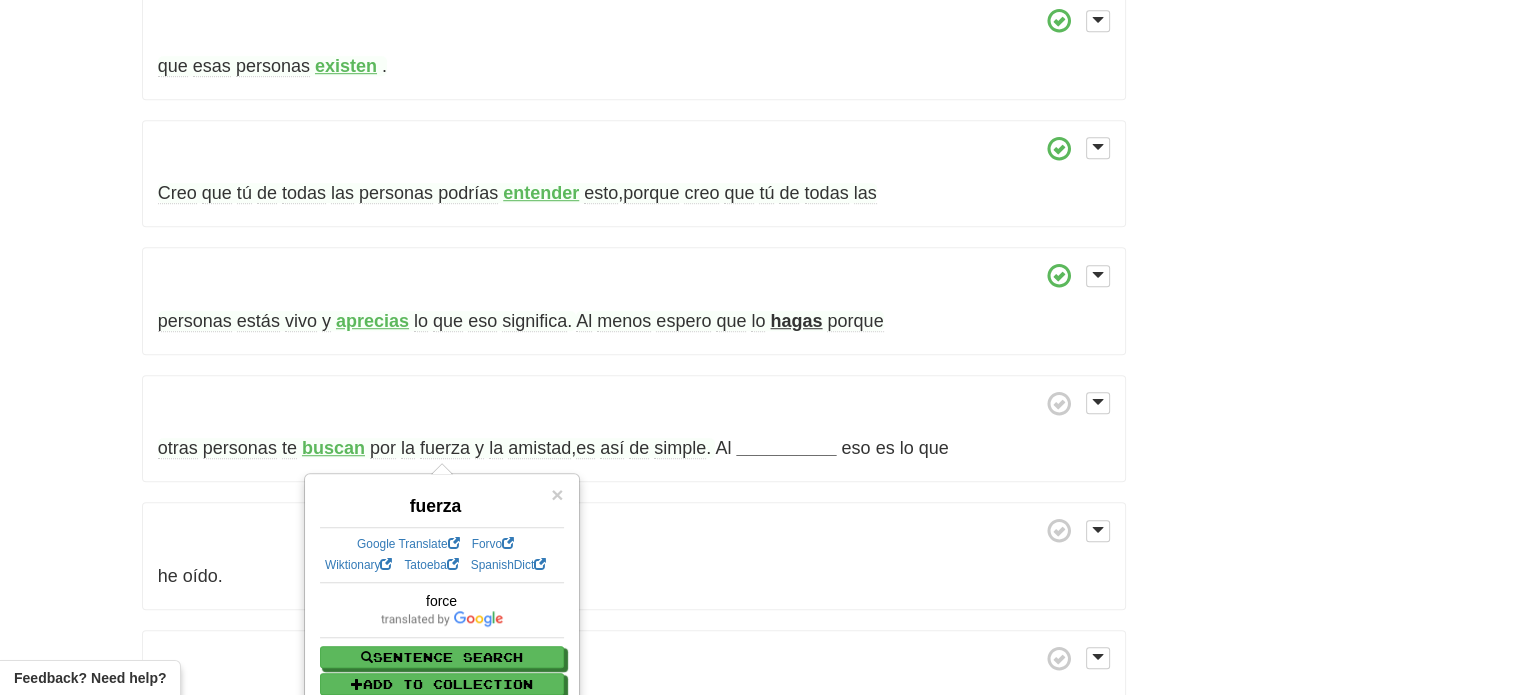 click on "otras   personas   te
buscan
por   la   fuerza   y   la   amistad ,  es   así   de   simple .
Al
__________
eso   es   lo   que" at bounding box center (634, 429) 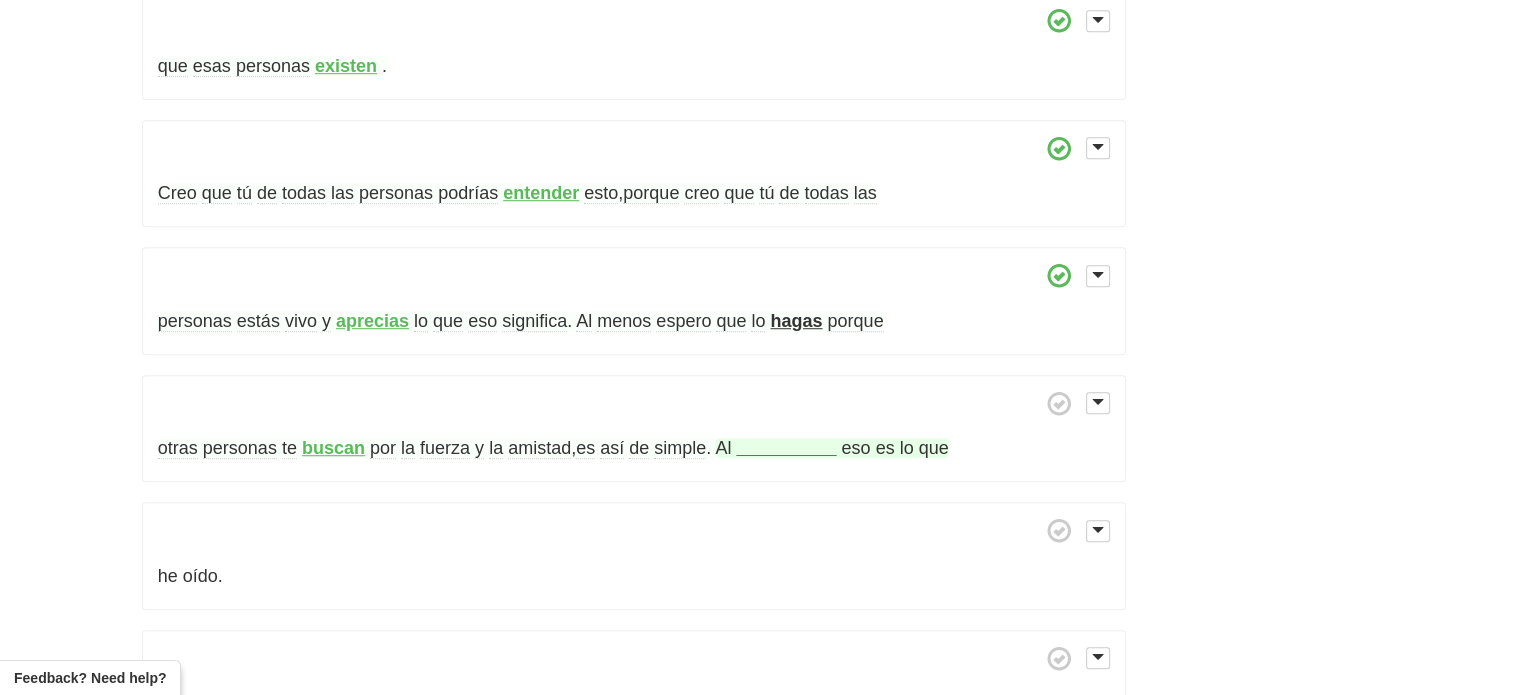 click on "__________" at bounding box center (786, 448) 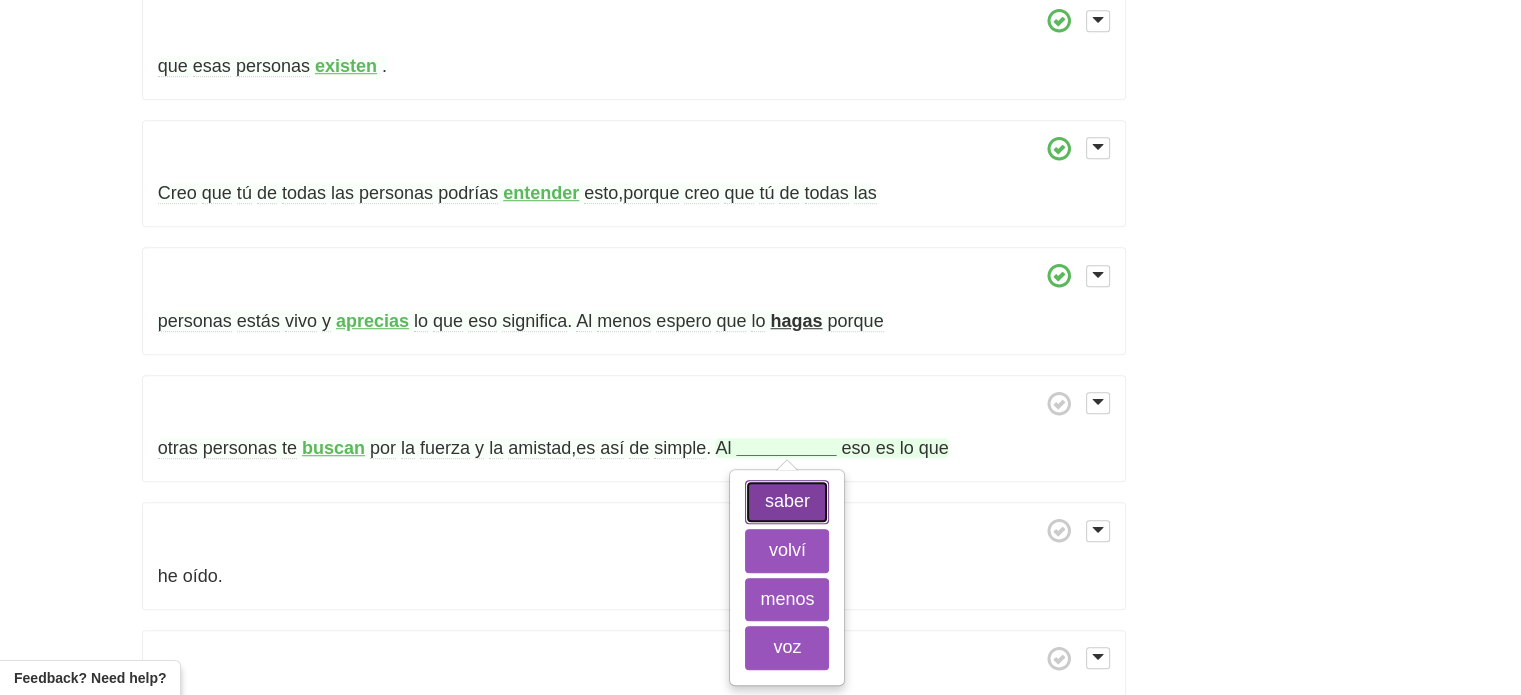 click on "saber" at bounding box center (787, 502) 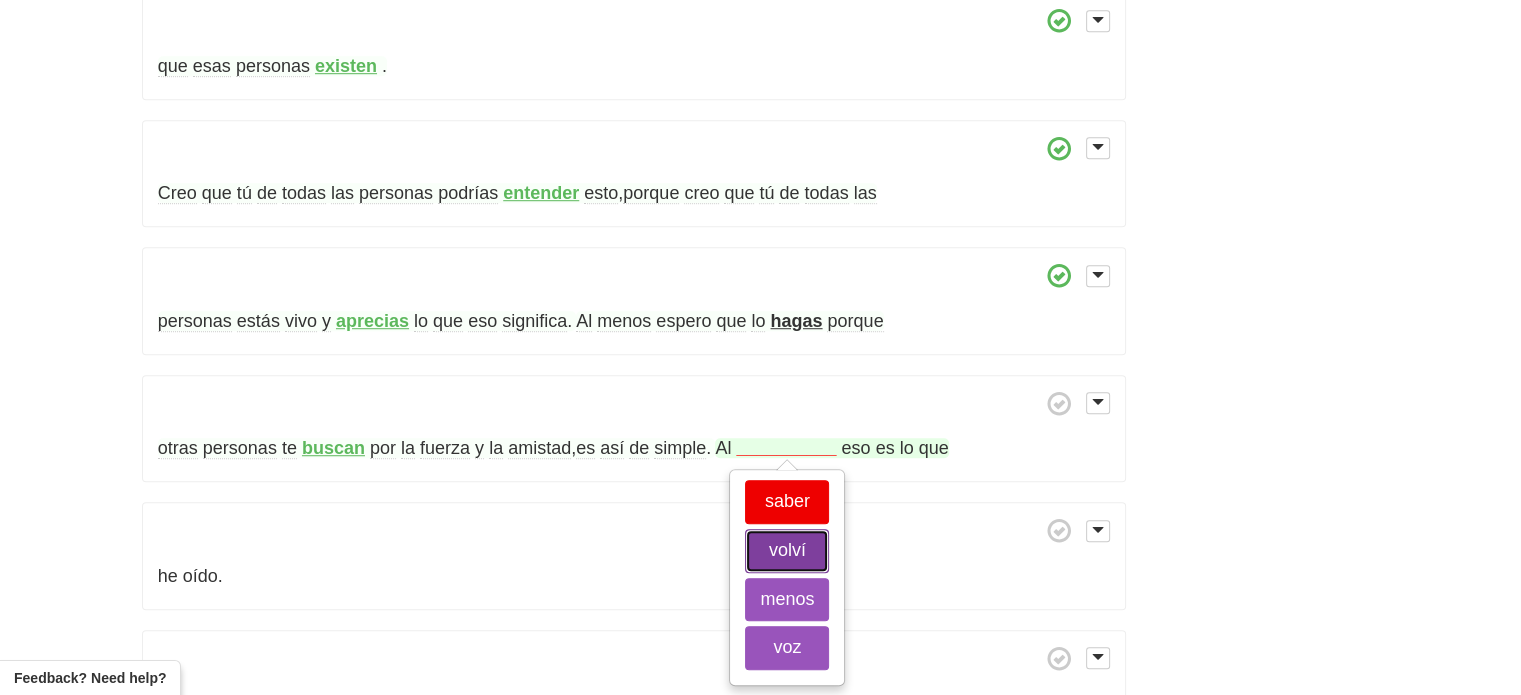 click on "volví" at bounding box center [787, 551] 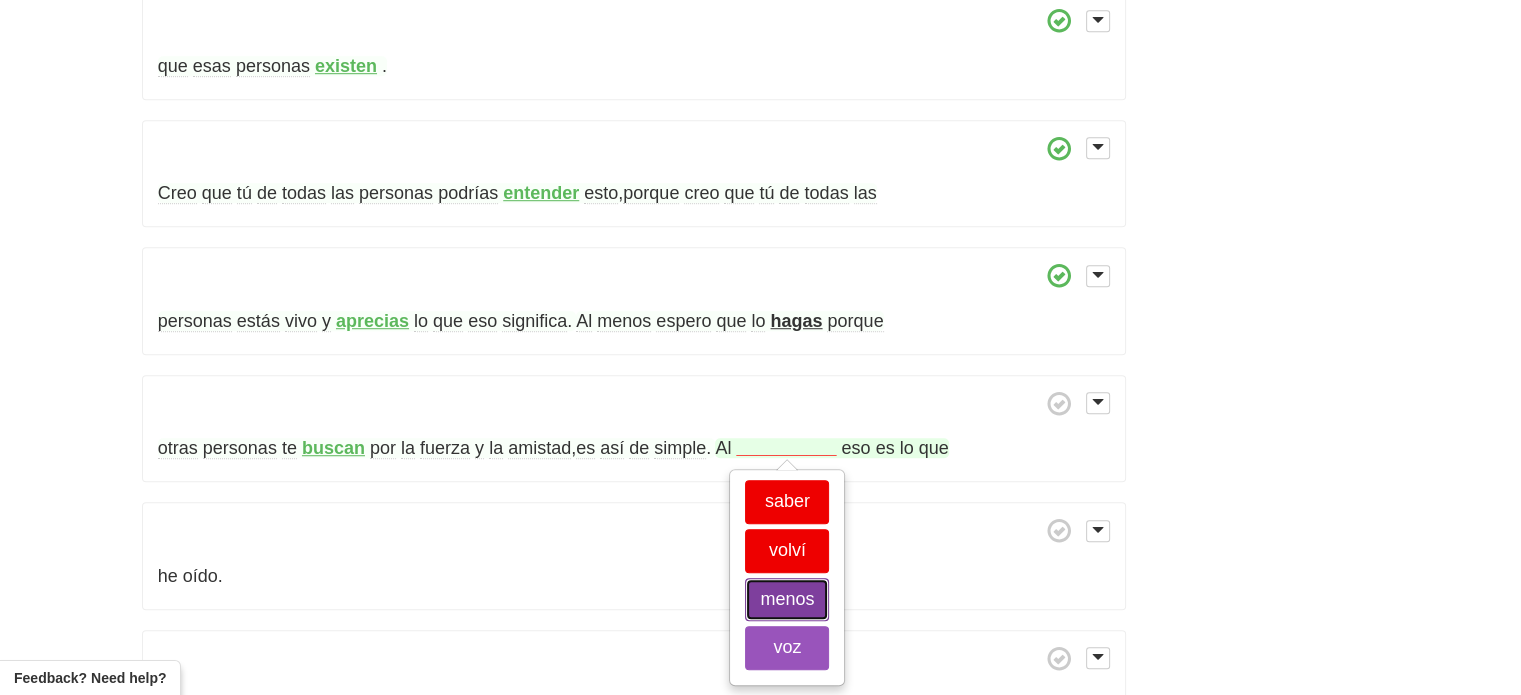 click on "menos" at bounding box center (787, 600) 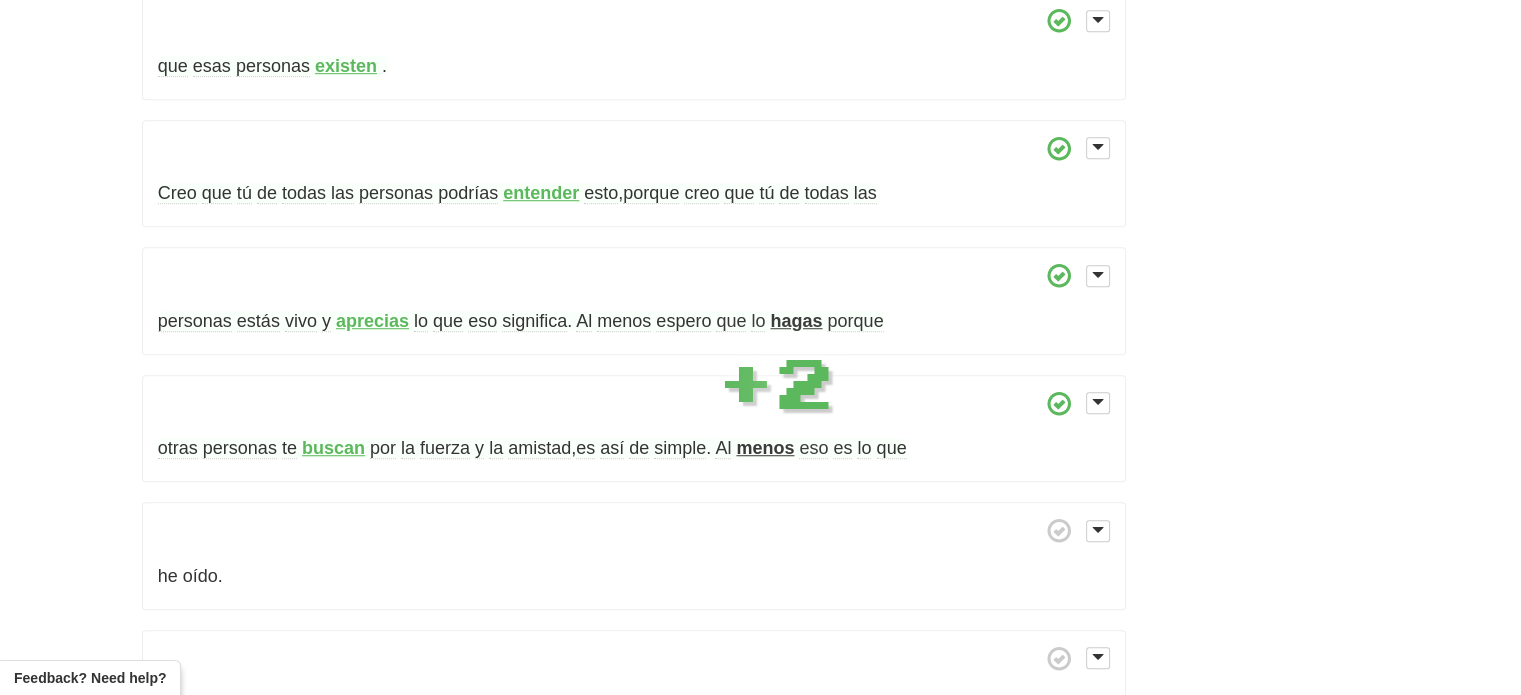 click on "otras   personas   te
buscan
por   la   fuerza   y   la   amistad ,  es   así   de   simple .
Al
menos
eso   es   lo   que" at bounding box center [634, 429] 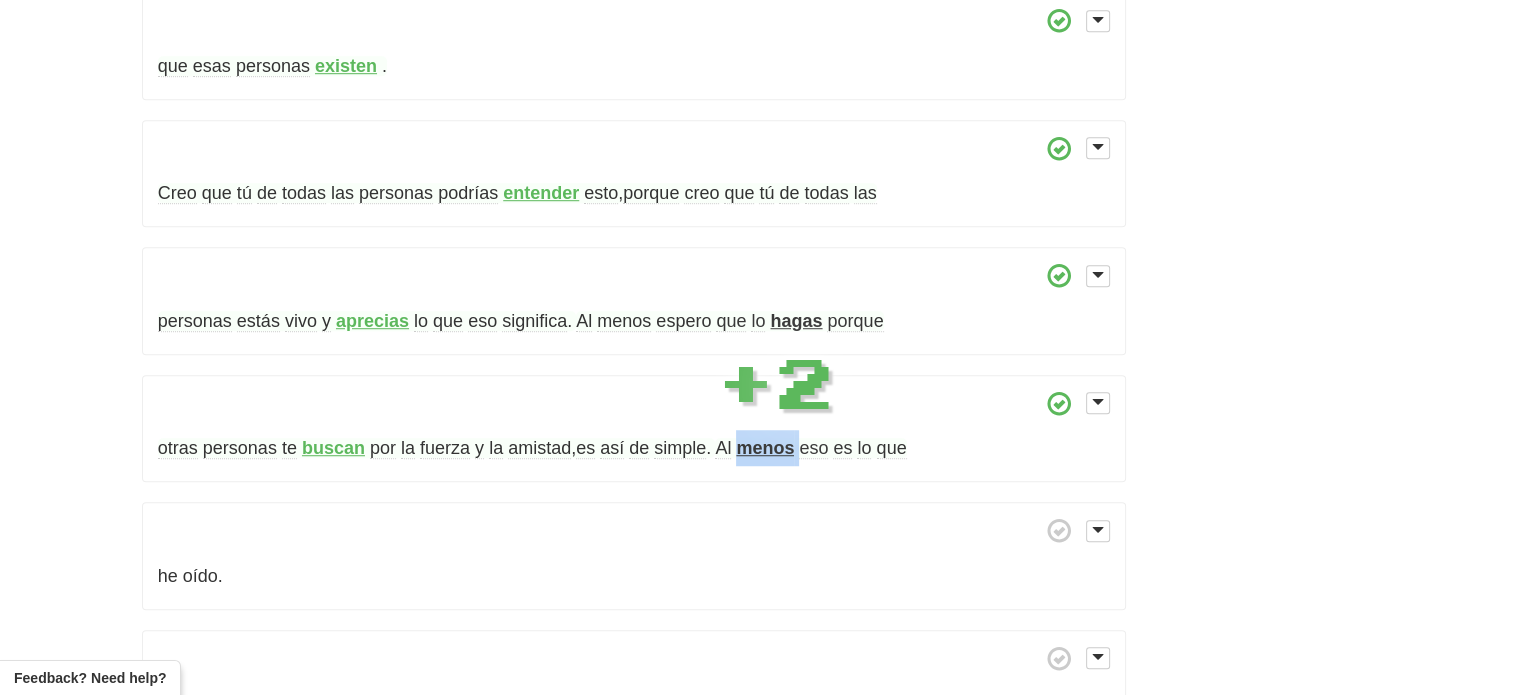 click on "otras   personas   te
buscan
por   la   fuerza   y   la   amistad ,  es   así   de   simple .
Al
menos
eso   es   lo   que" at bounding box center (634, 429) 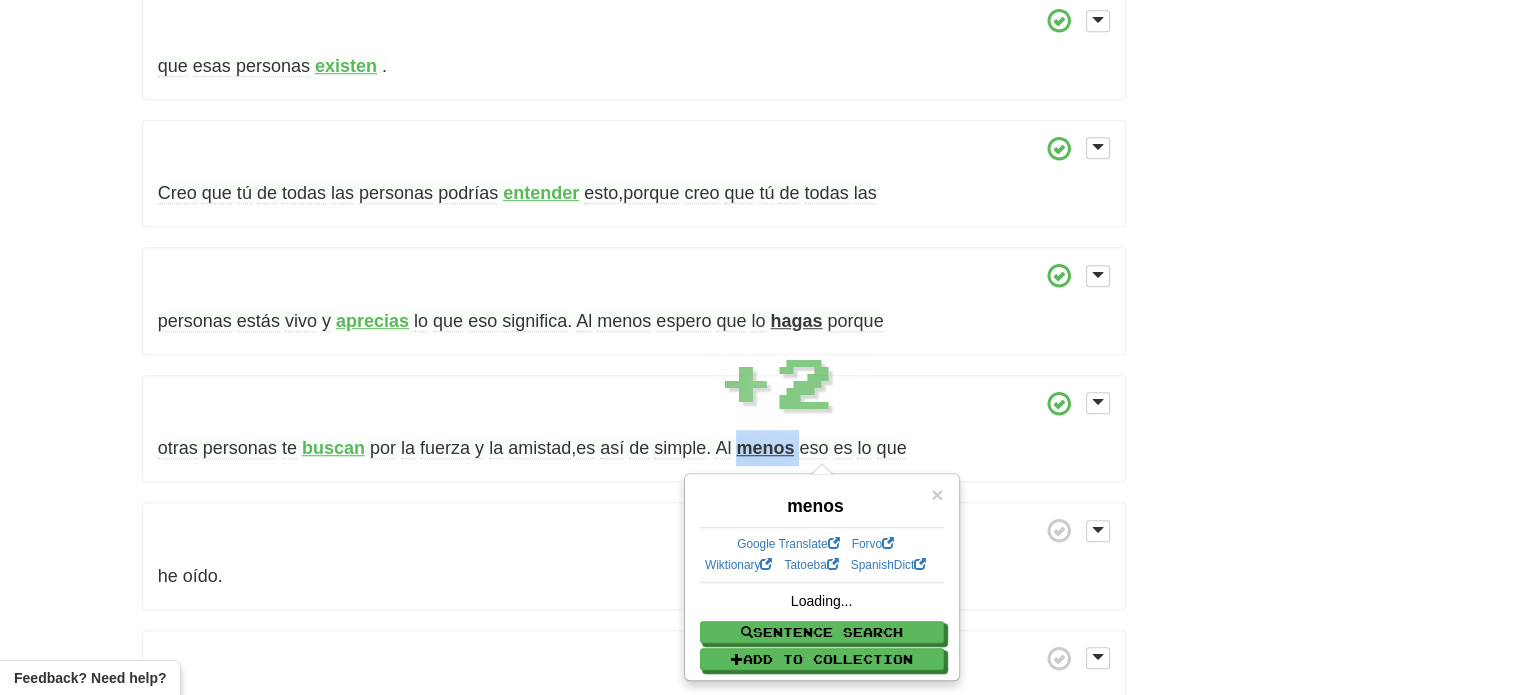 click on "menos" at bounding box center [765, 448] 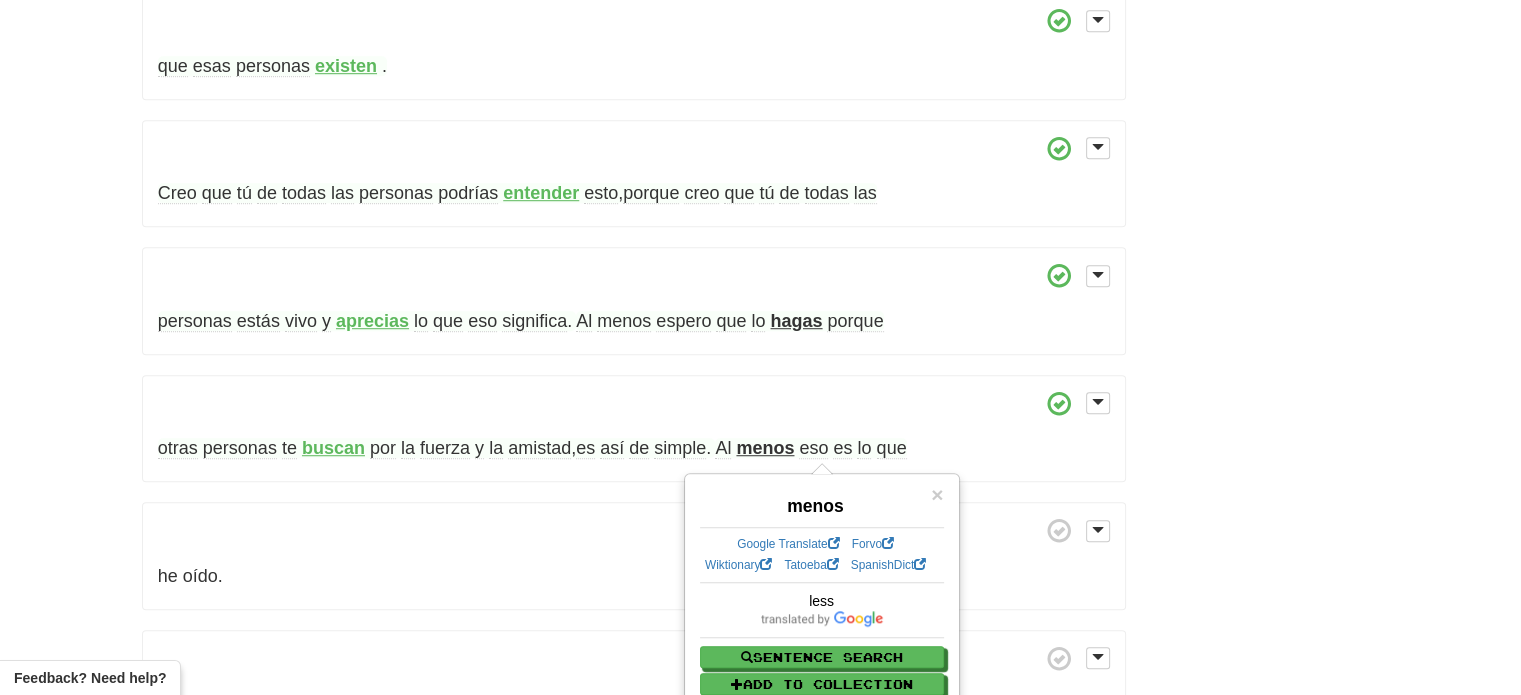 click on "otras   personas   te
buscan
por   la   fuerza   y   la   amistad ,  es   así   de   simple .
Al
menos
eso   es   lo   que" at bounding box center [634, 429] 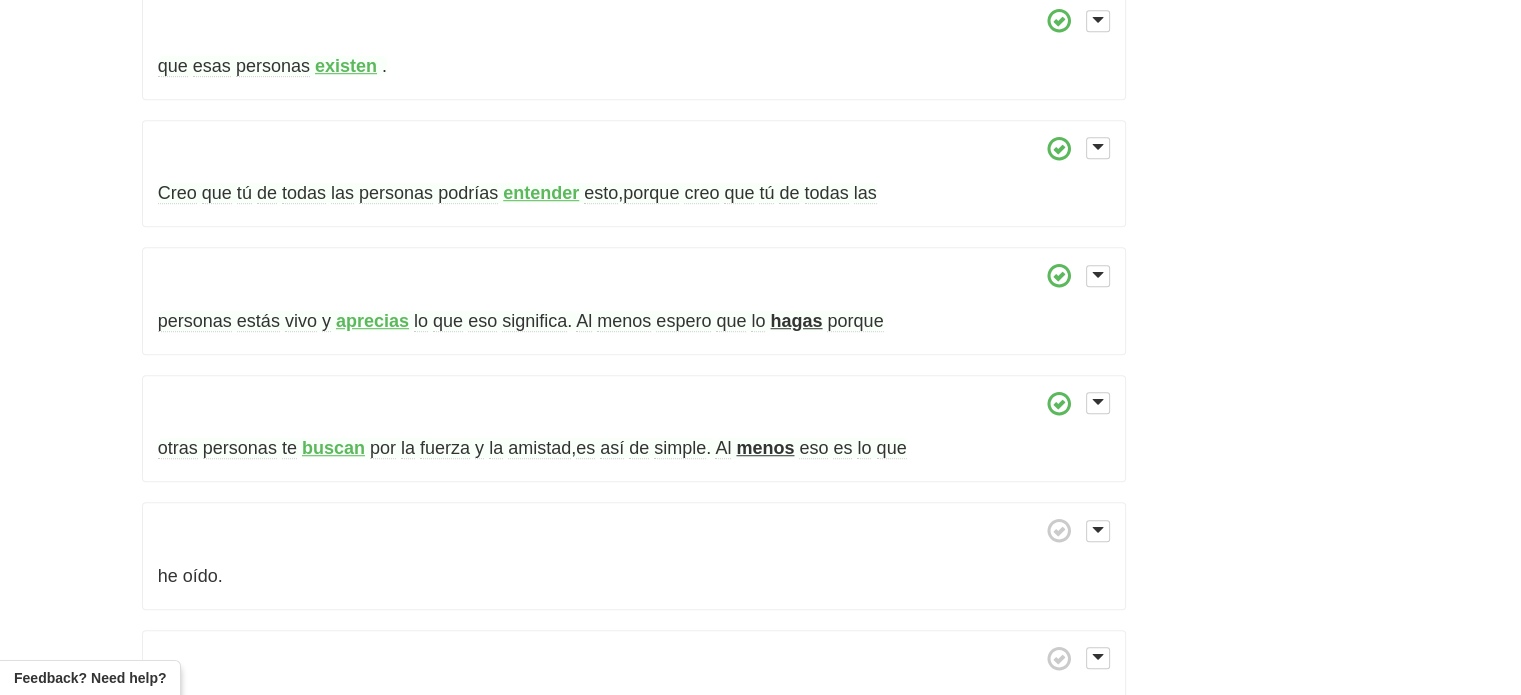 click on "eso" at bounding box center (813, 448) 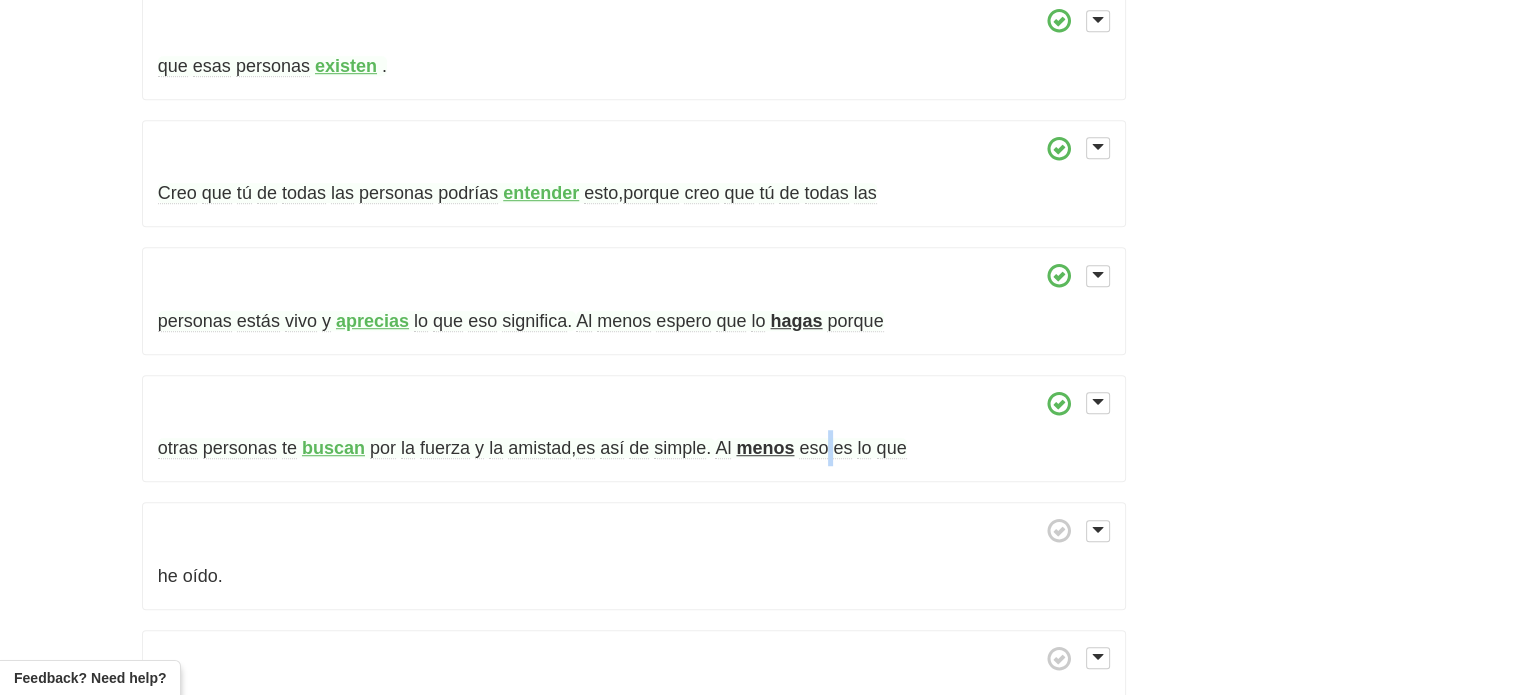 click on "eso" at bounding box center [813, 448] 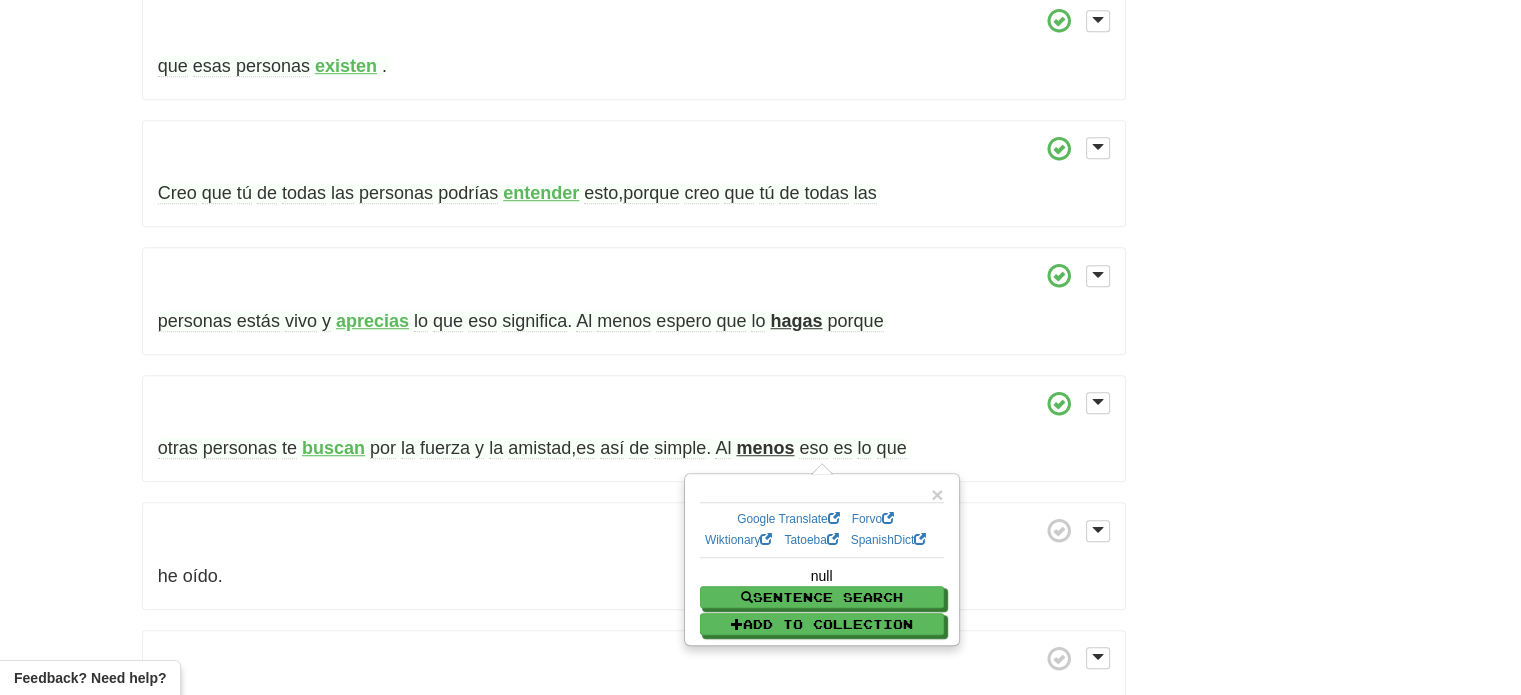 click on "eso" at bounding box center (813, 448) 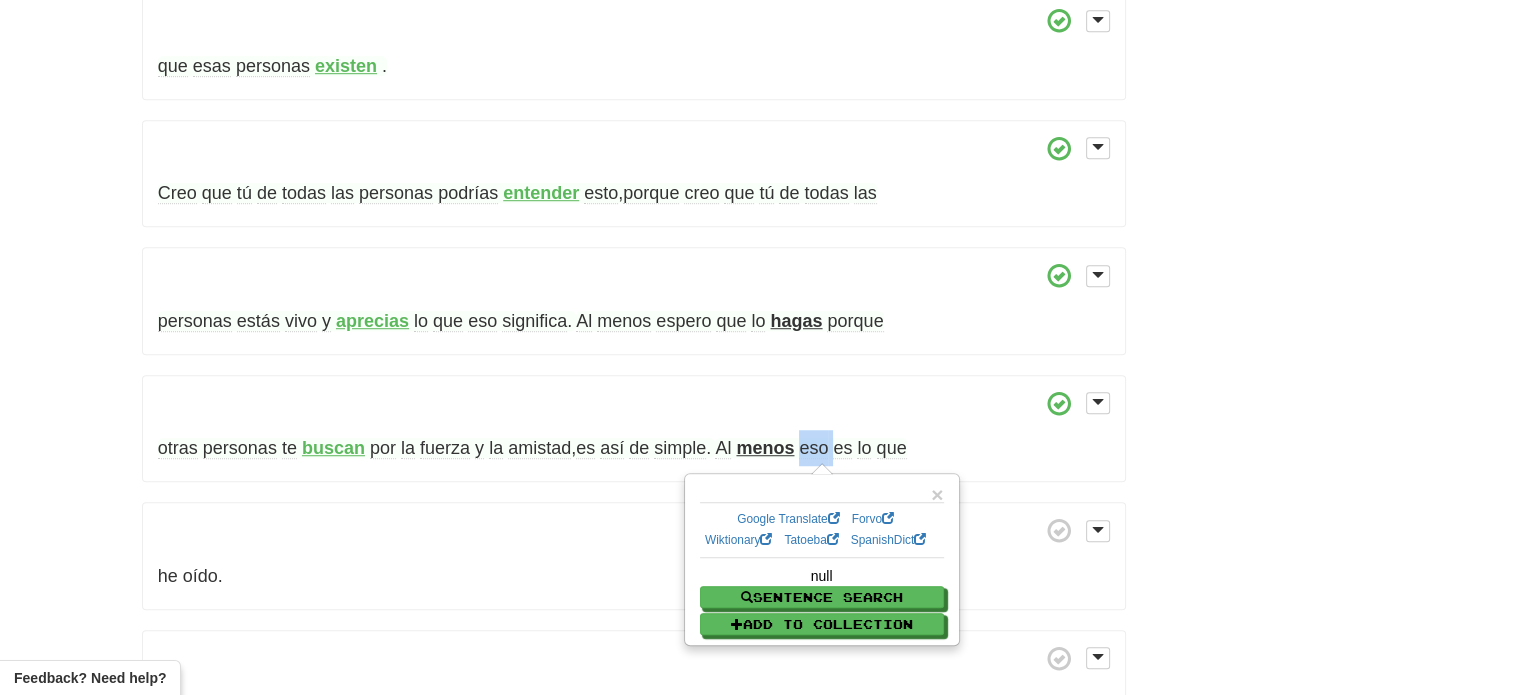 click on "eso" at bounding box center (813, 448) 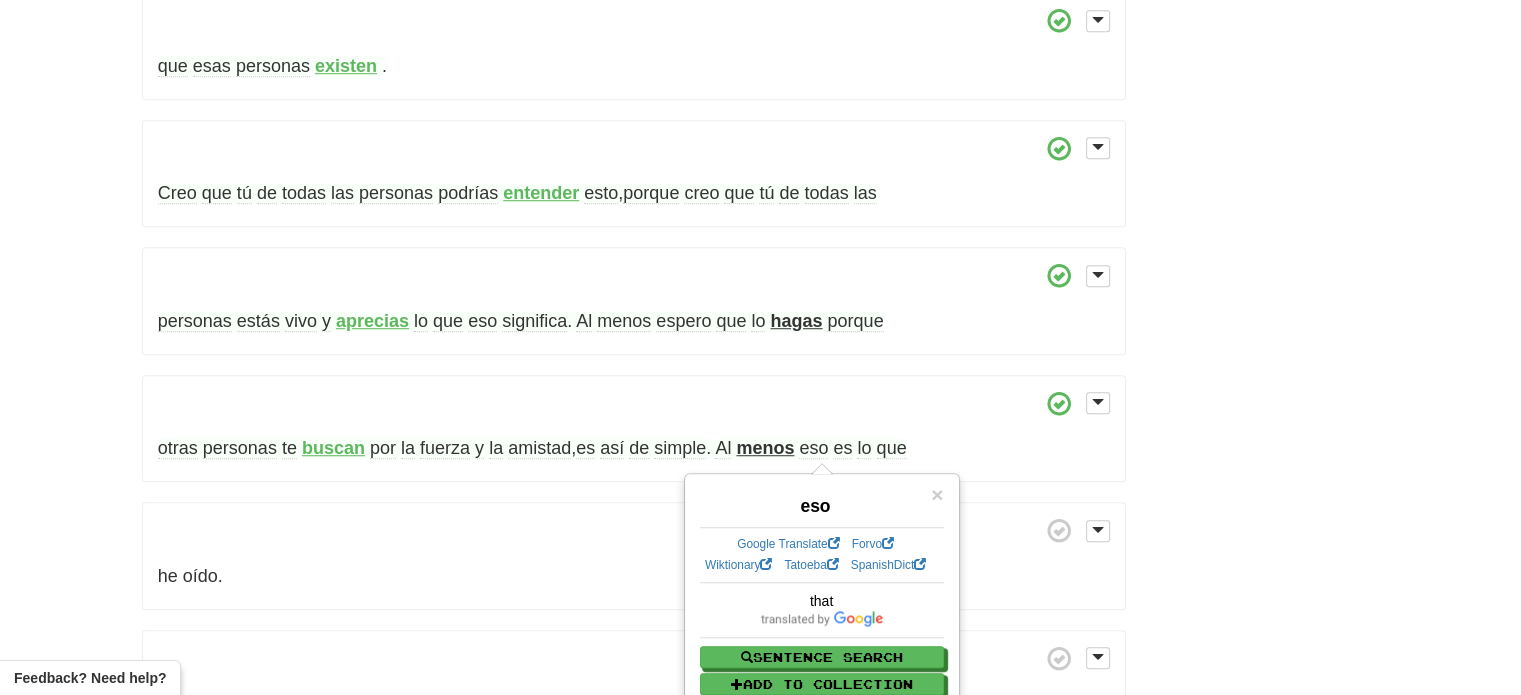 click at bounding box center (634, 403) 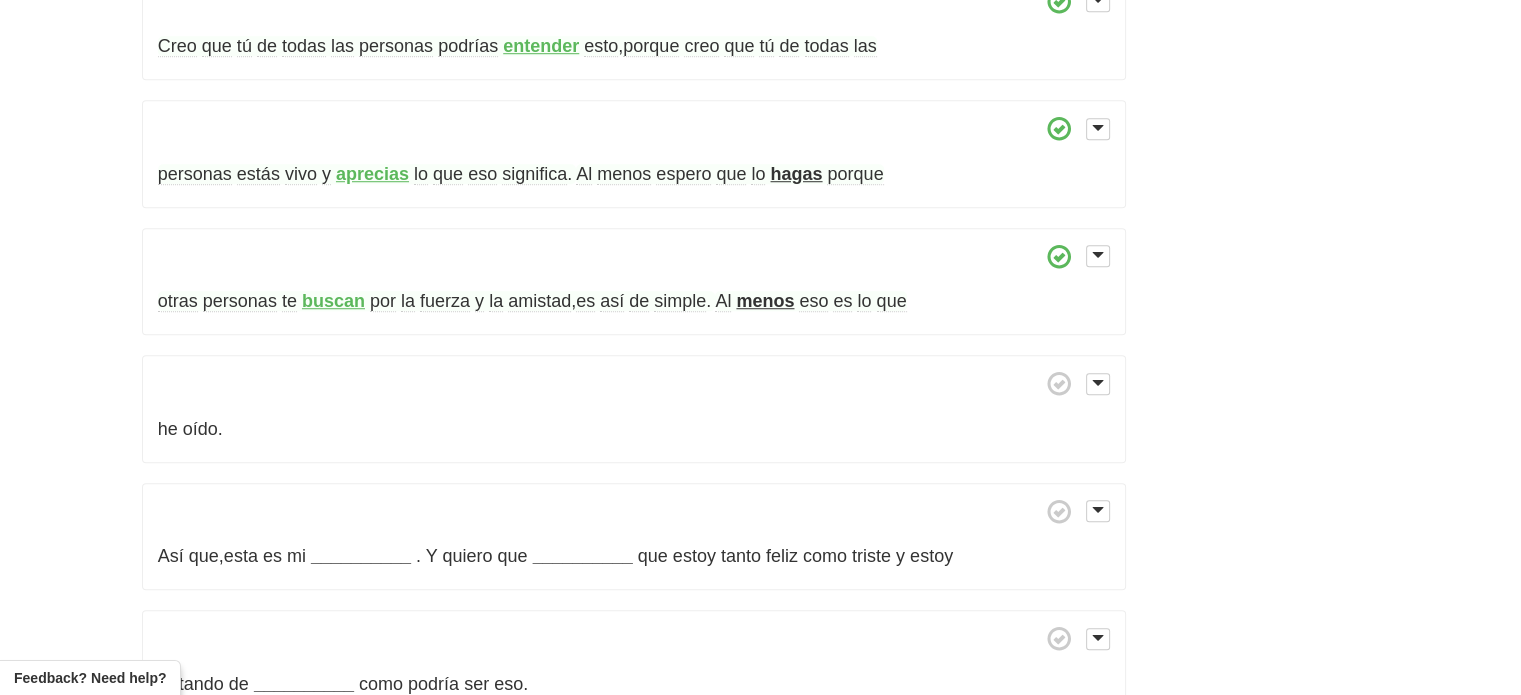scroll, scrollTop: 1488, scrollLeft: 0, axis: vertical 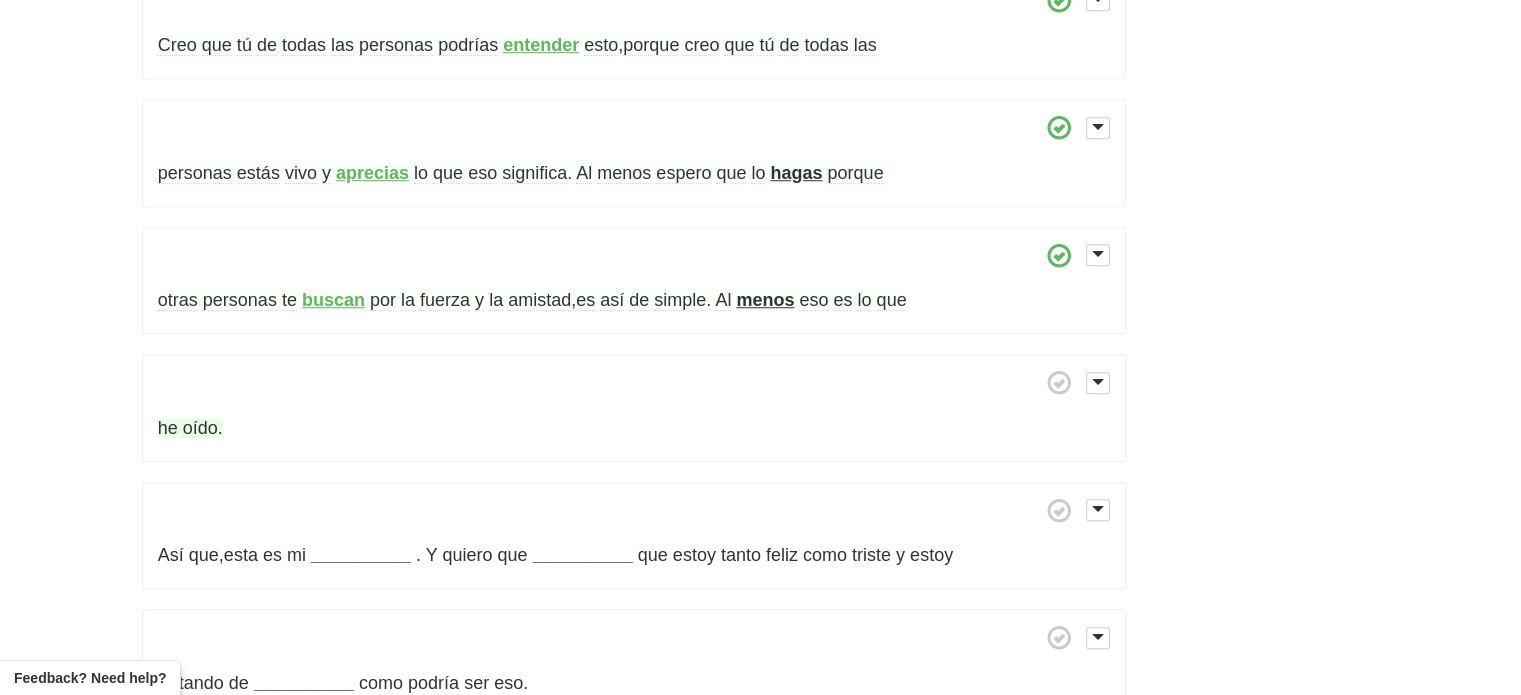 click on "he oído." at bounding box center [190, 428] 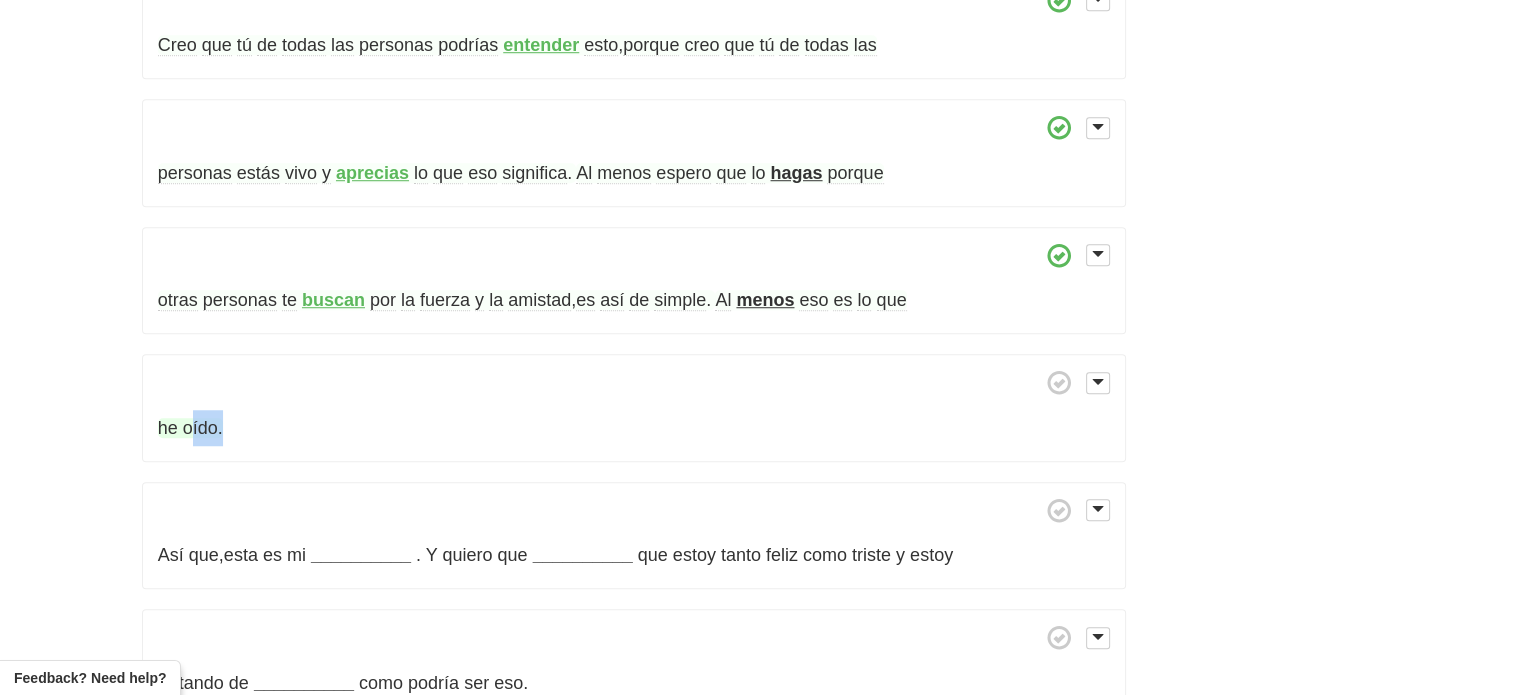 click on "he oído." at bounding box center [190, 428] 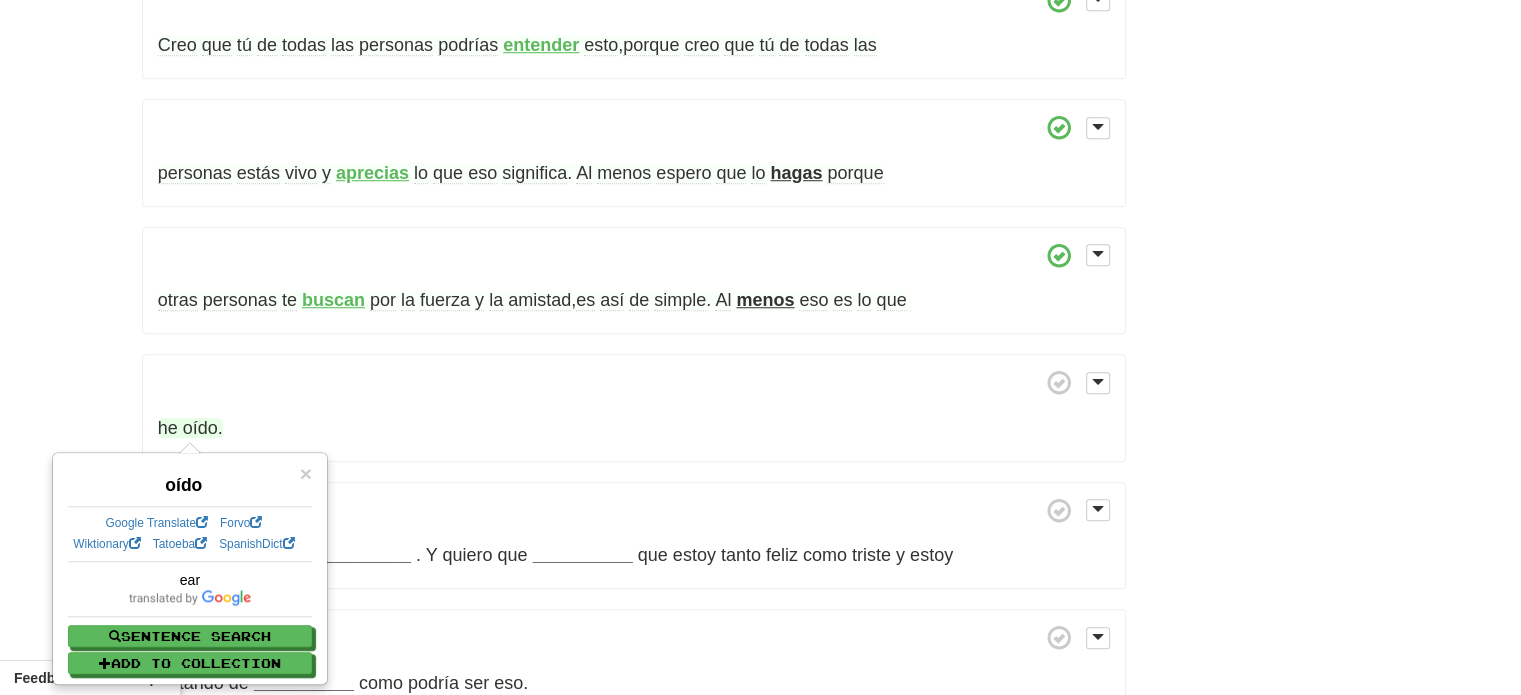 click at bounding box center [634, 382] 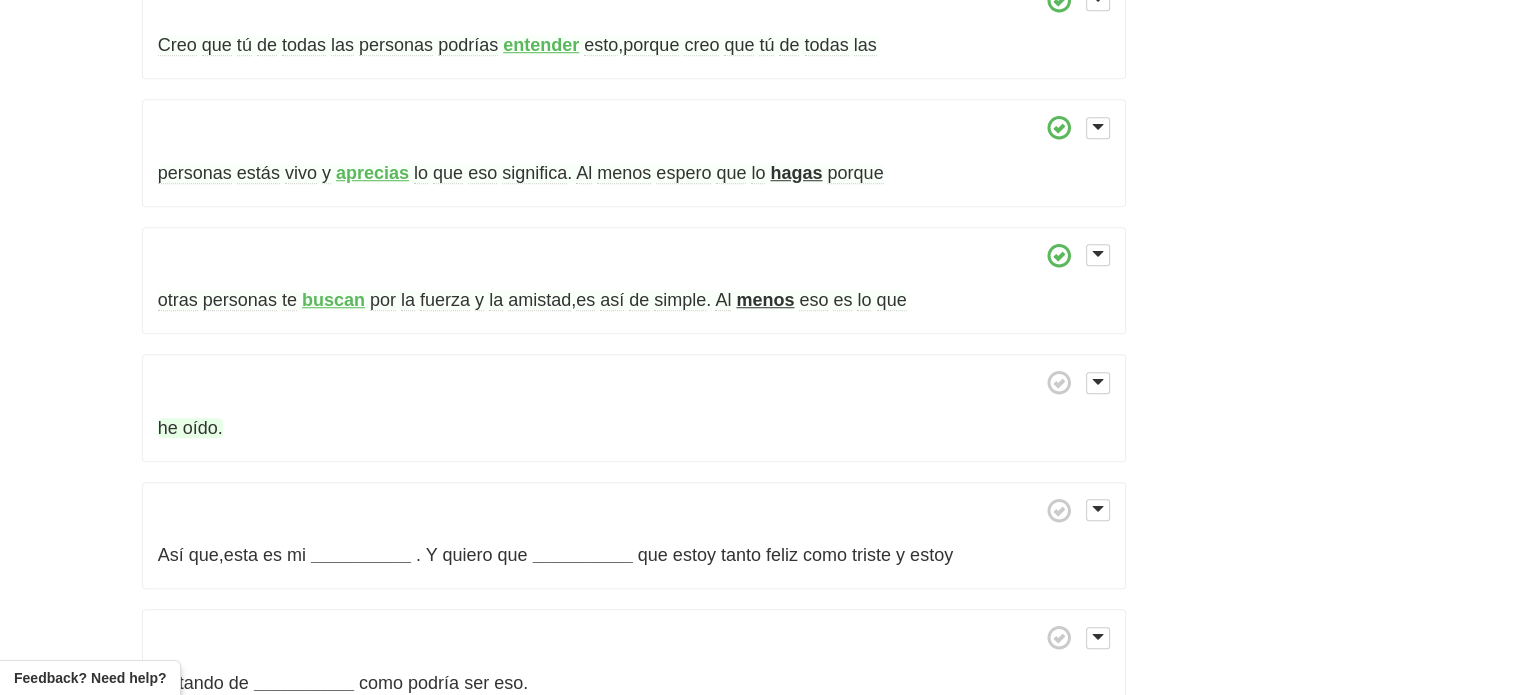 click on "he oído." at bounding box center [190, 428] 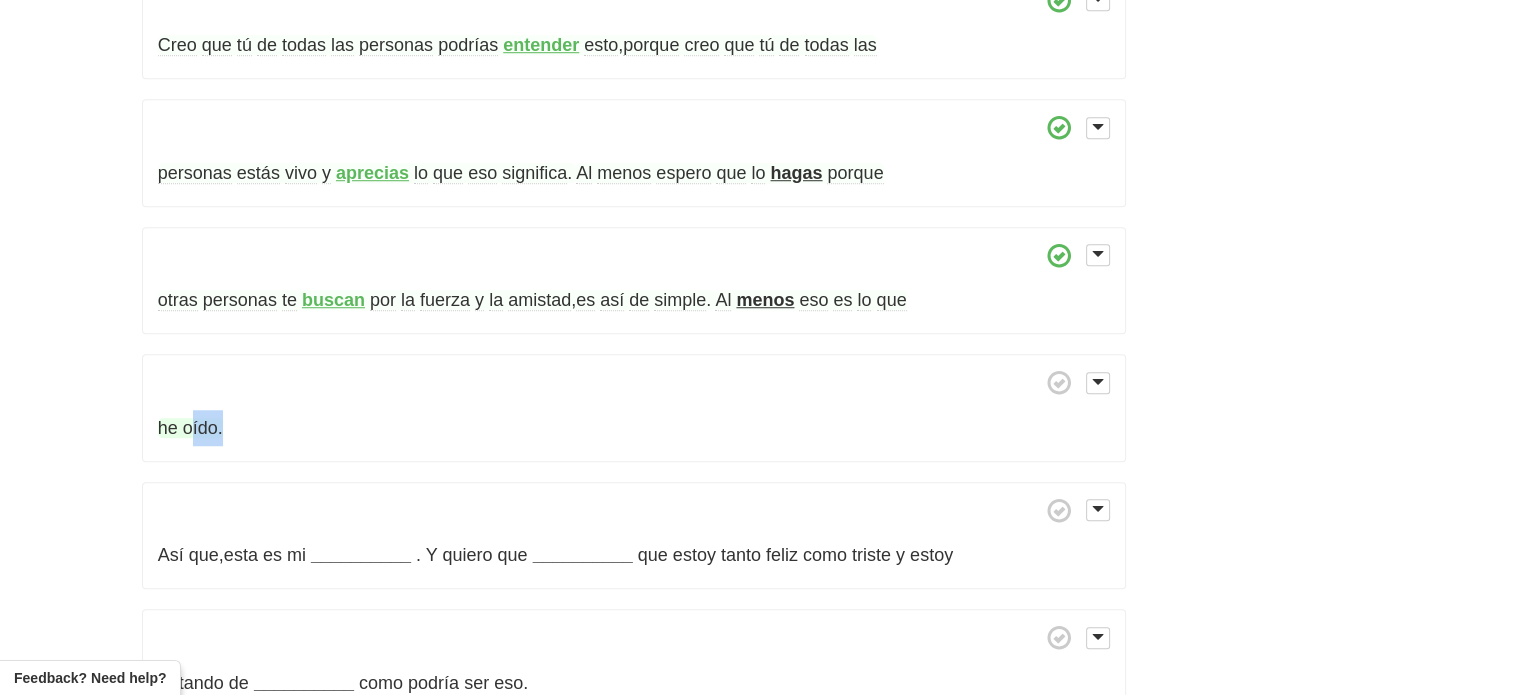 click on "he oído." at bounding box center (190, 428) 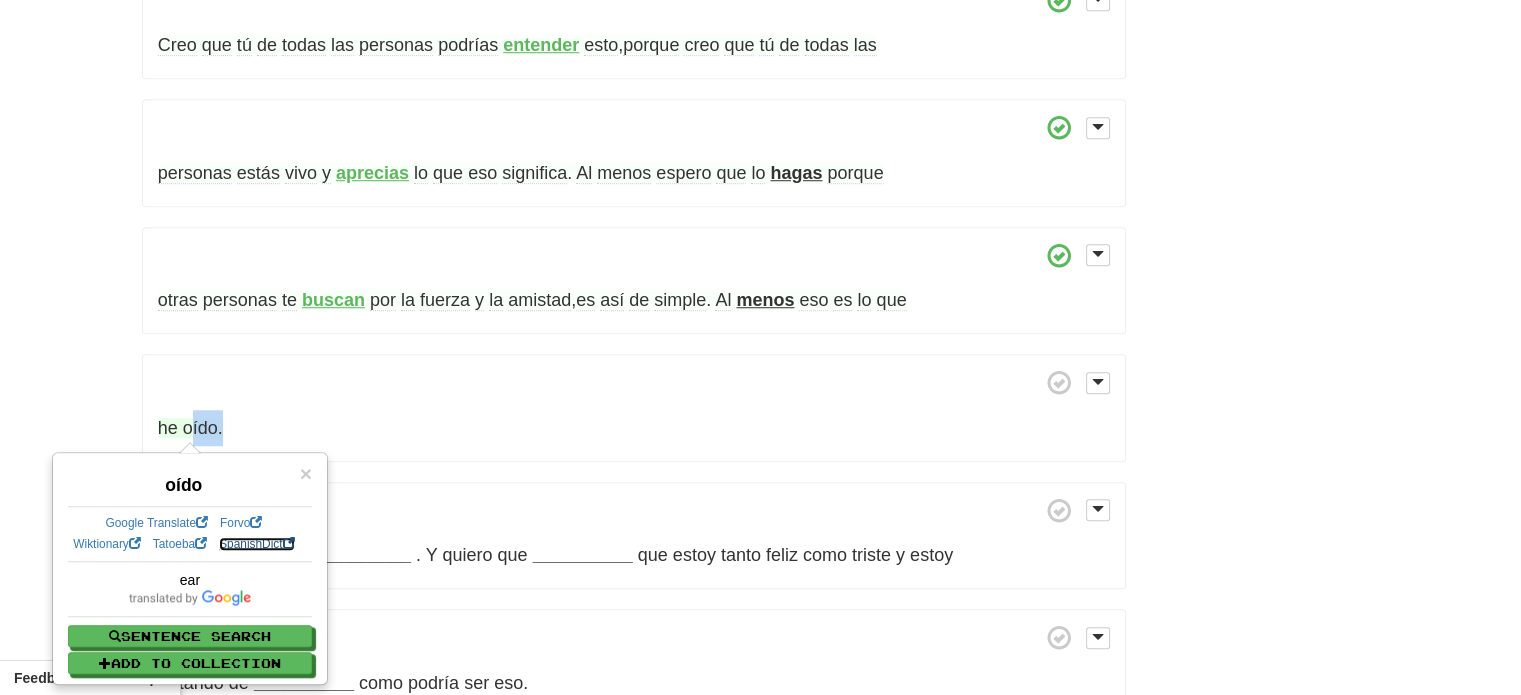 click on "SpanishDict" at bounding box center (256, 544) 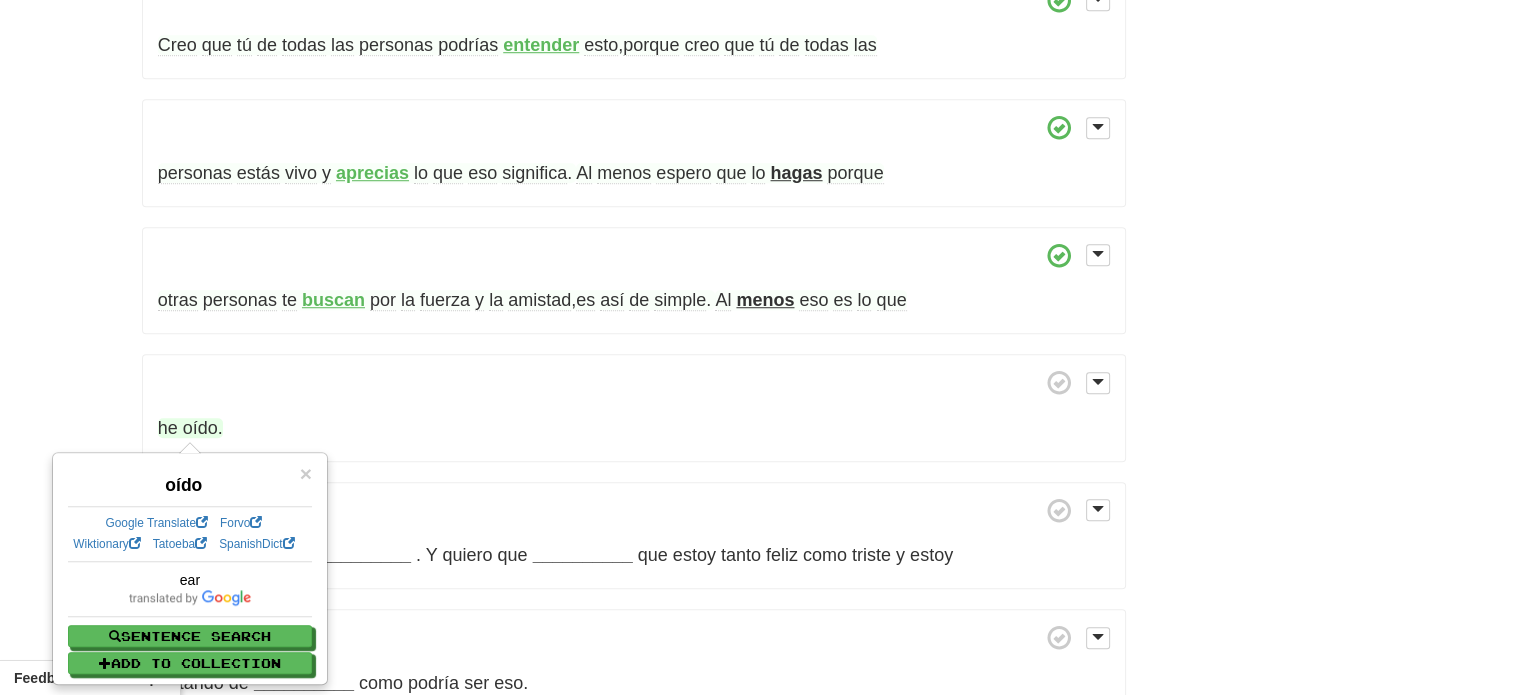 click on "/
Cloze-Reading
The Perks of Being a Wallflower Spanish - Las ventajas de ser invisible
Reset
25
de
Agosto ,  1991
Querido Amigo,
Te   estoy
escribiendo
porque   ella   dijo   que   tú   escuchas   y   entiendes   y   no   intentas   dormir   con
esa   persona   en   la   fiesta   a   pesar   de   que   podrías
tenerla
.
Por   favor ,  no
intentes
averiguar
quién   es   ella ,  porque   después   podrías
averiguar
quien   soy   yo ,  y   realmente ,  no   quiero   que
hagas eso.
Llamaré   a   las   personas   por
nombres
diferentes   o   nombres   genéricos ,  porque" at bounding box center [760, 5986] 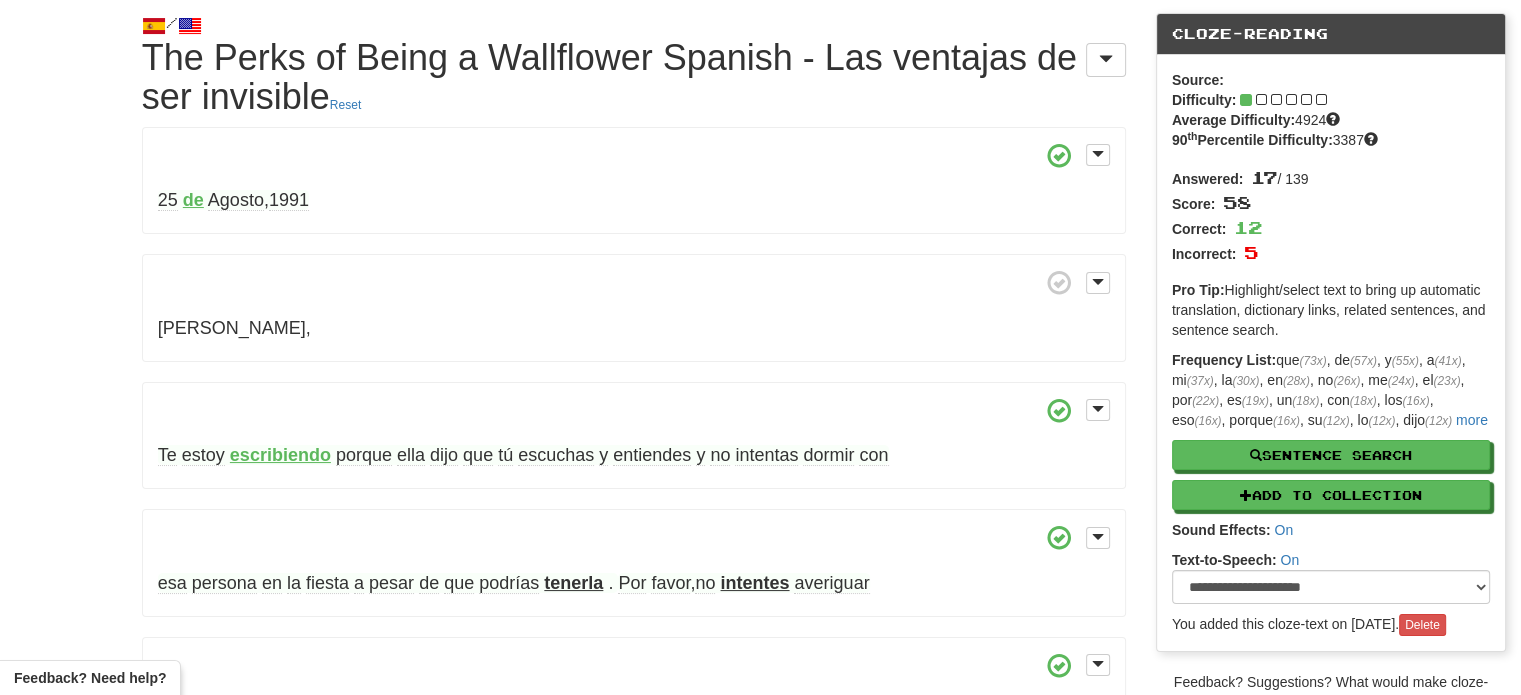 scroll, scrollTop: 0, scrollLeft: 0, axis: both 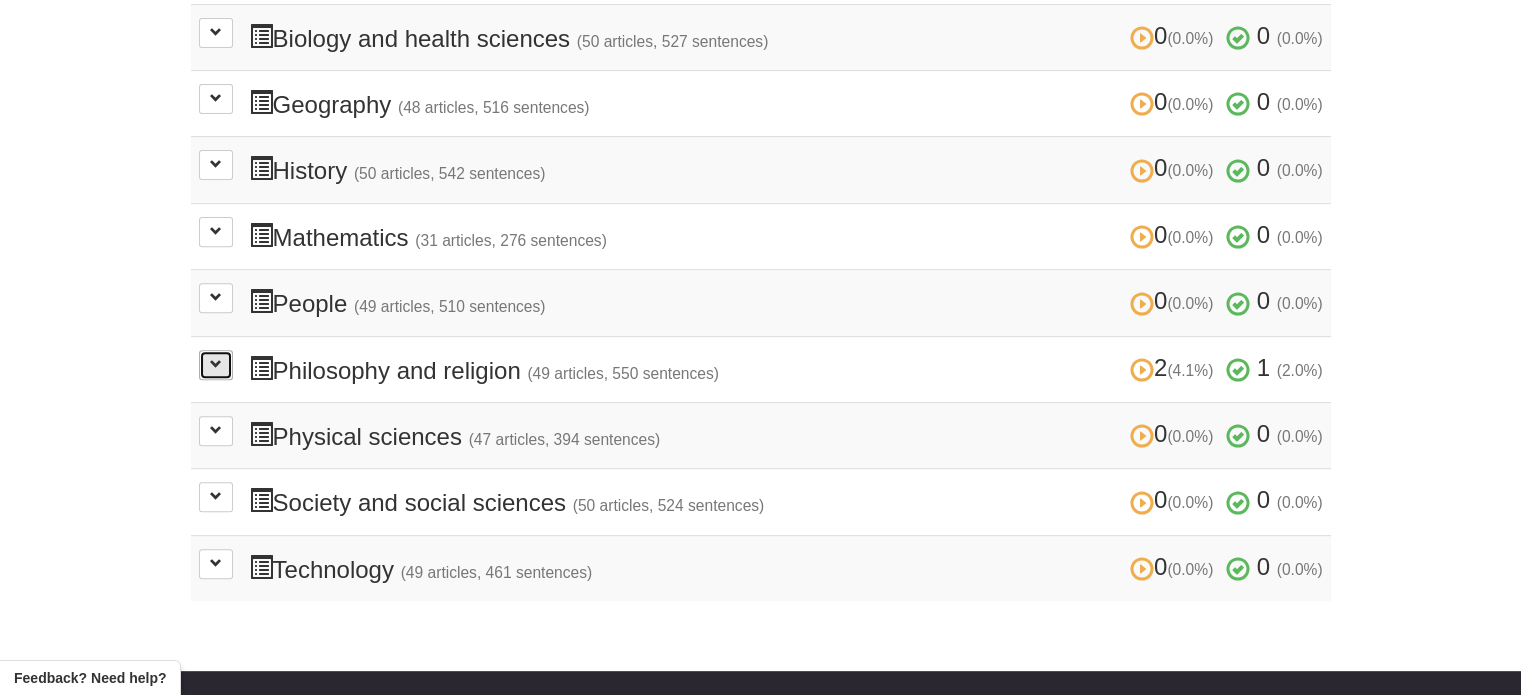 click at bounding box center [216, 365] 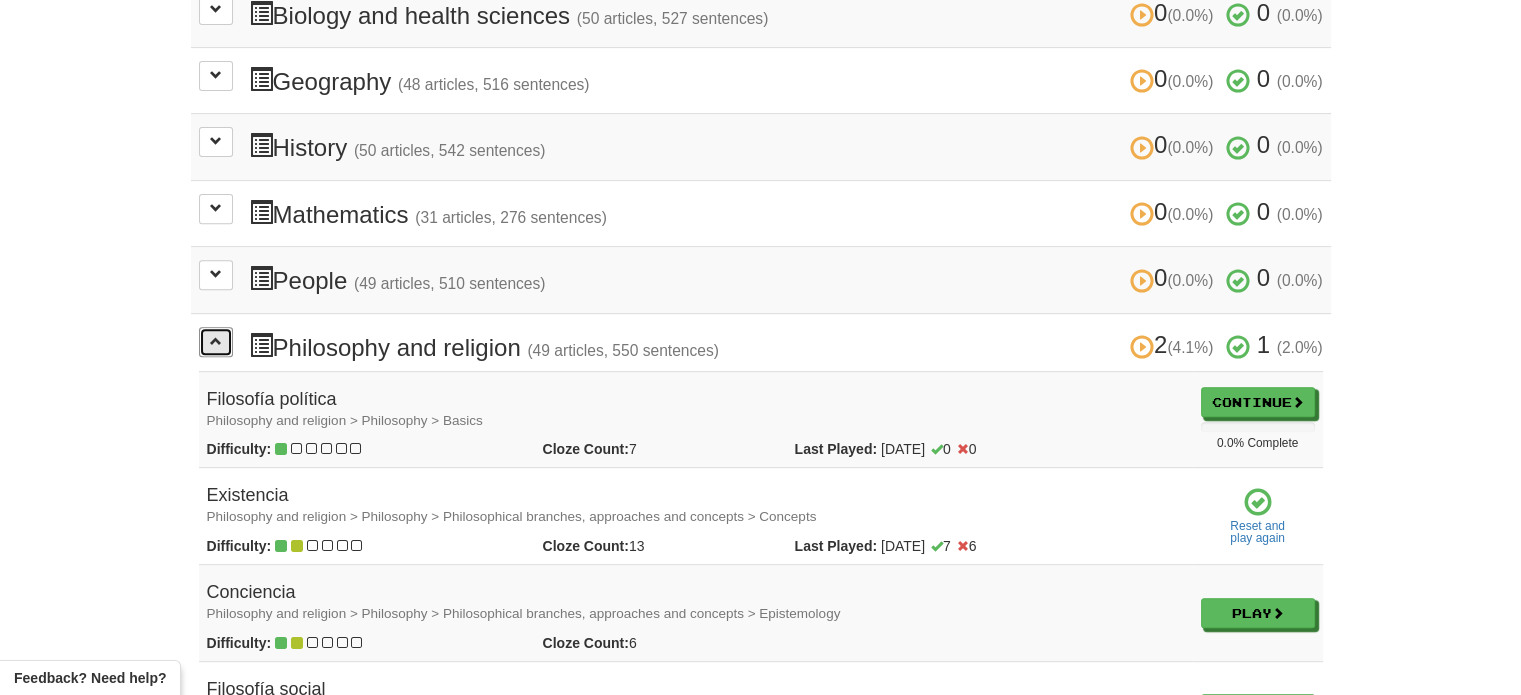 scroll, scrollTop: 751, scrollLeft: 0, axis: vertical 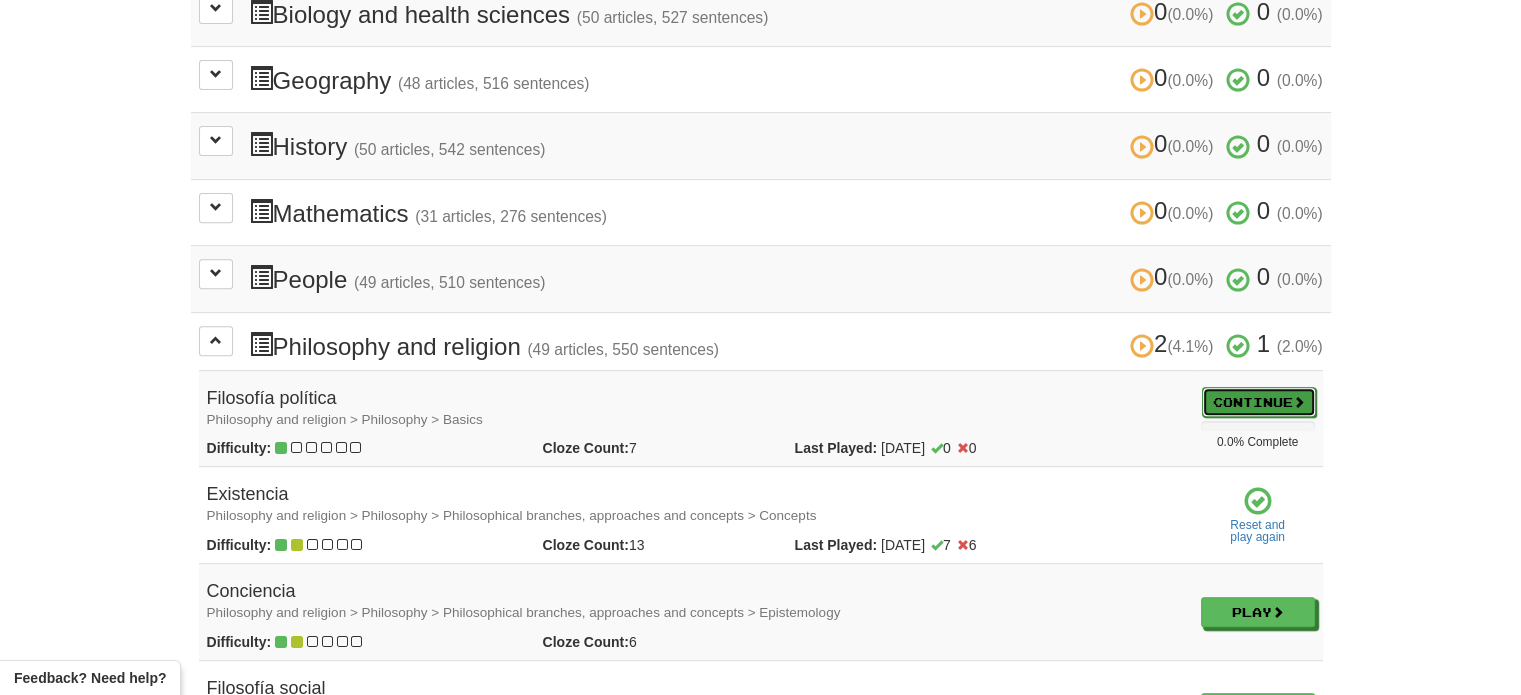 click on "Continue" at bounding box center (1259, 402) 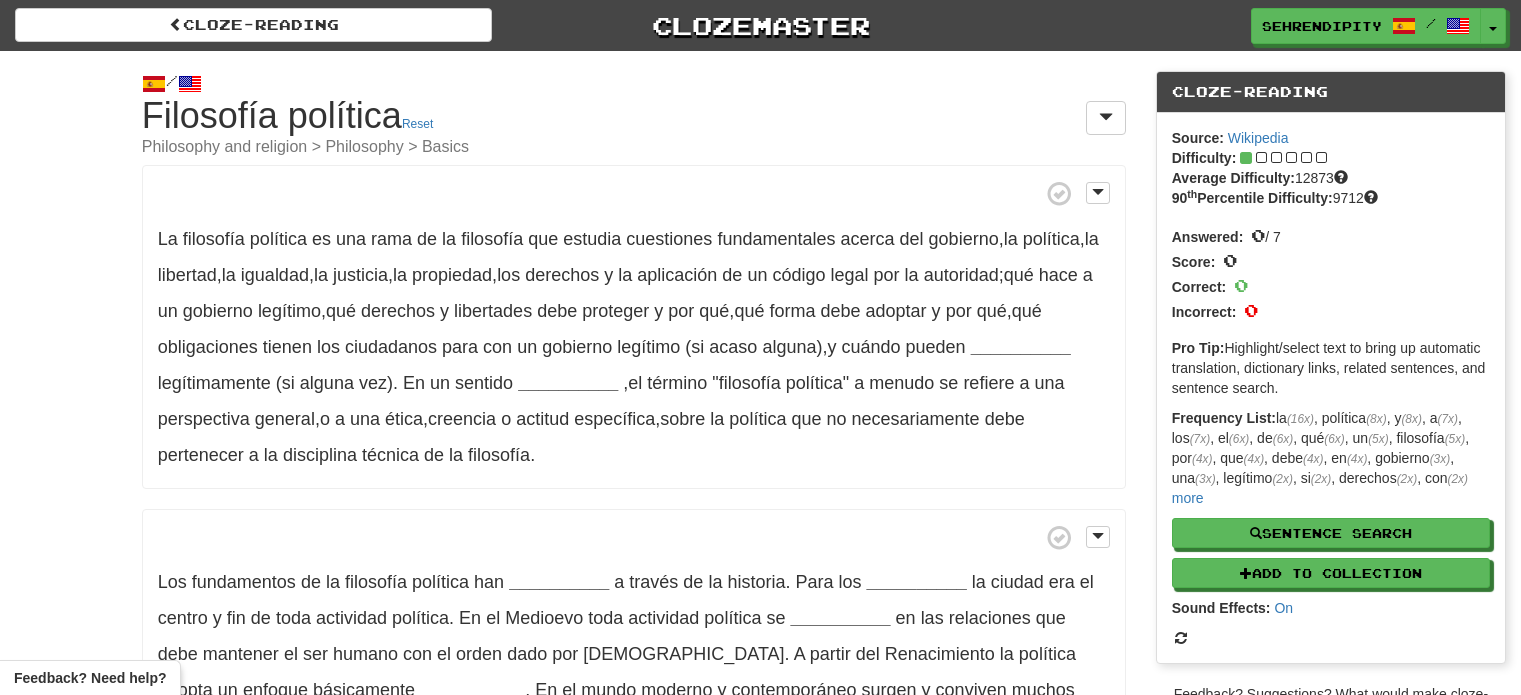 scroll, scrollTop: 0, scrollLeft: 0, axis: both 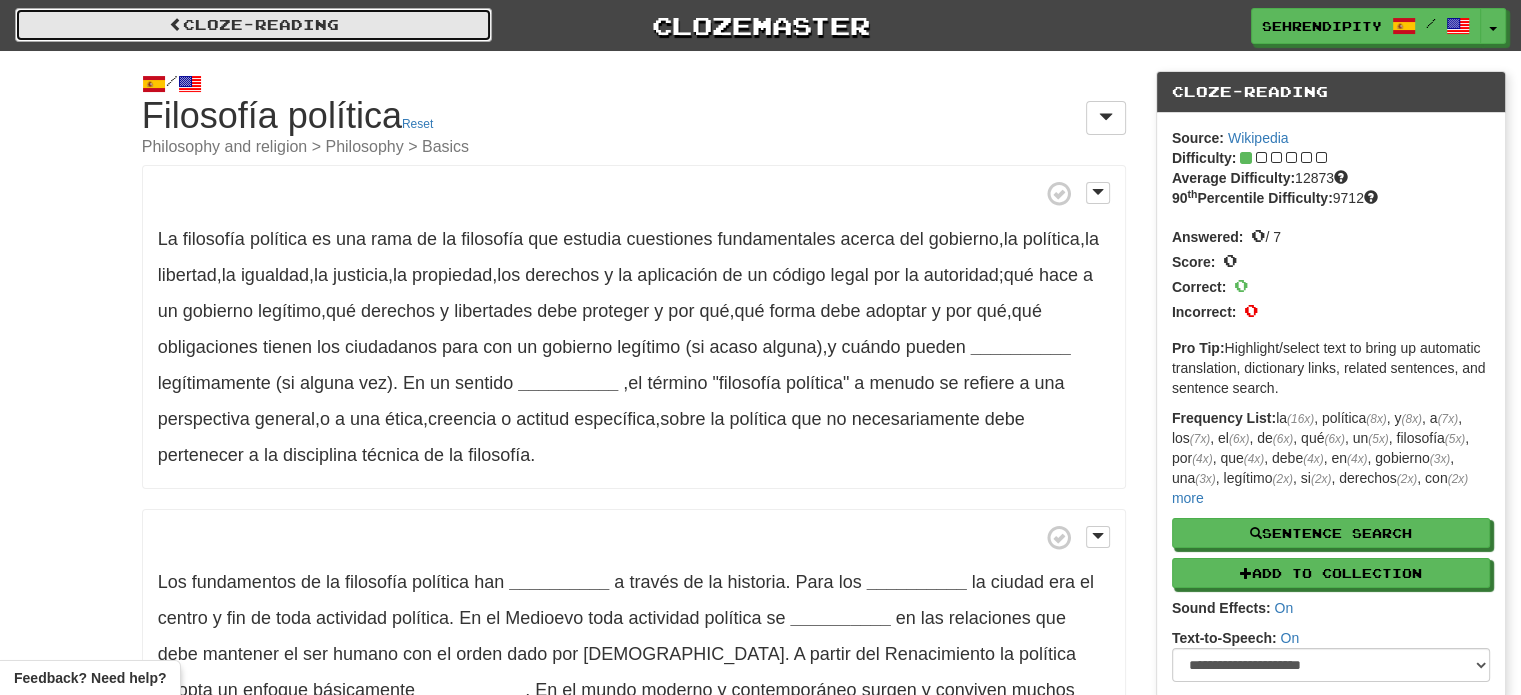 click on "Cloze-Reading" at bounding box center (253, 25) 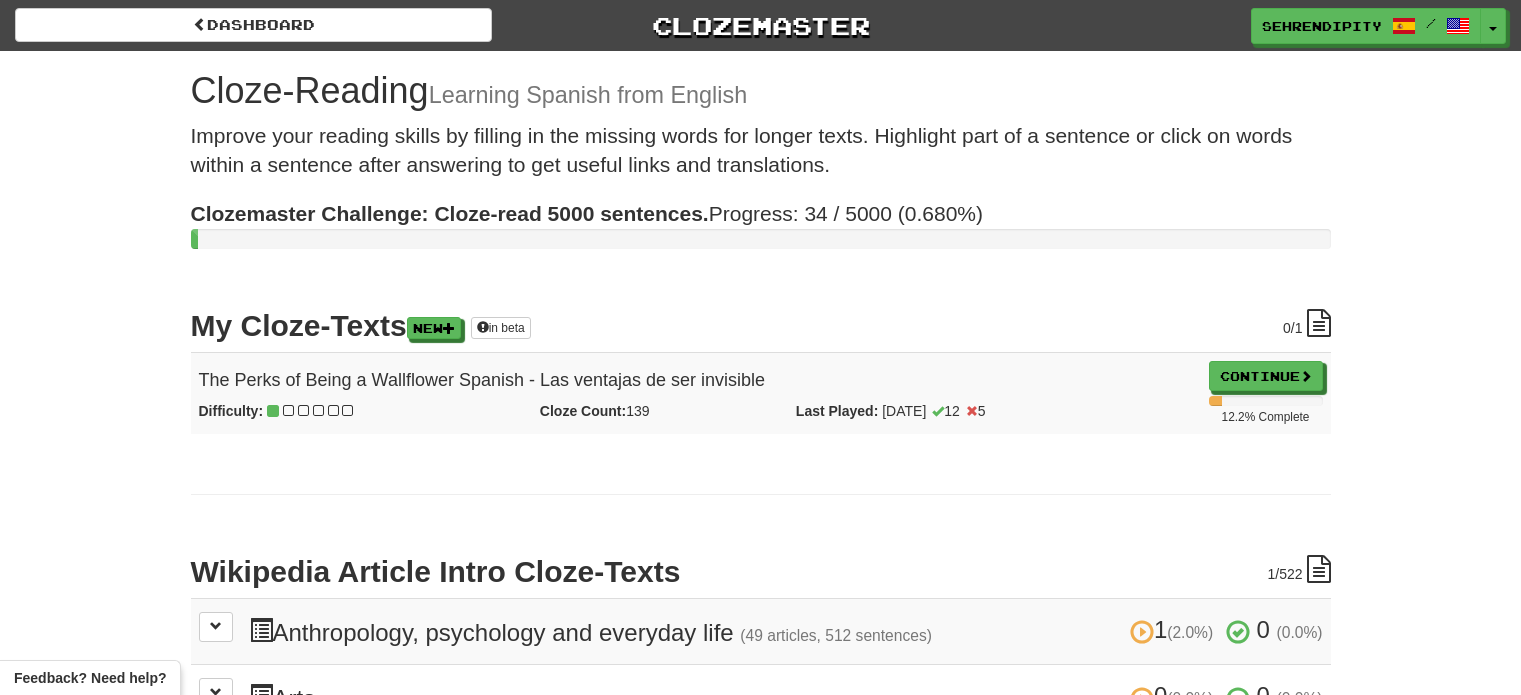scroll, scrollTop: 0, scrollLeft: 0, axis: both 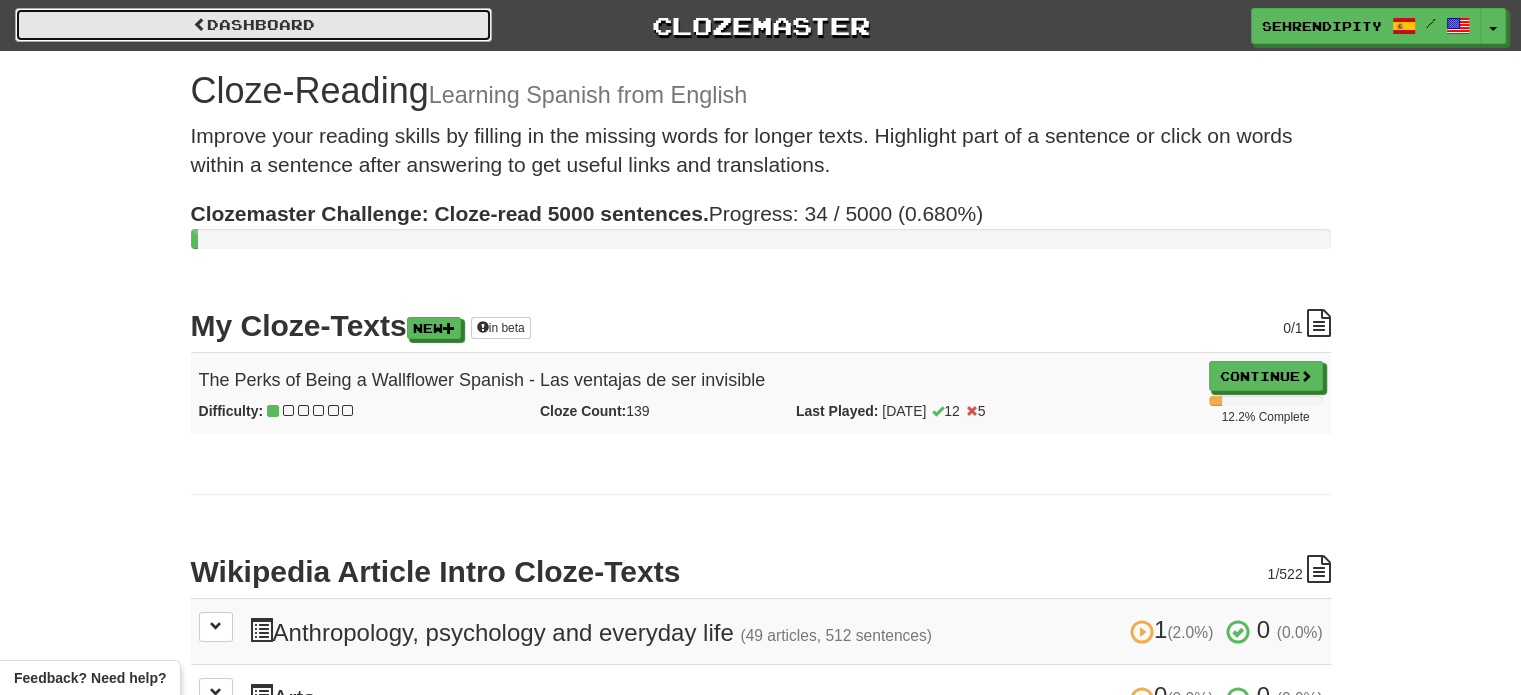 click on "Dashboard" at bounding box center (253, 25) 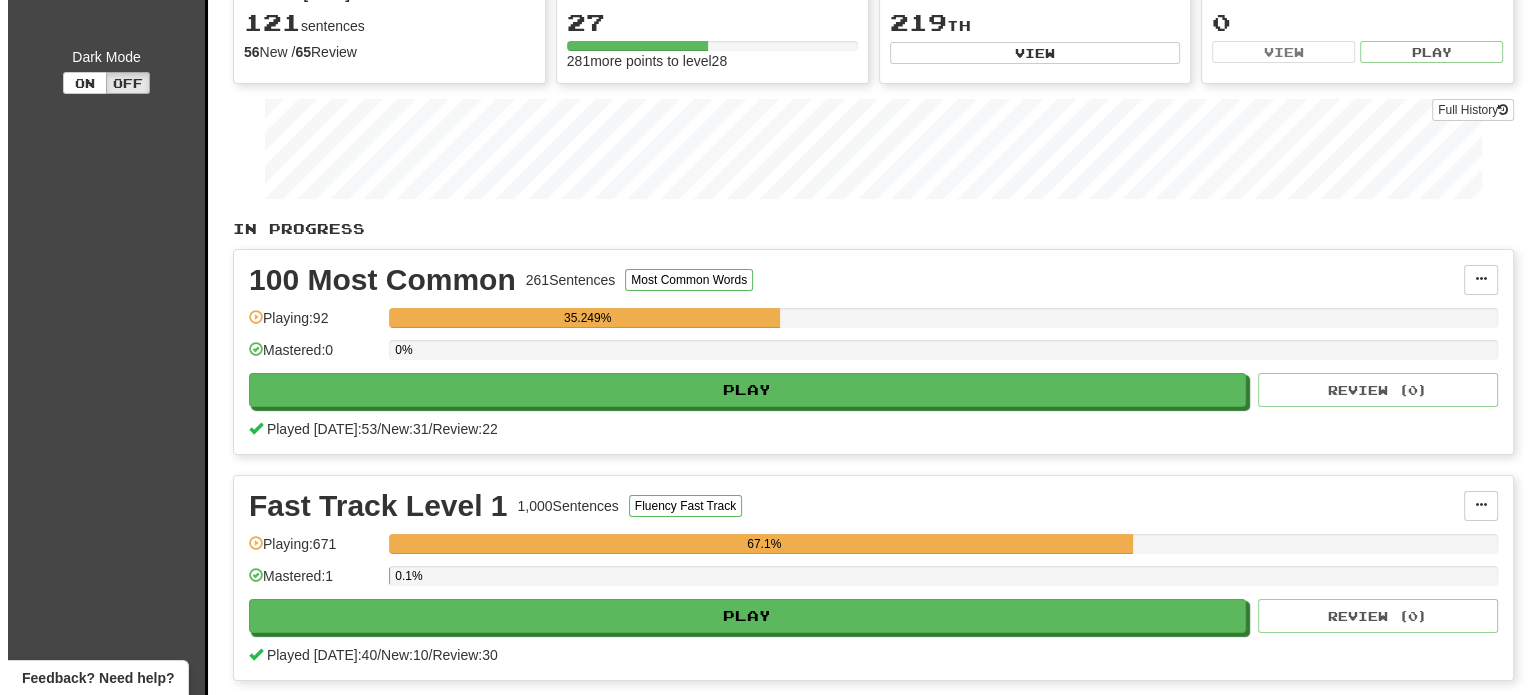 scroll, scrollTop: 0, scrollLeft: 0, axis: both 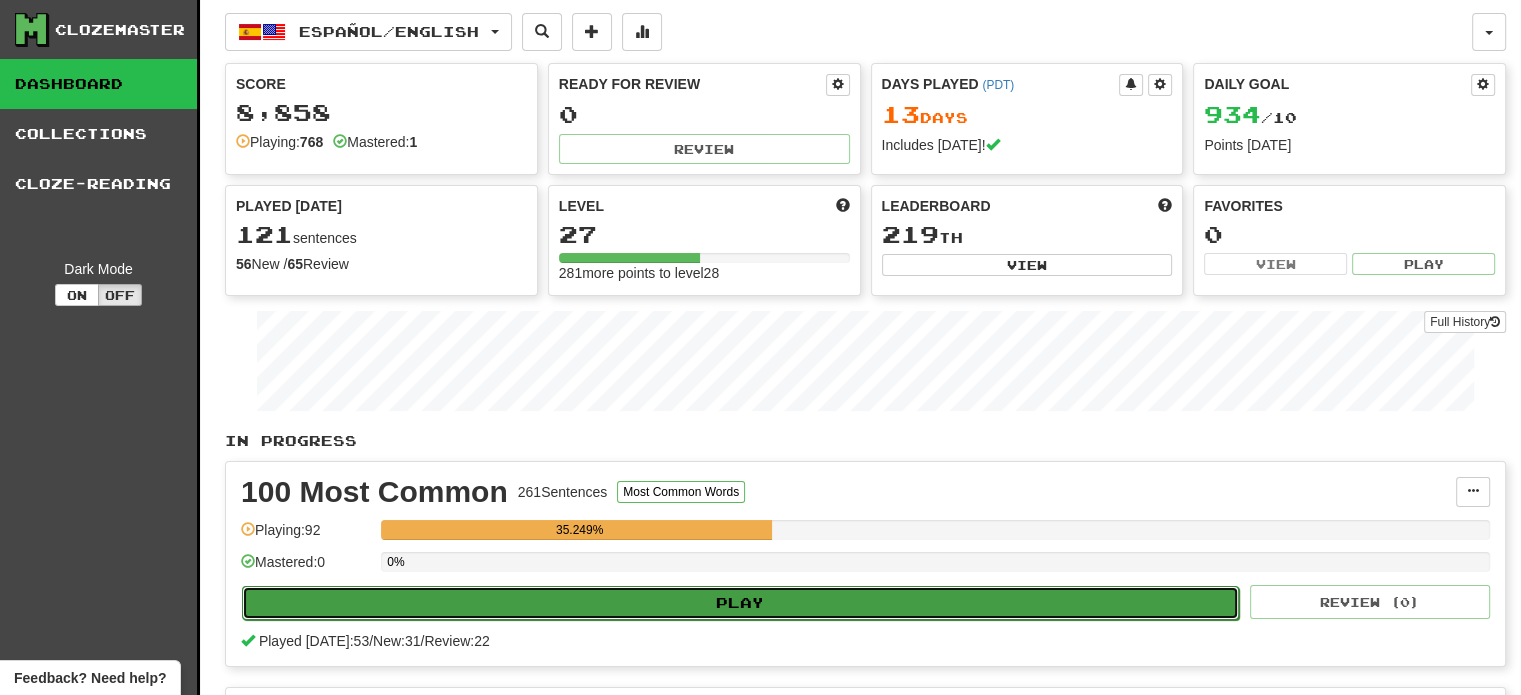 click on "Play" at bounding box center (740, 603) 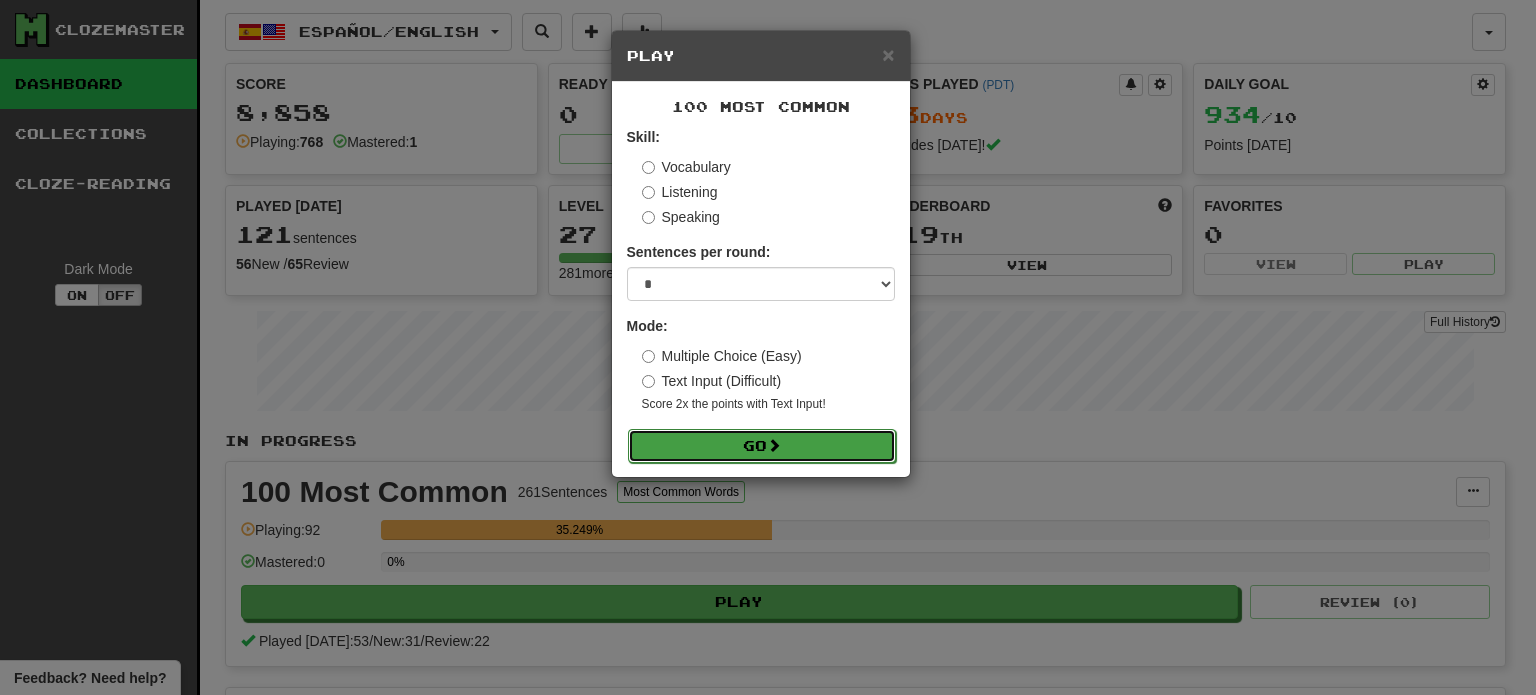 click on "Go" at bounding box center (762, 446) 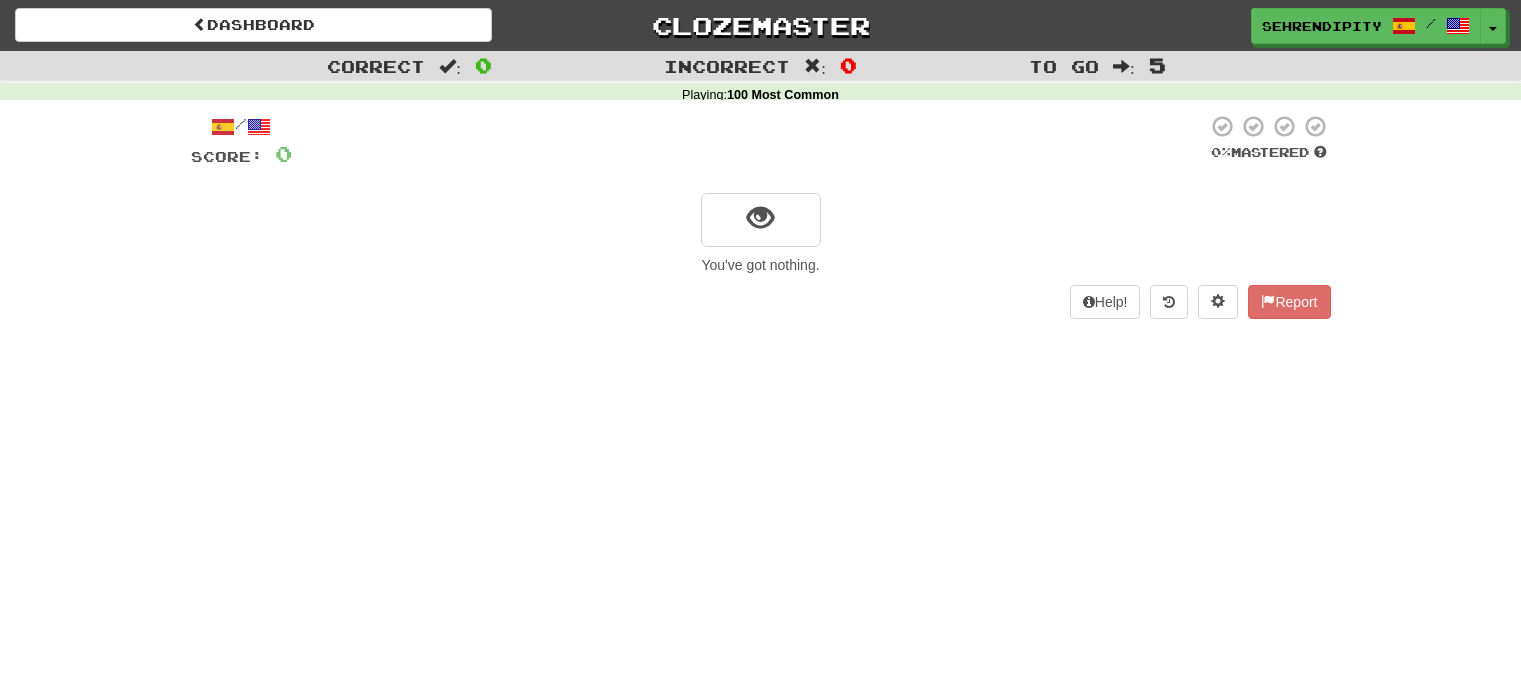 scroll, scrollTop: 0, scrollLeft: 0, axis: both 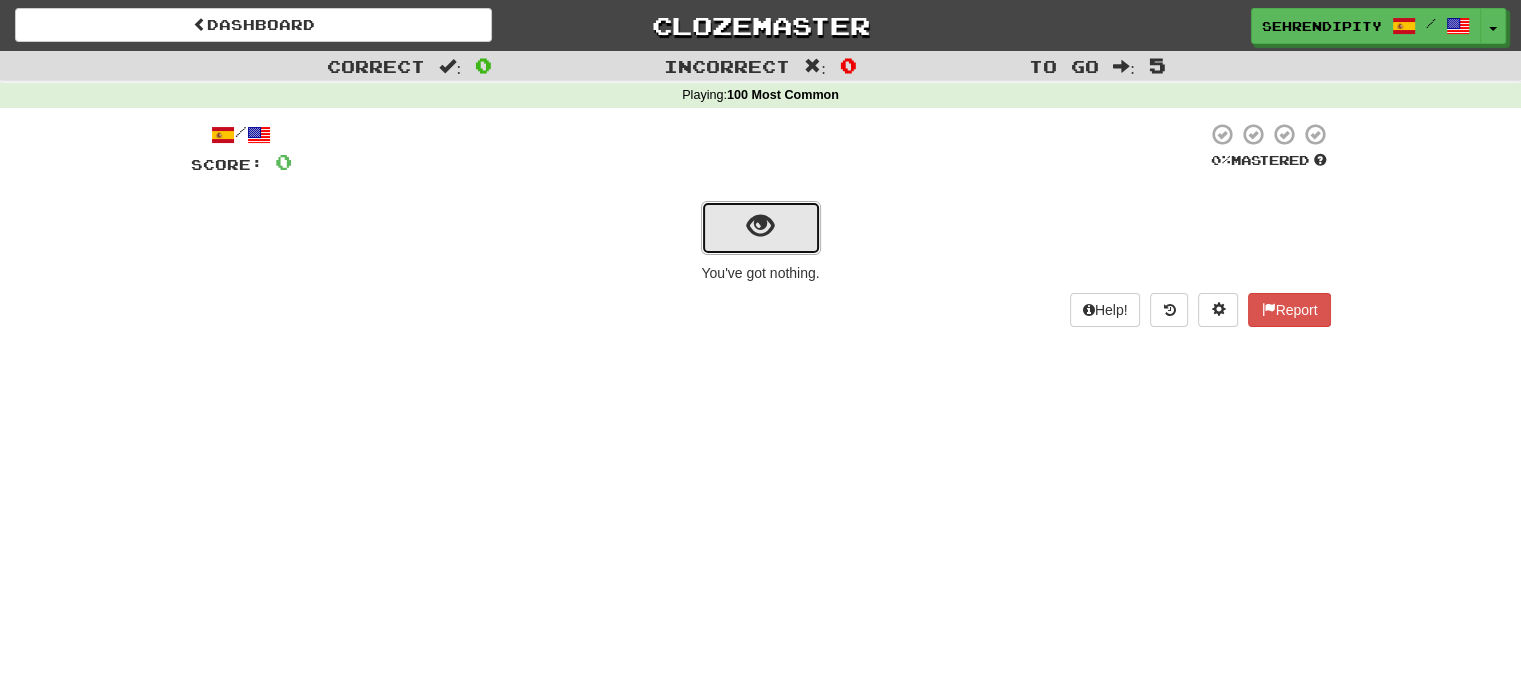 click at bounding box center (761, 228) 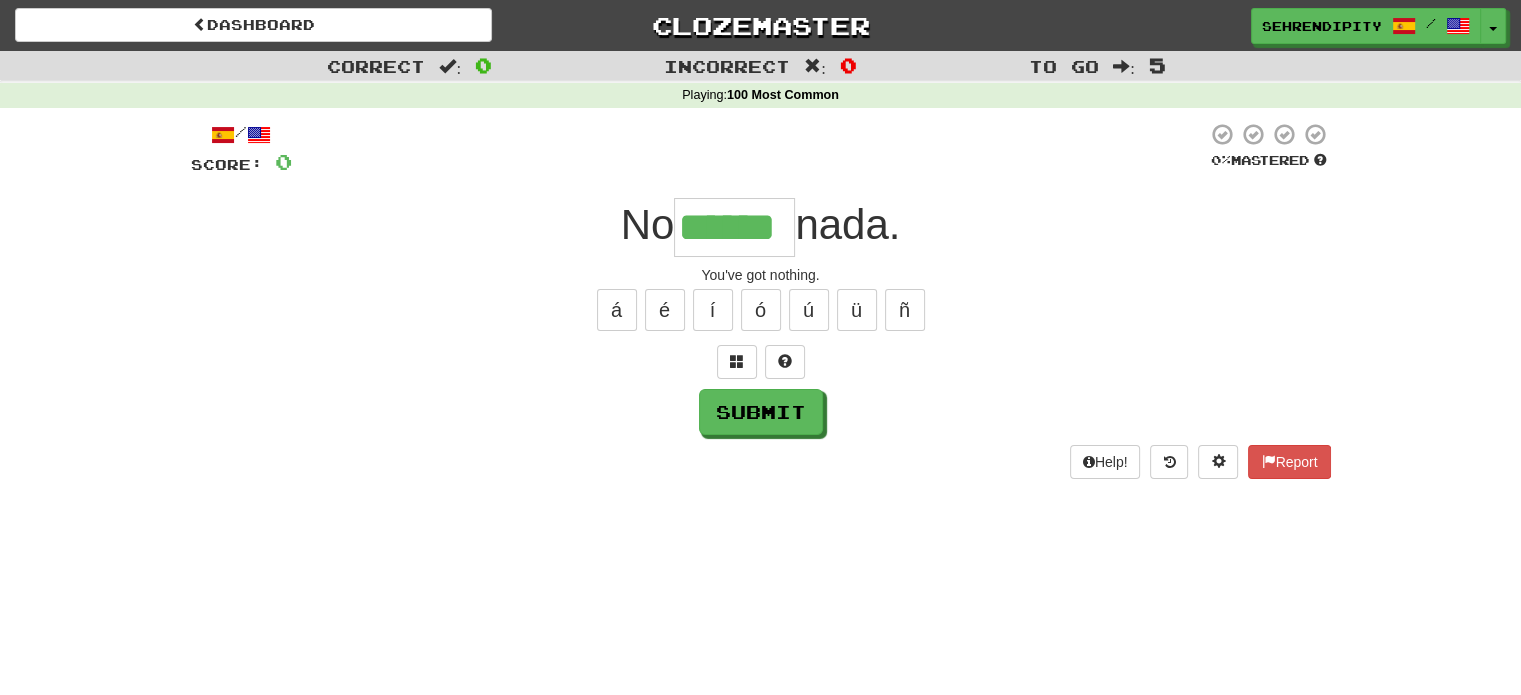 type on "******" 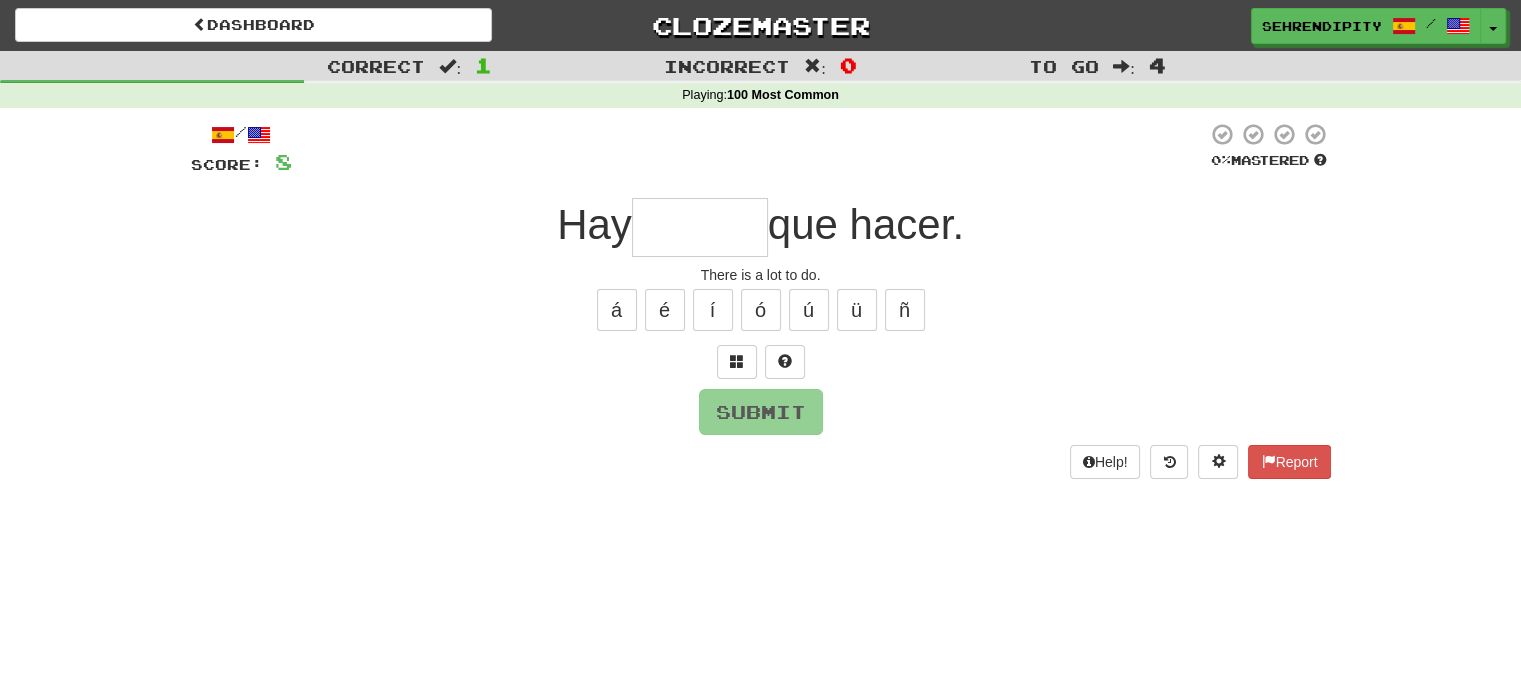 type on "*" 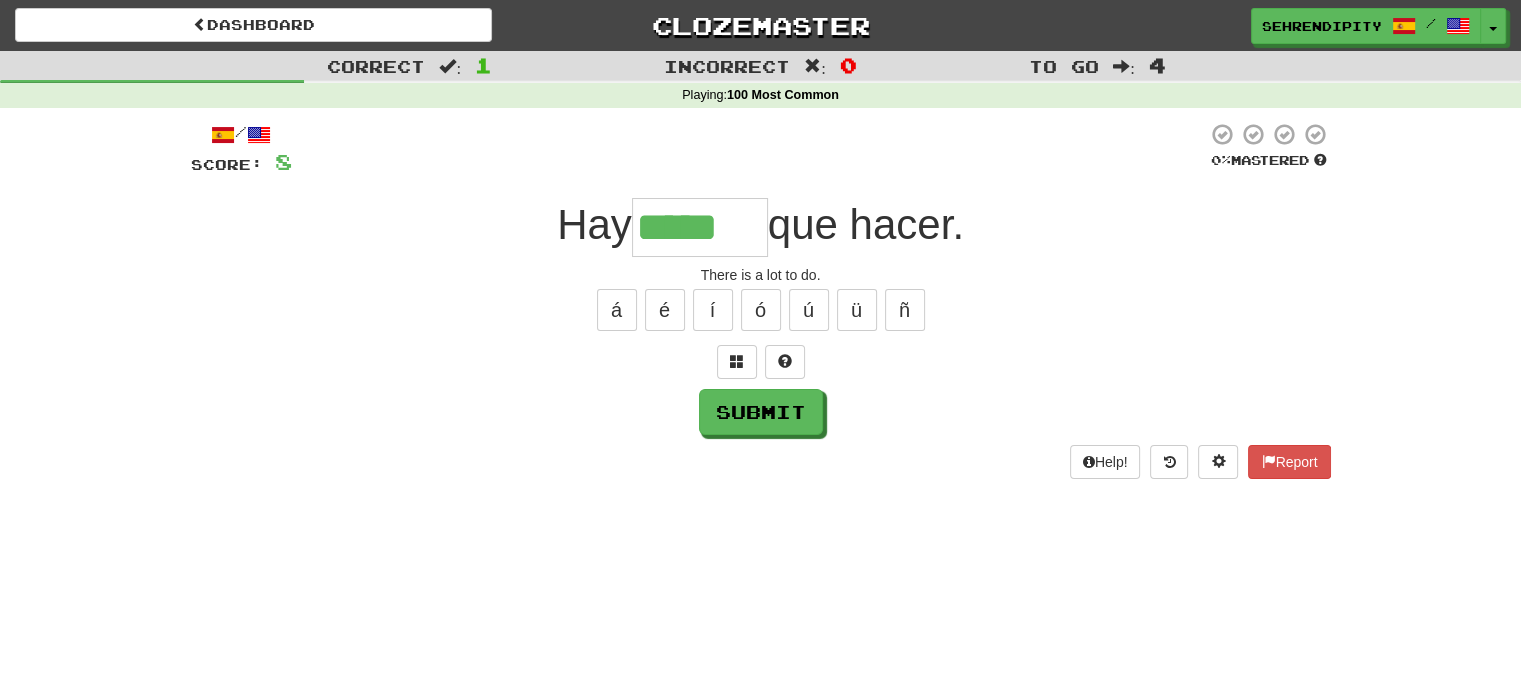 type on "*****" 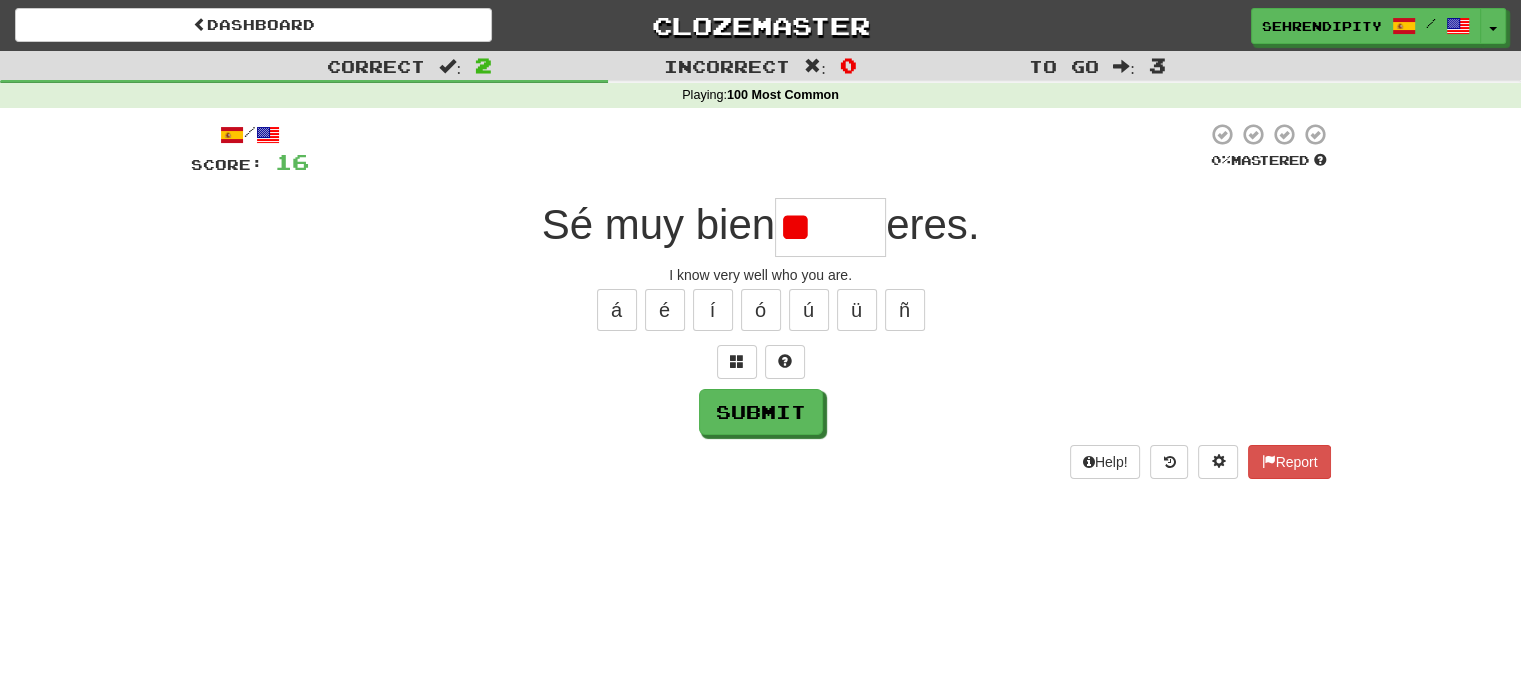 type on "*" 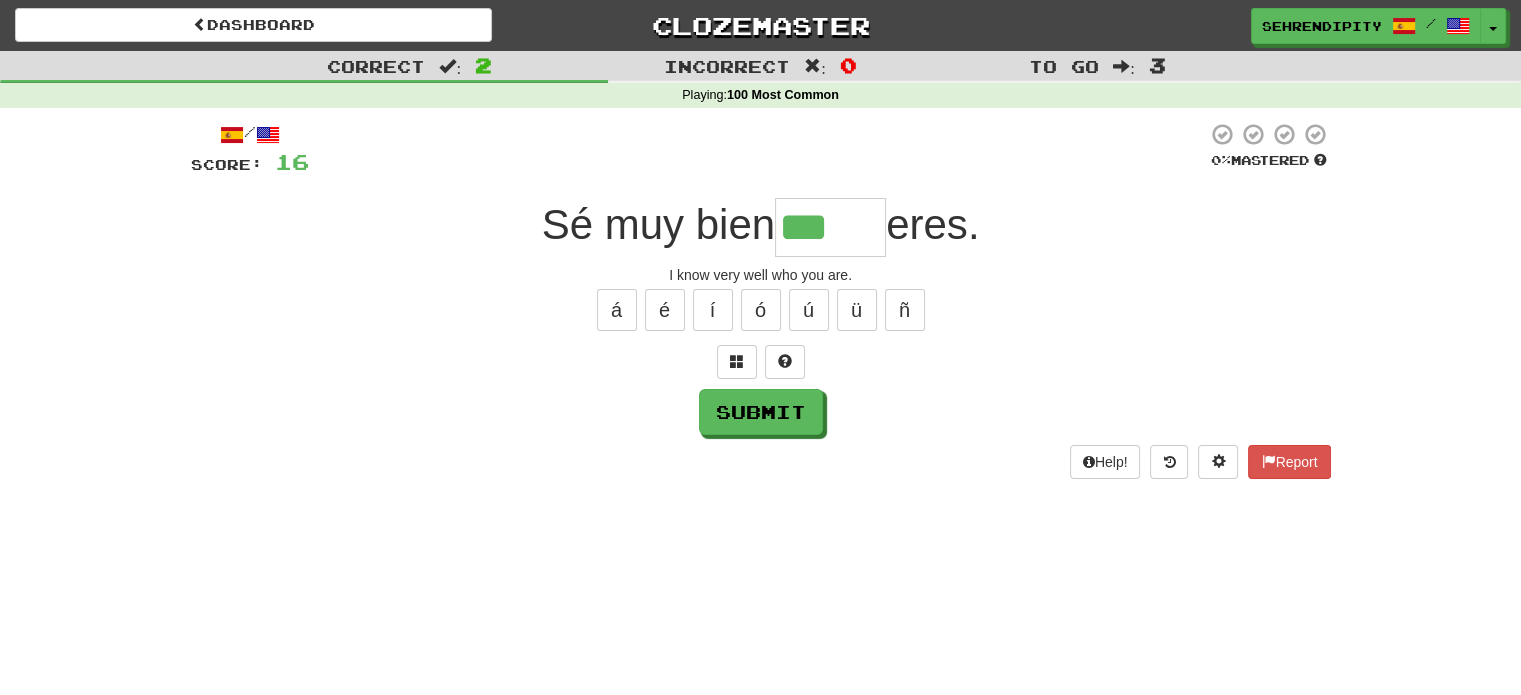 click on "á é í ó ú ü ñ" at bounding box center [761, 310] 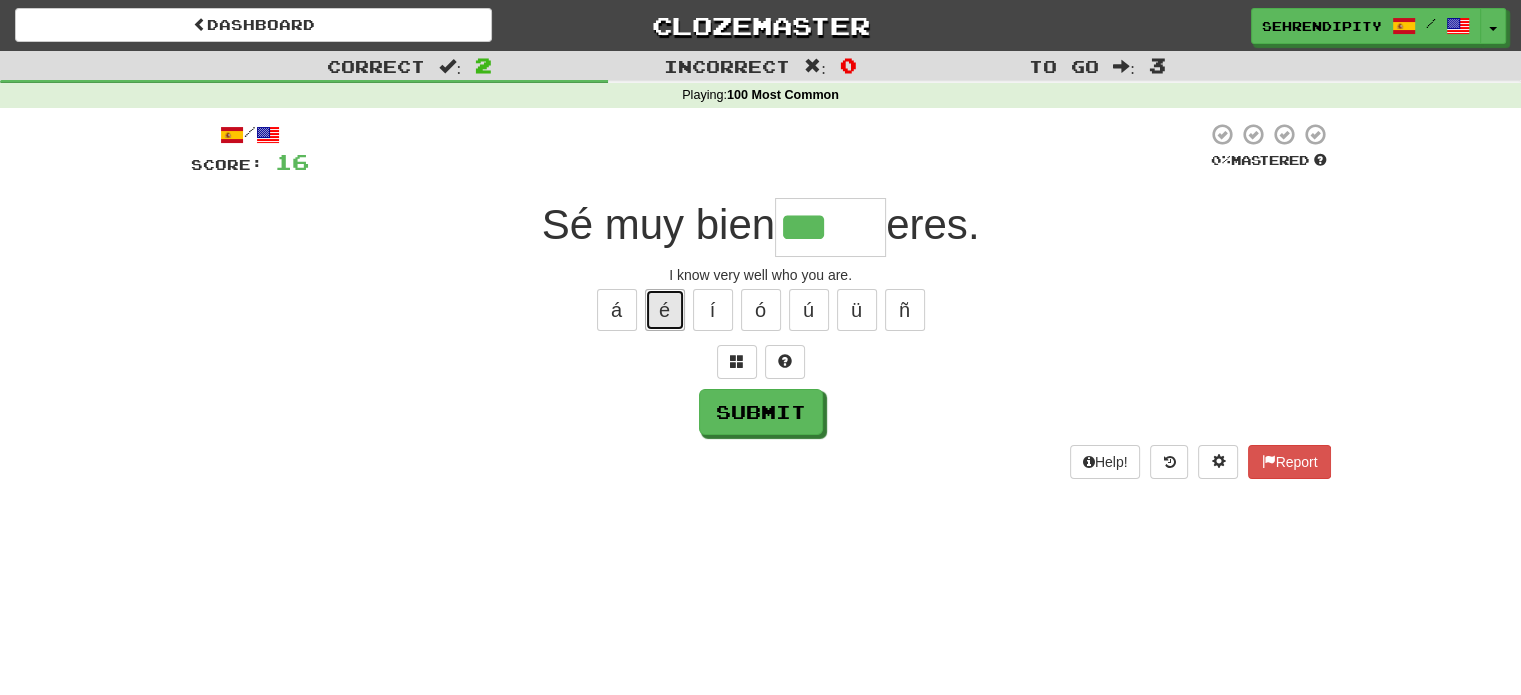 click on "é" at bounding box center (665, 310) 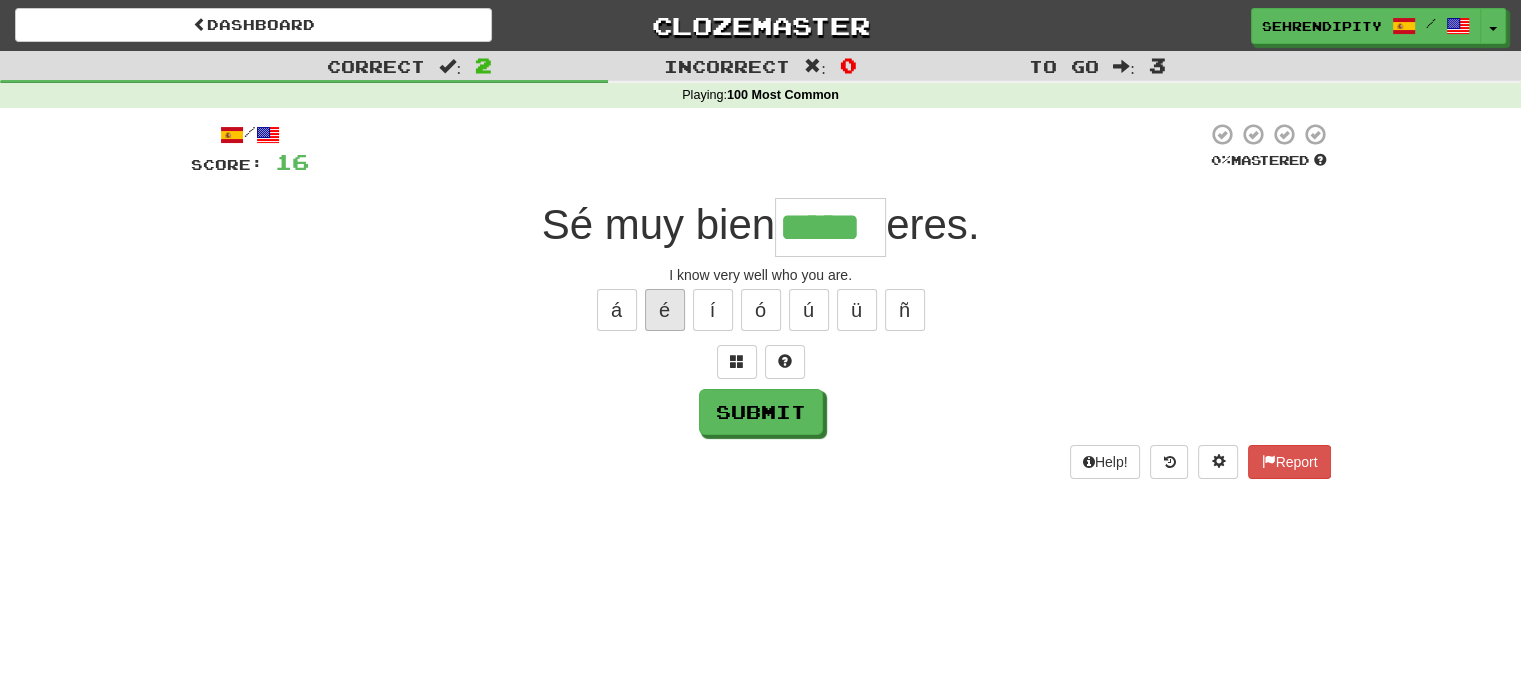 type on "*****" 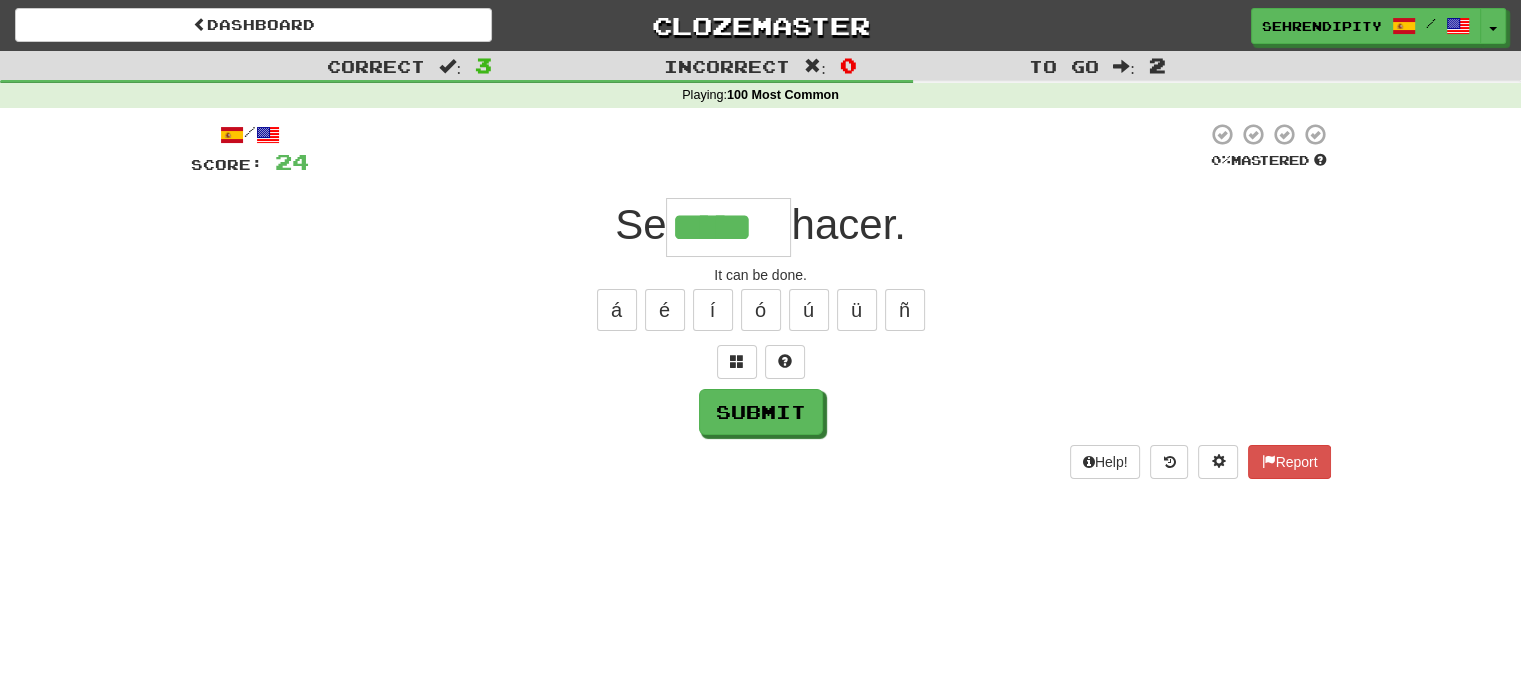 type on "*****" 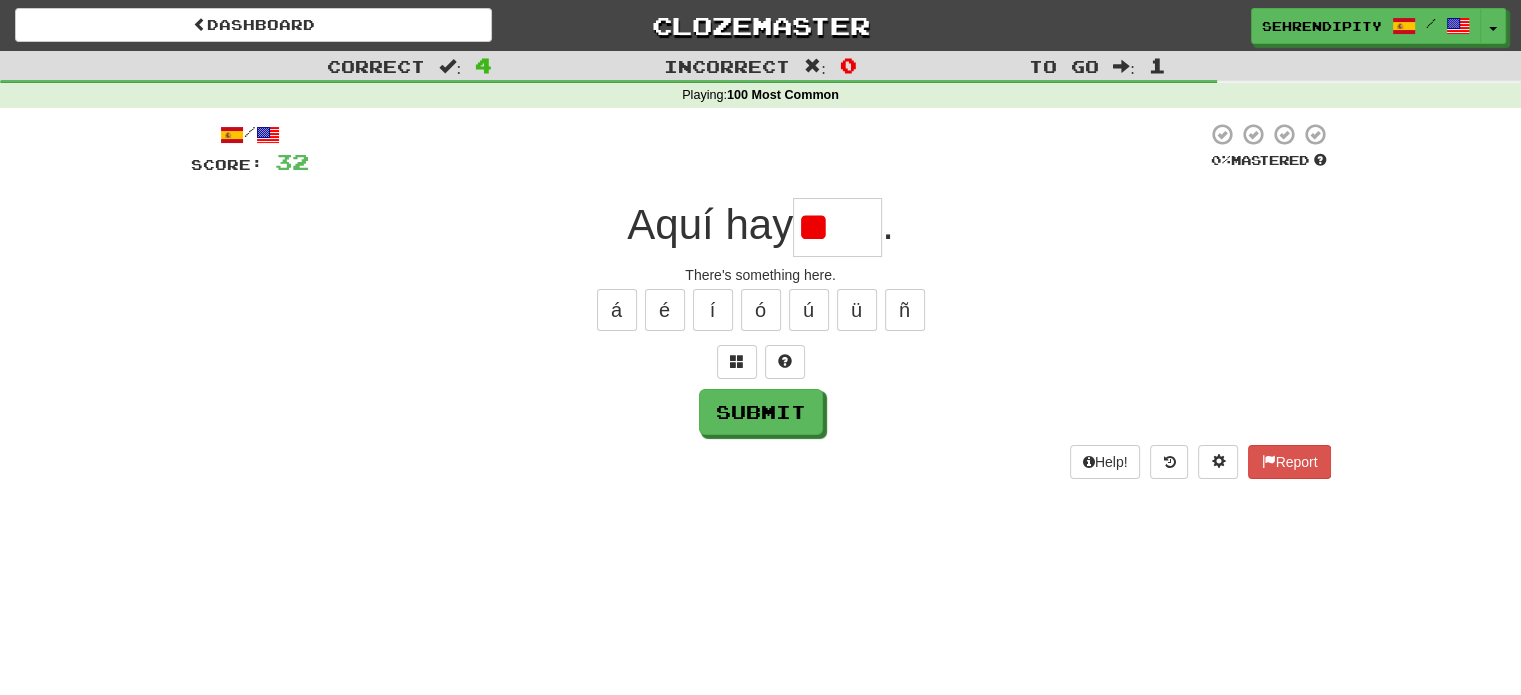 type on "*" 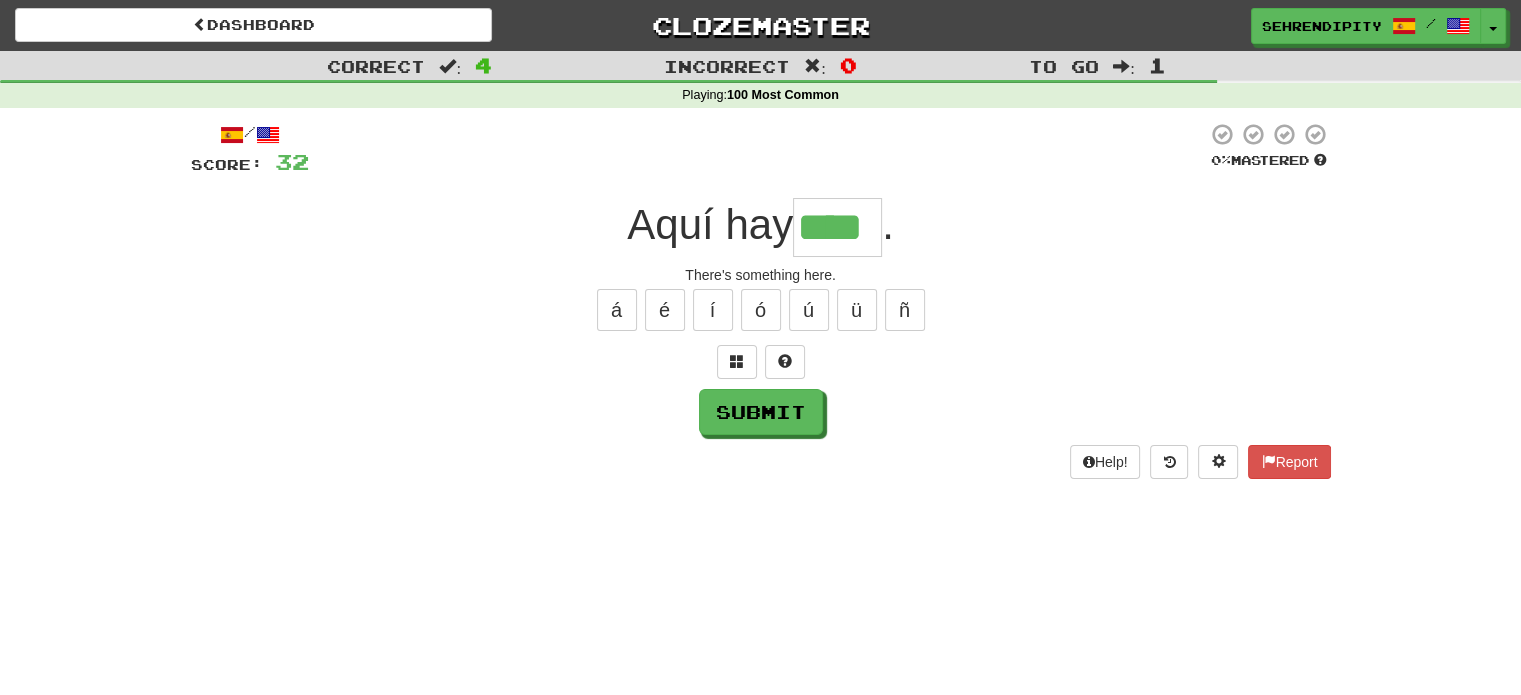 type on "****" 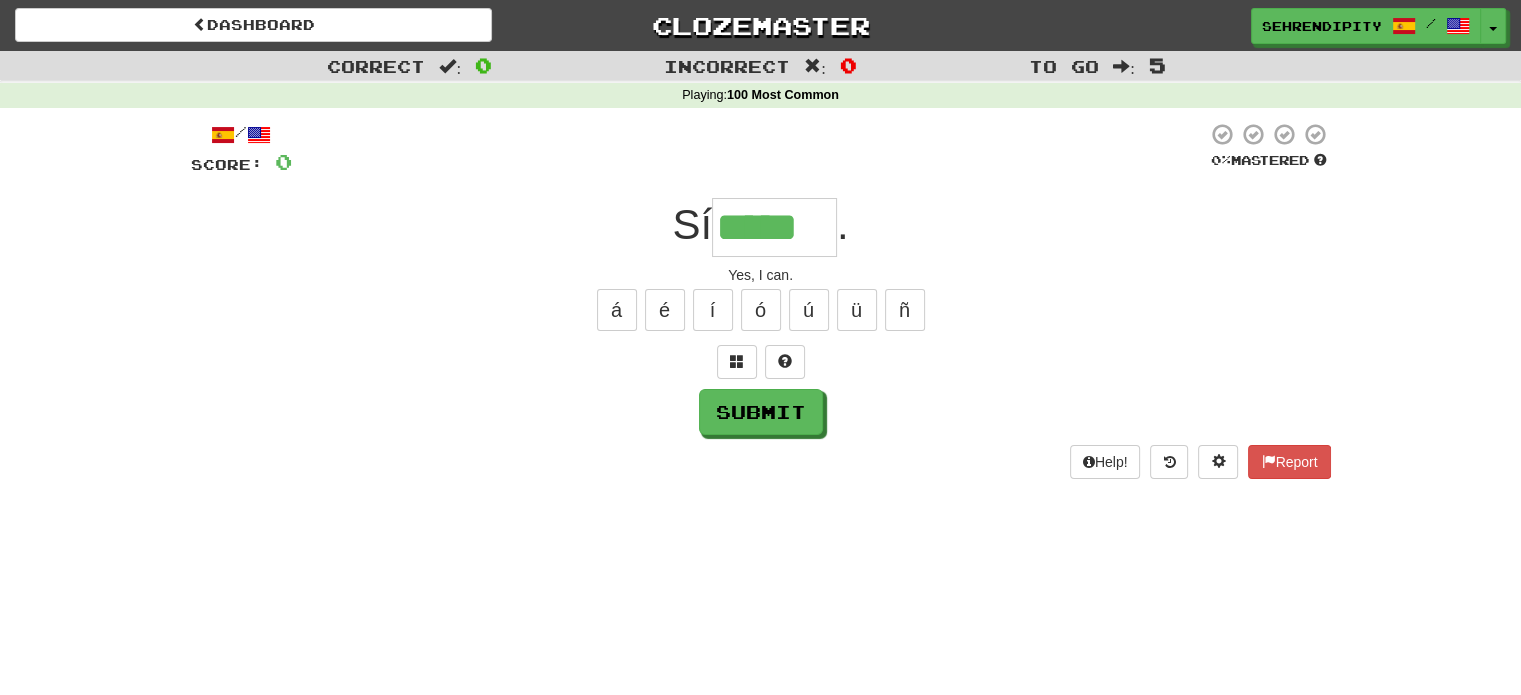 type on "*****" 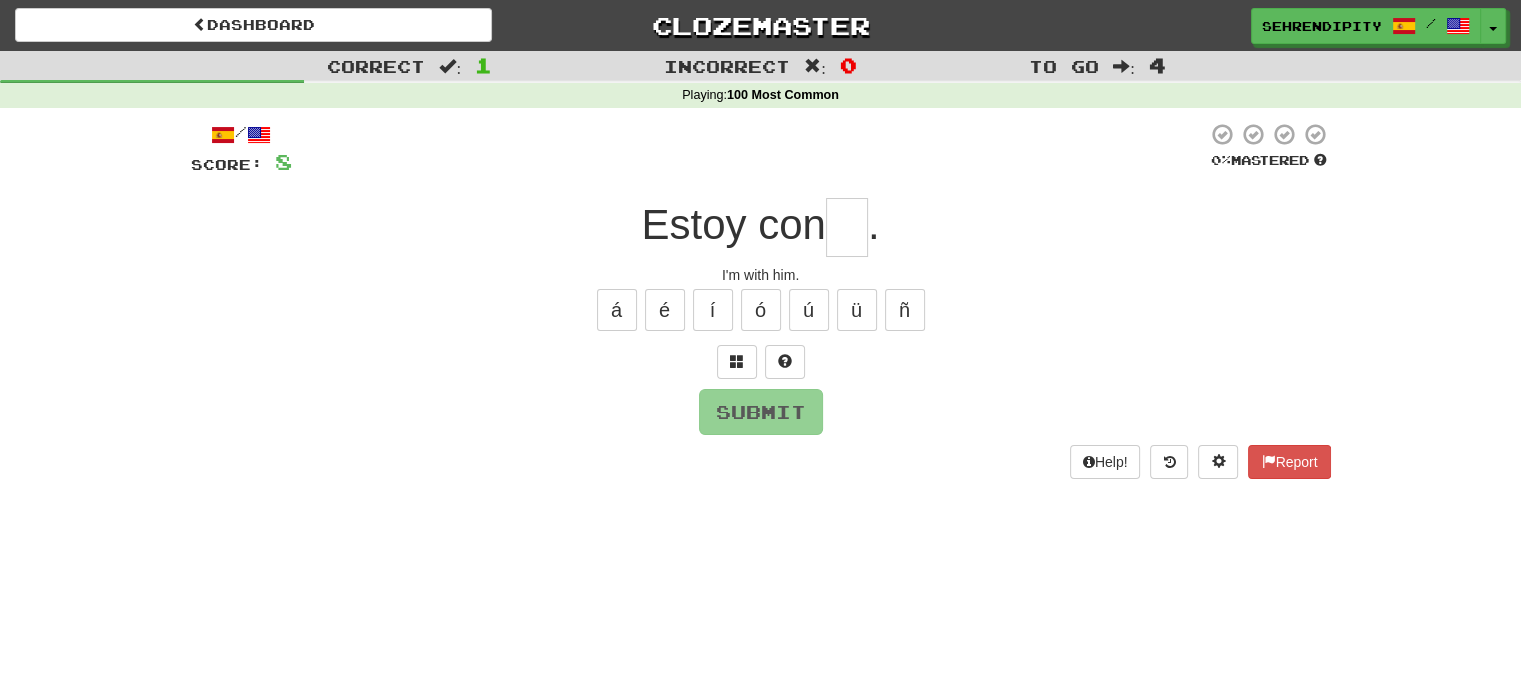 type on "*" 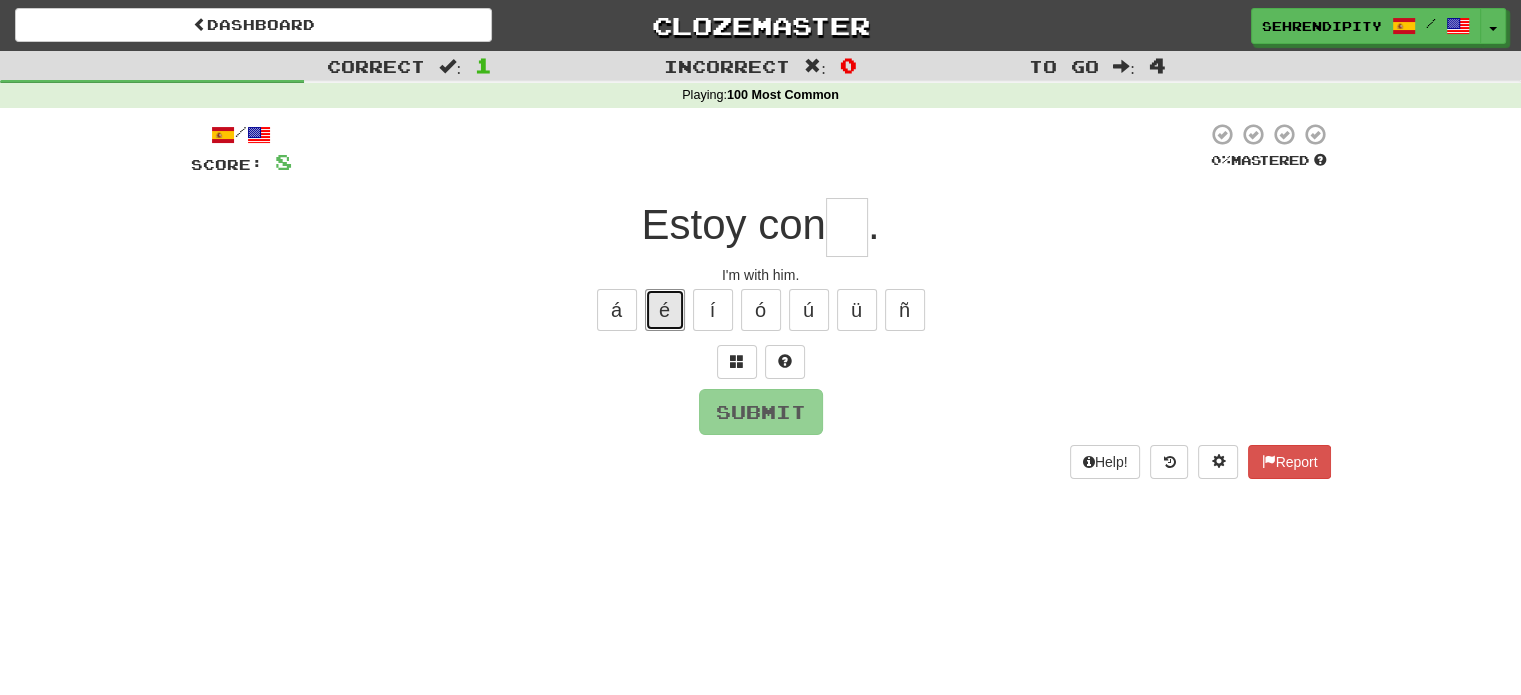 click on "é" at bounding box center [665, 310] 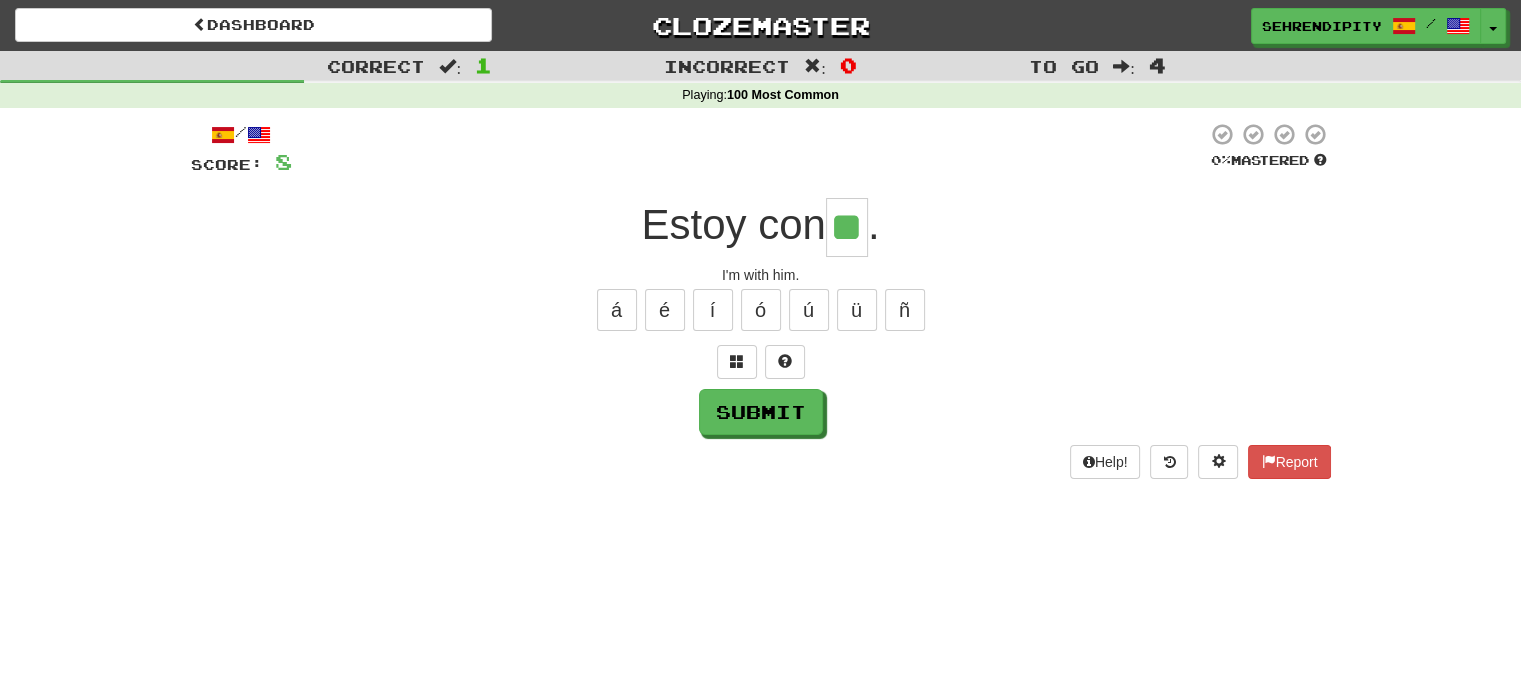 type on "**" 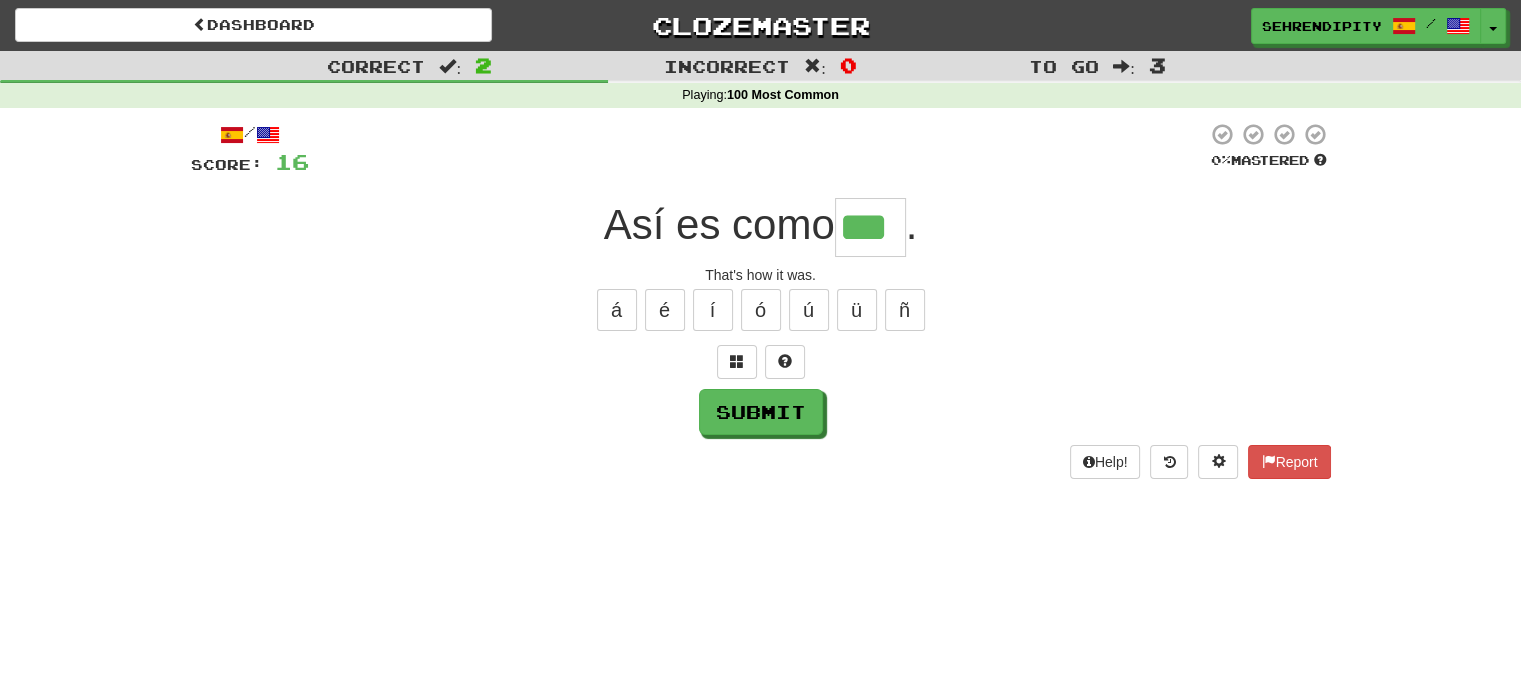 type on "***" 